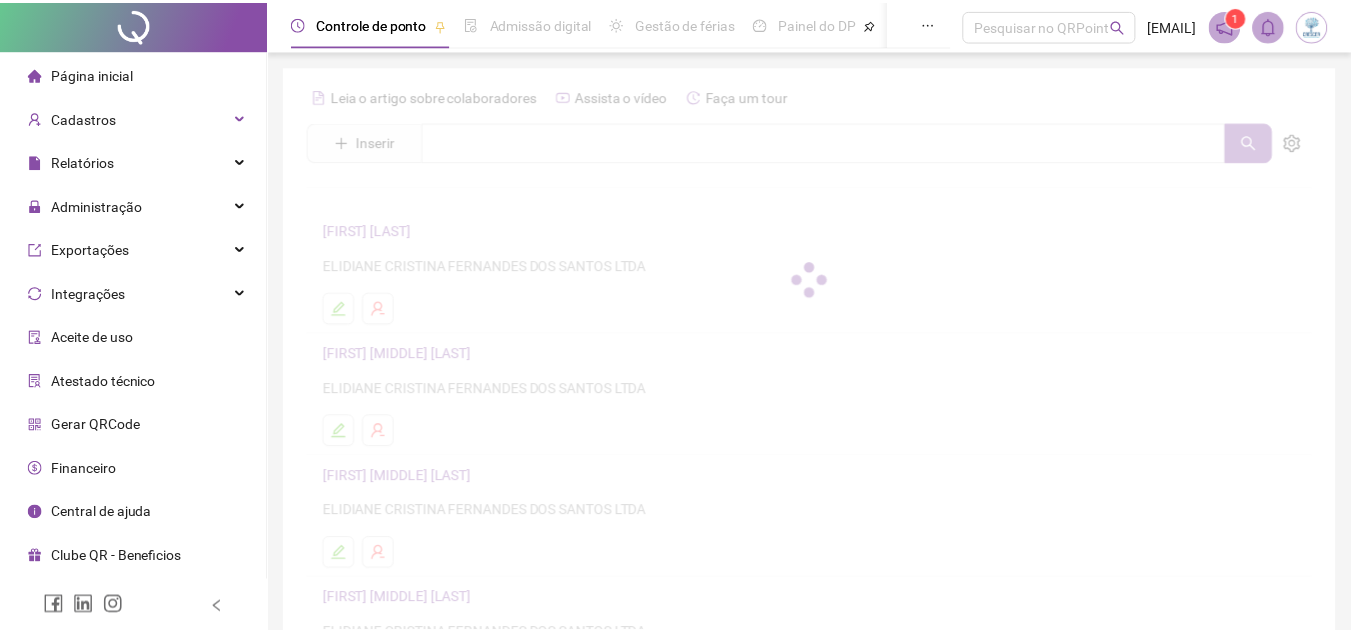 scroll, scrollTop: 0, scrollLeft: 0, axis: both 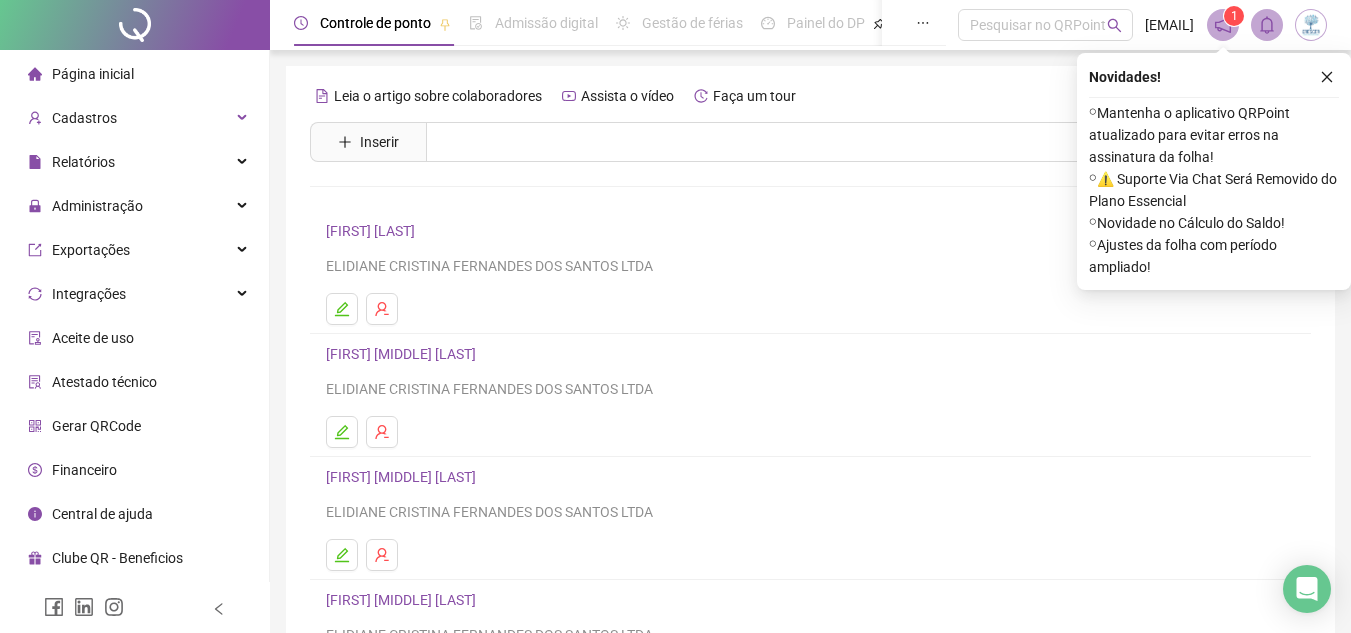 click on "[FIRST] [MIDDLE] [LAST]" at bounding box center [404, 354] 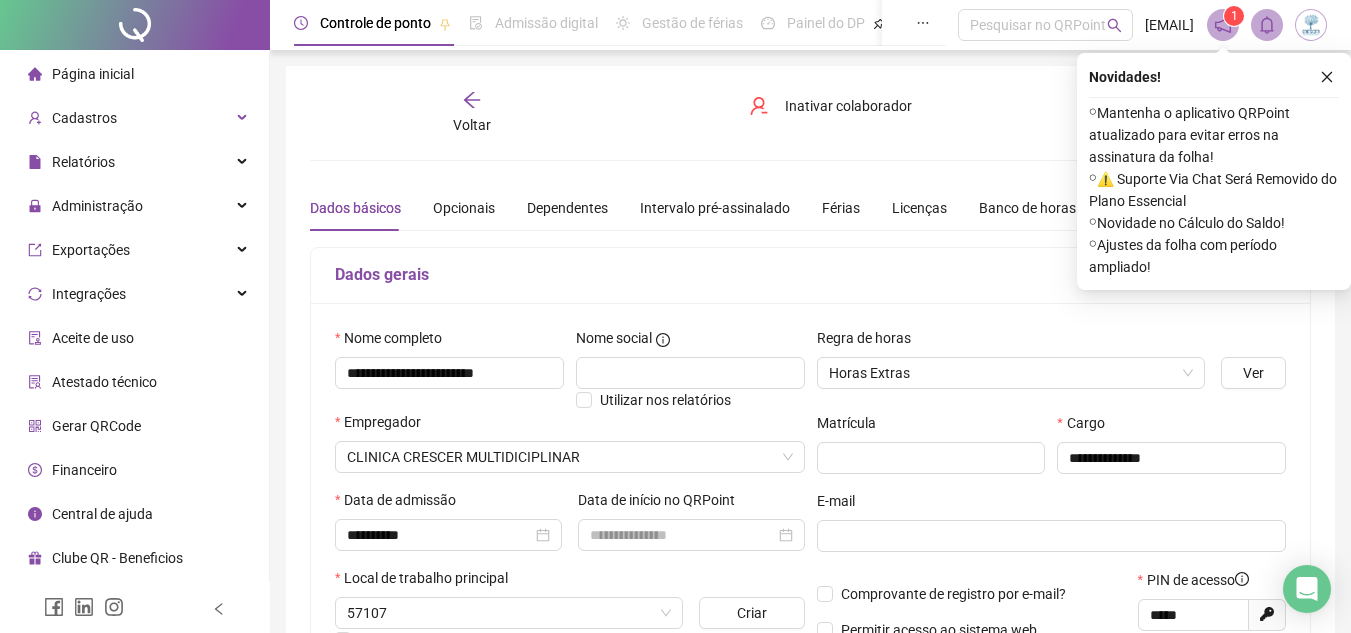 type on "**********" 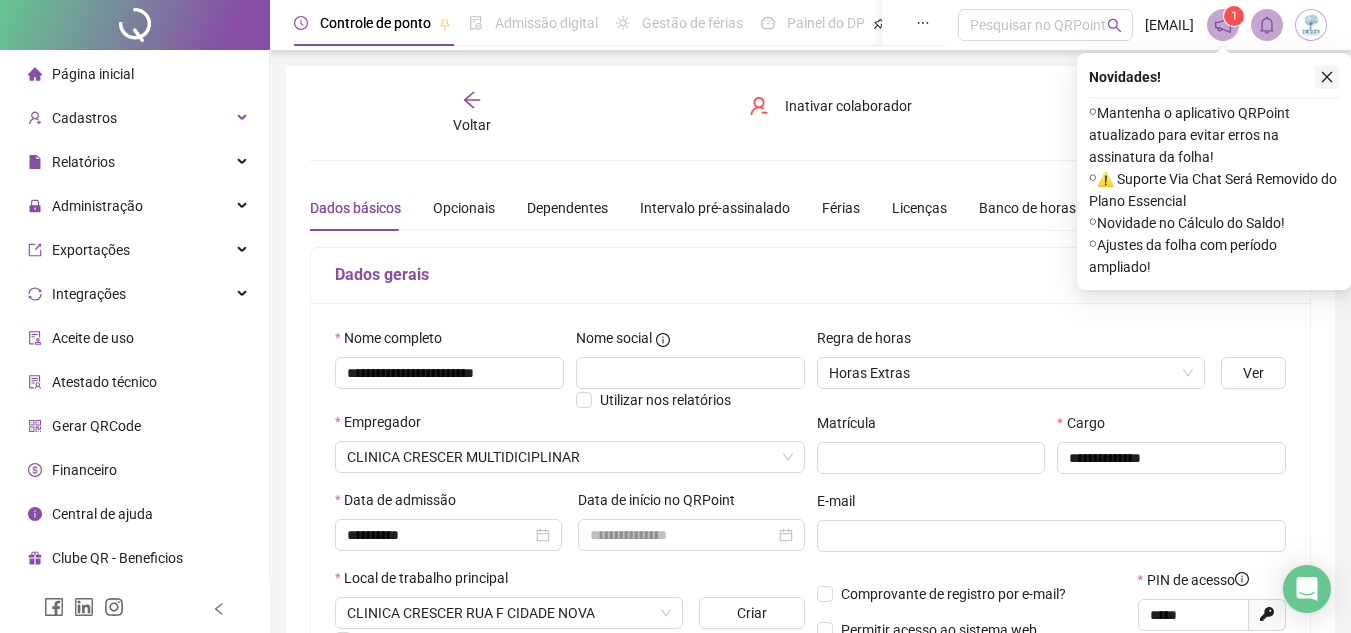 click 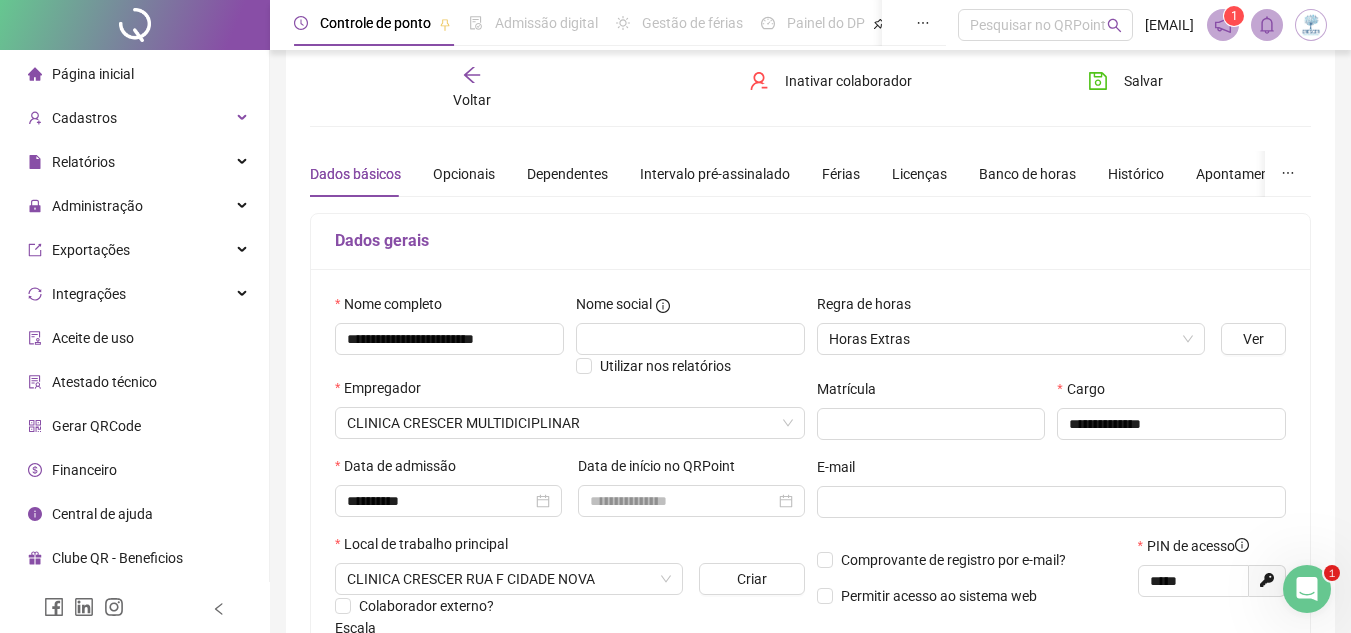 scroll, scrollTop: 162, scrollLeft: 0, axis: vertical 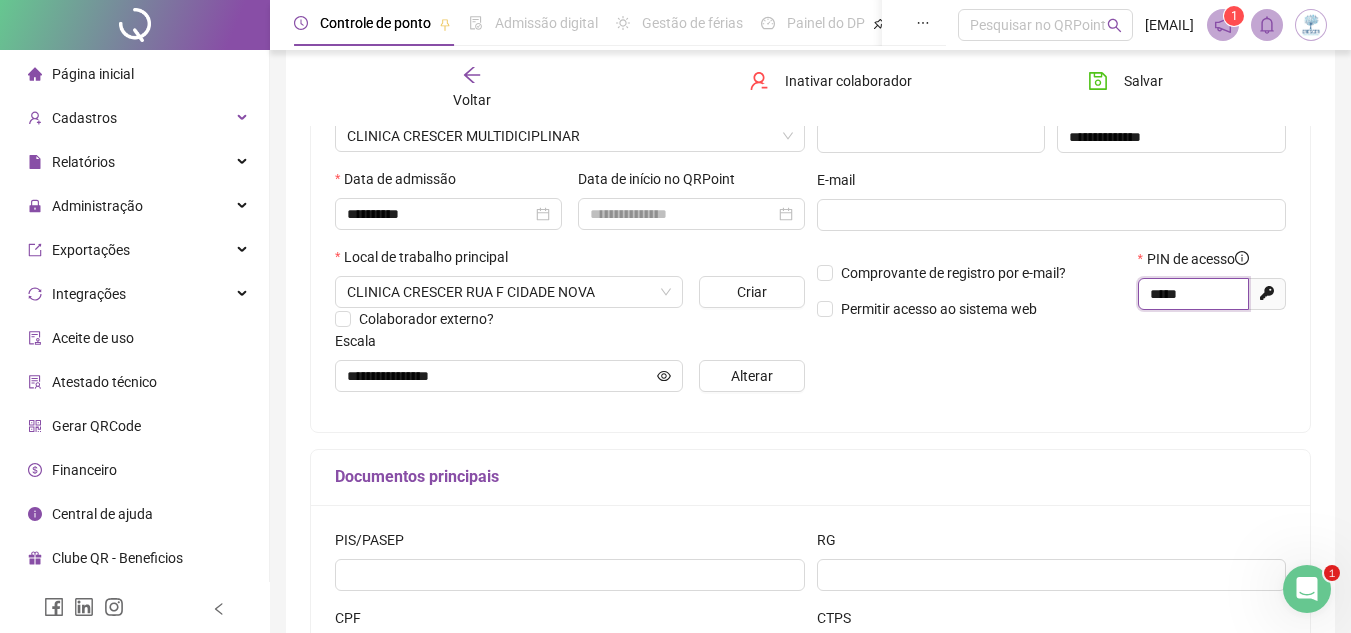 click on "*****" at bounding box center [1191, 294] 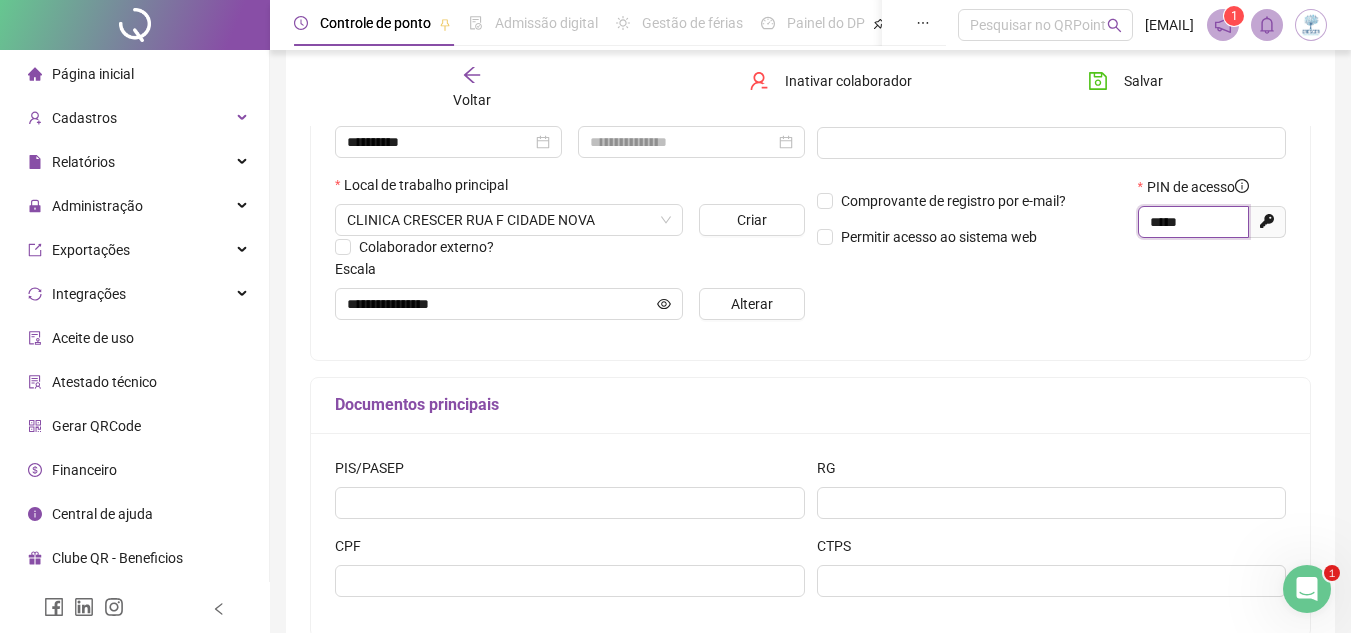 scroll, scrollTop: 508, scrollLeft: 0, axis: vertical 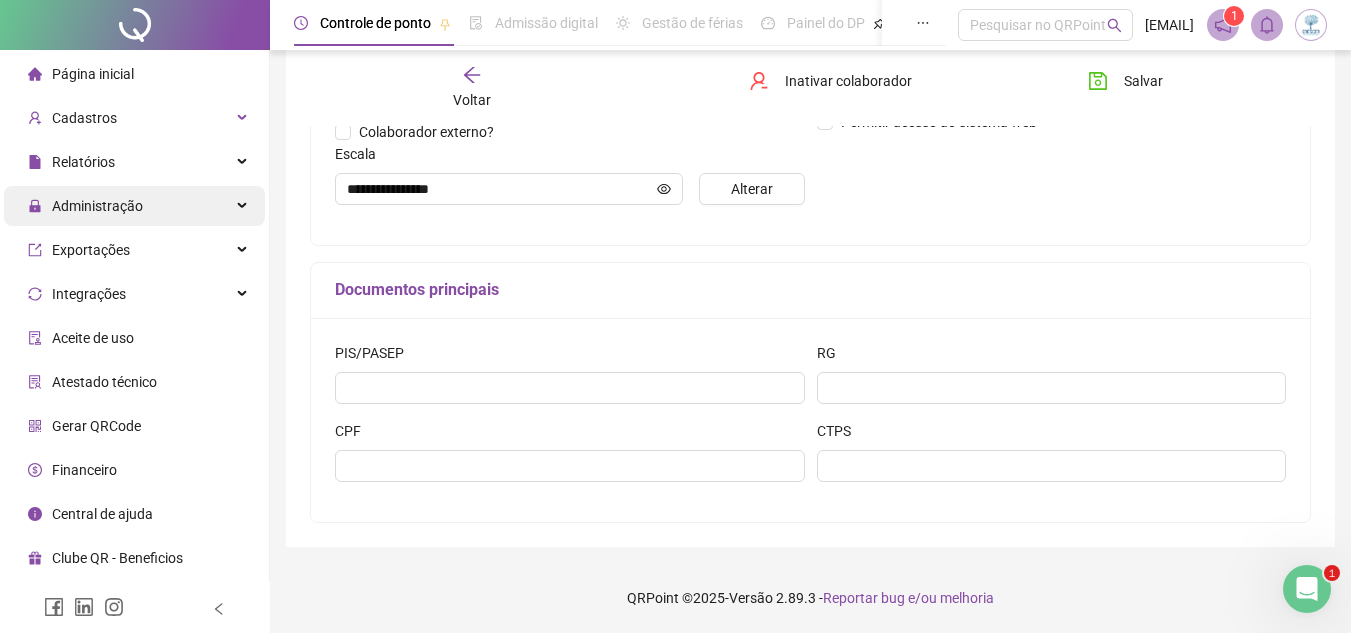 click on "Administração" at bounding box center [134, 206] 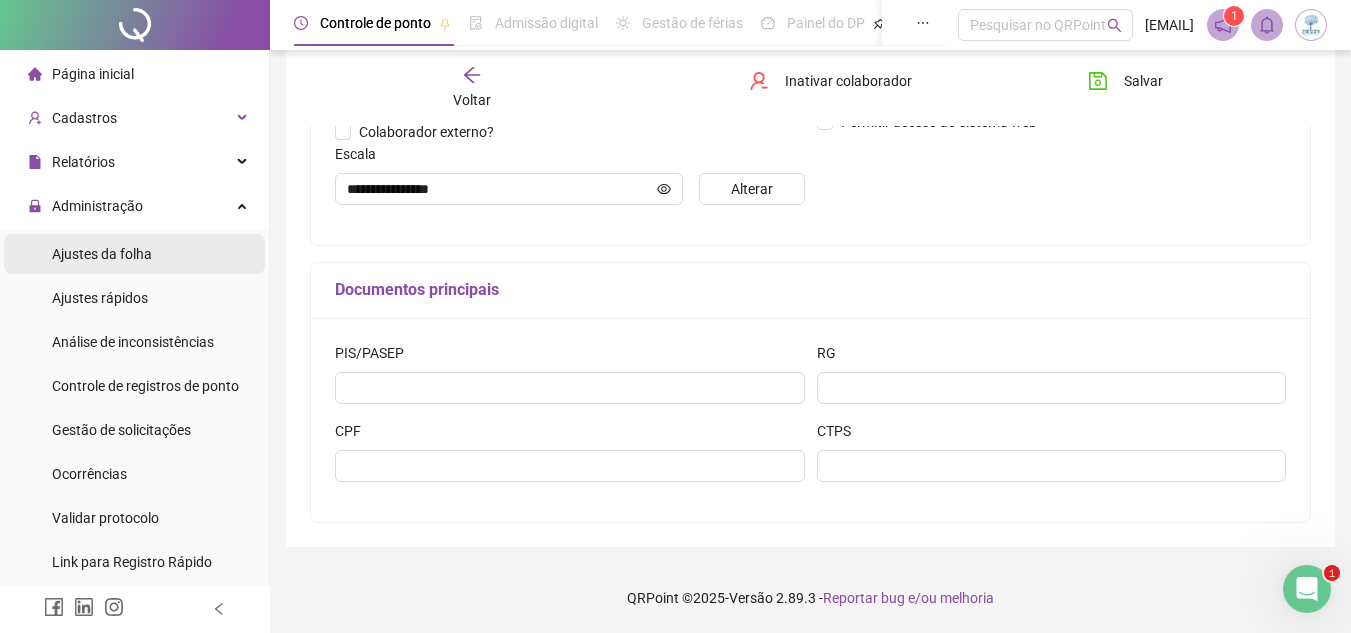 click on "Ajustes da folha" at bounding box center (102, 254) 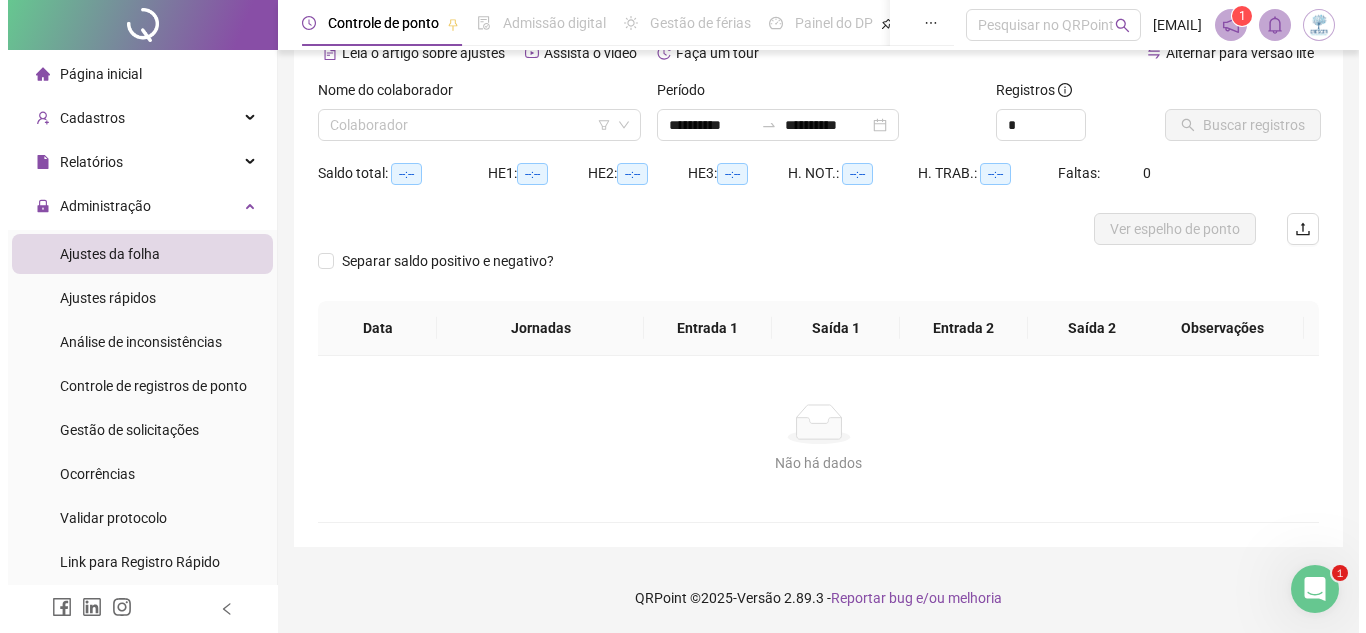 scroll, scrollTop: 105, scrollLeft: 0, axis: vertical 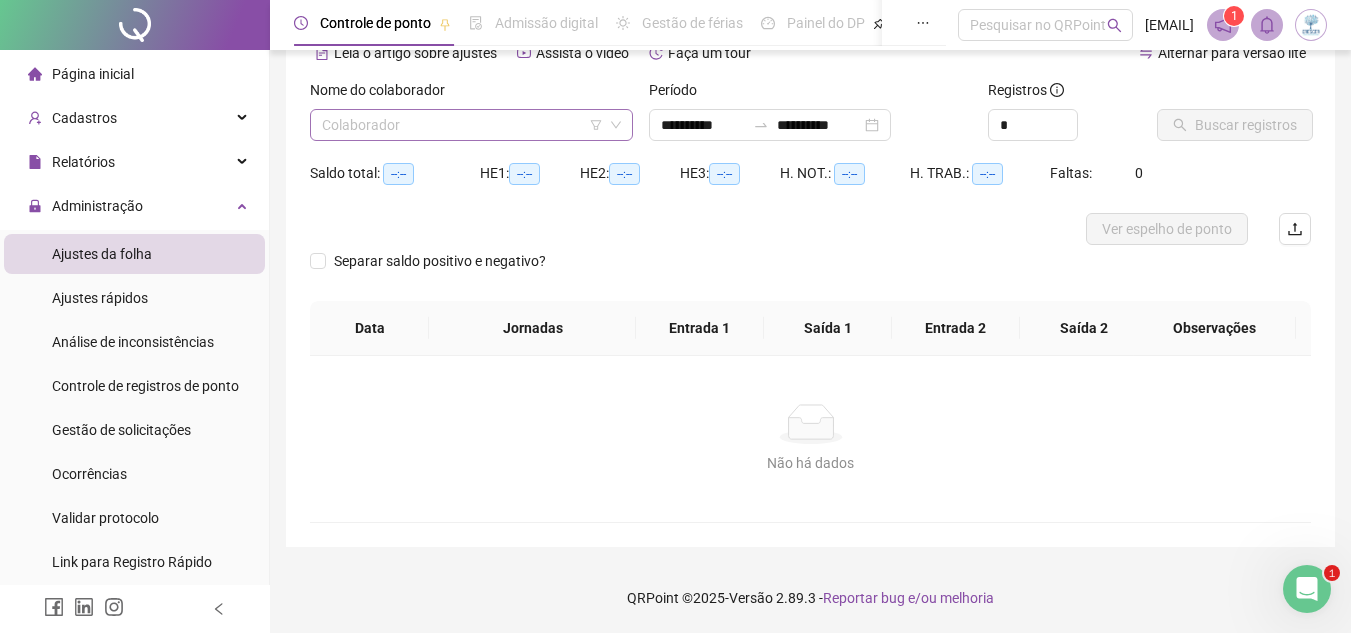 click at bounding box center (462, 125) 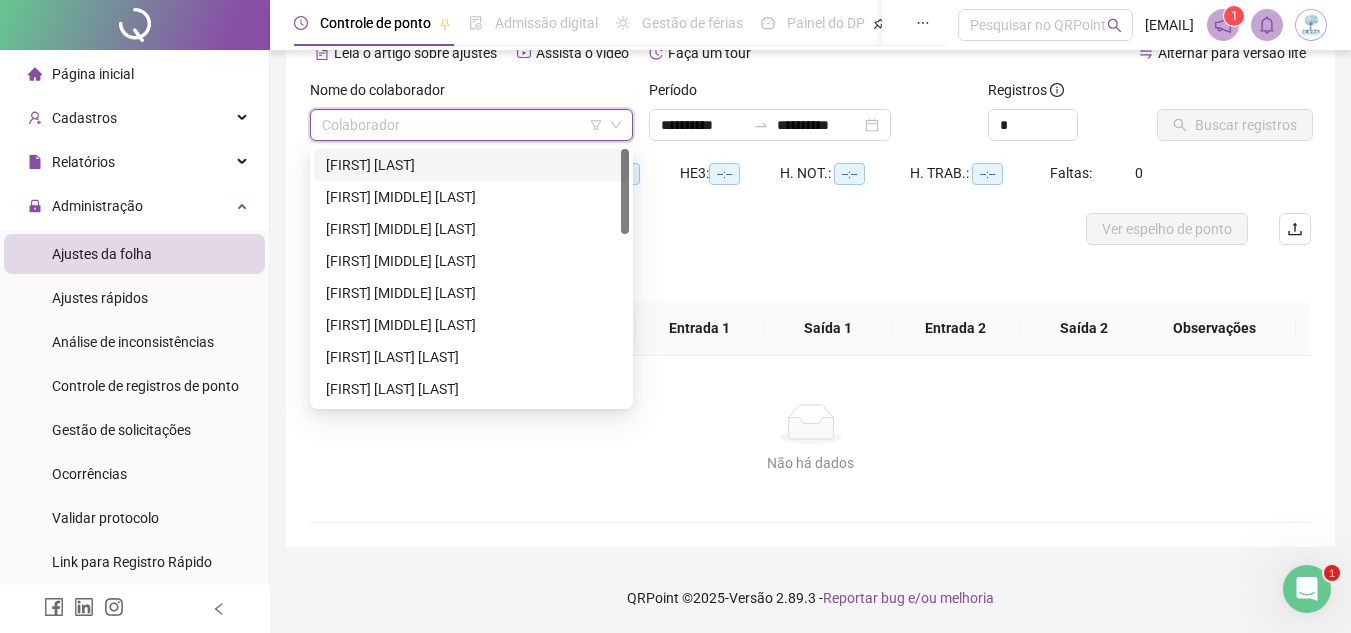 click on "[FIRST] [LAST]" at bounding box center [471, 165] 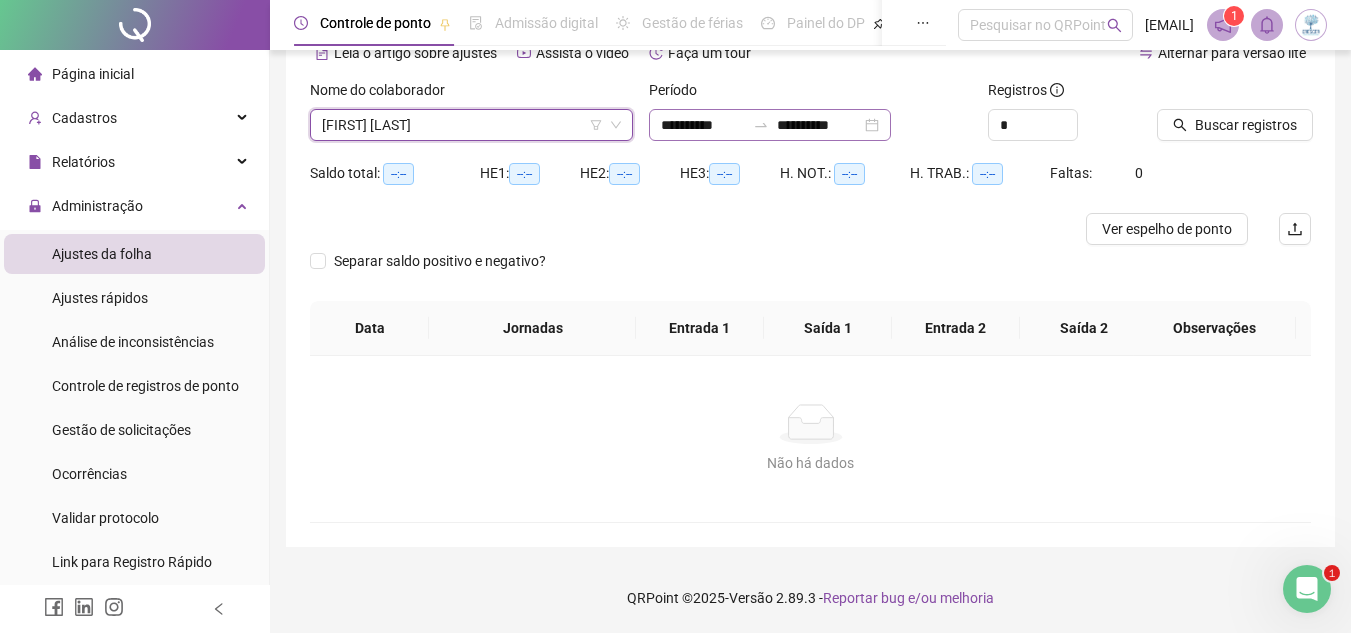 click on "**********" at bounding box center [770, 125] 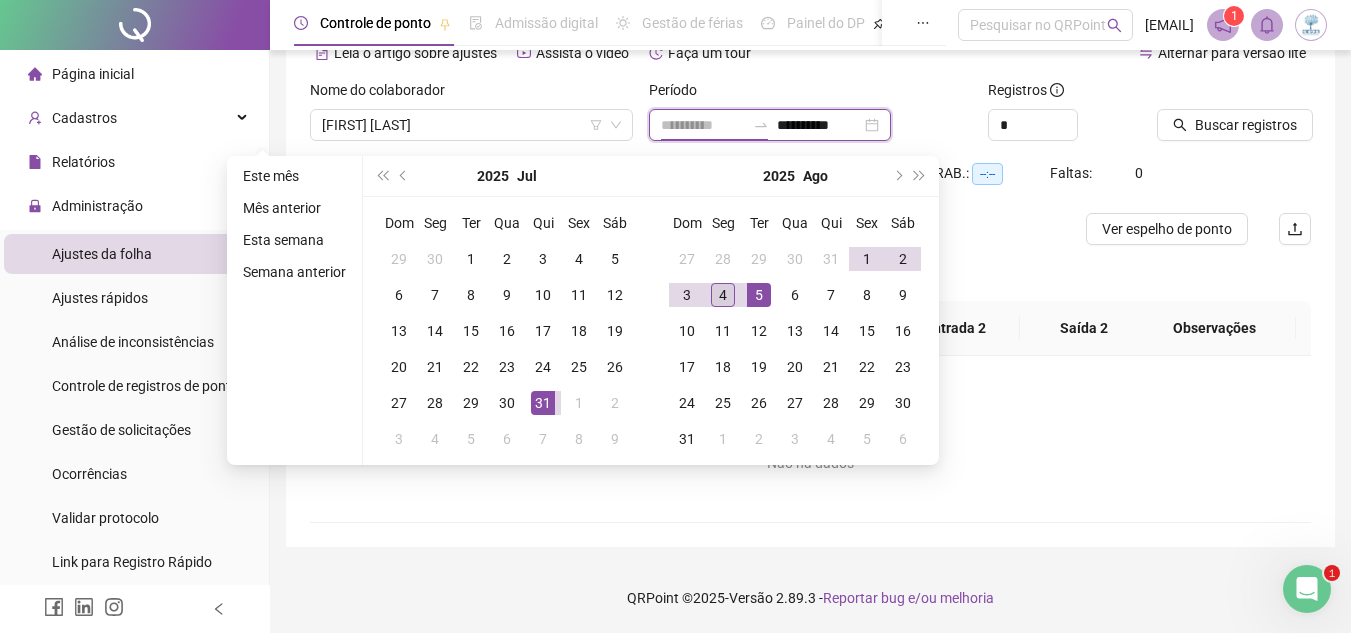 type on "**********" 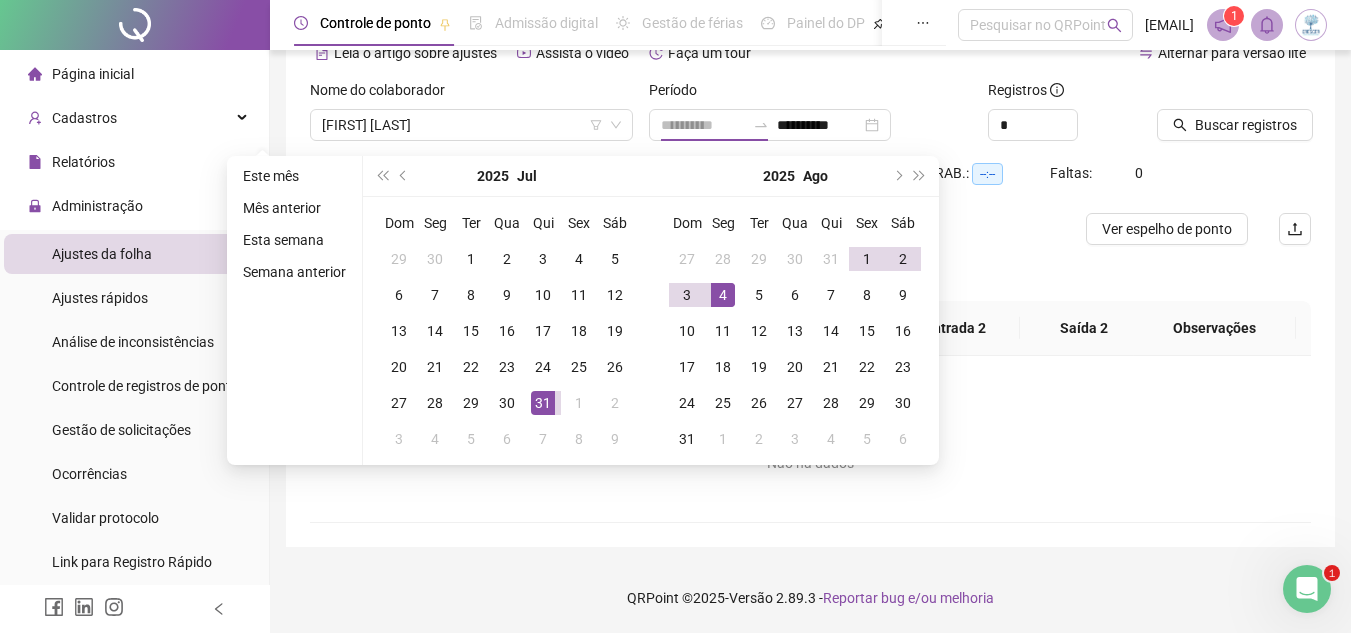 click on "4" at bounding box center [723, 295] 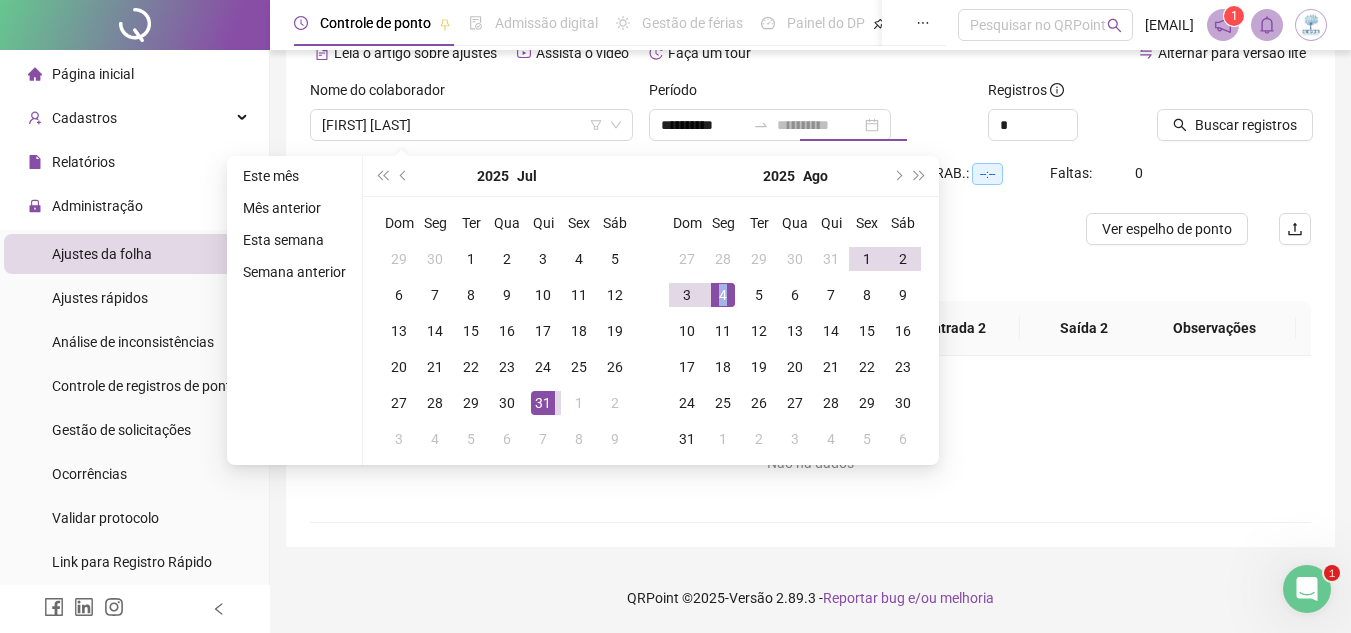 click on "4" at bounding box center (723, 295) 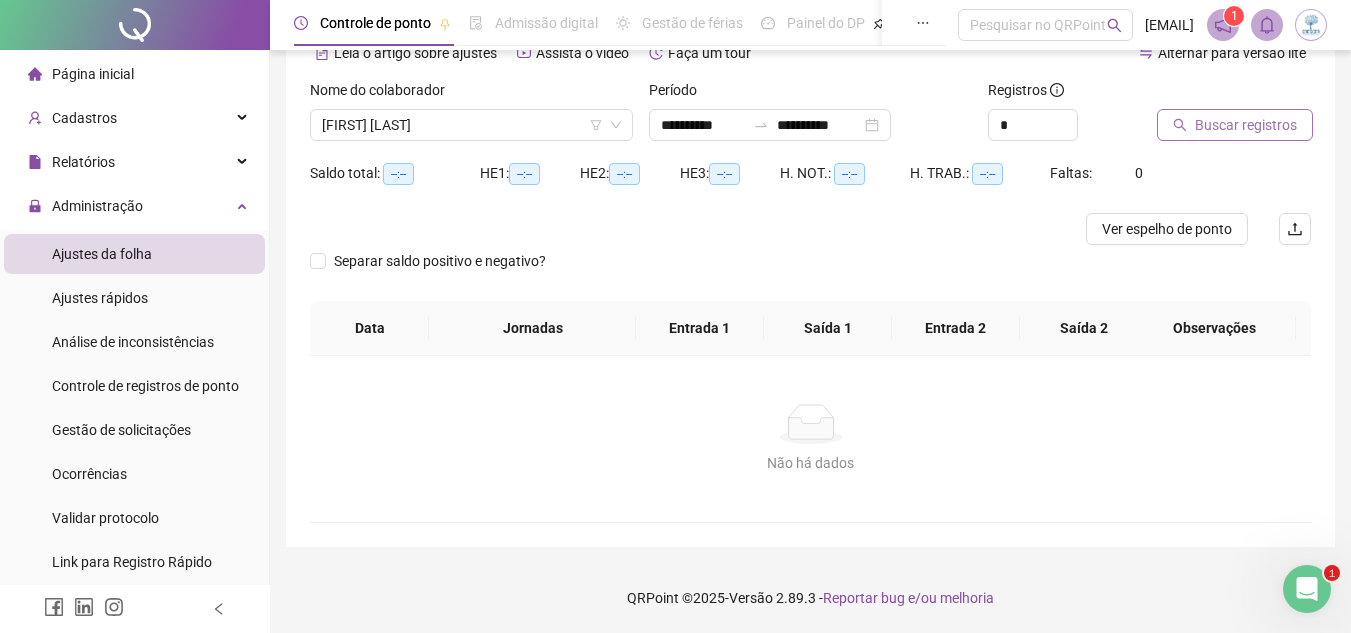 click on "Buscar registros" at bounding box center (1246, 125) 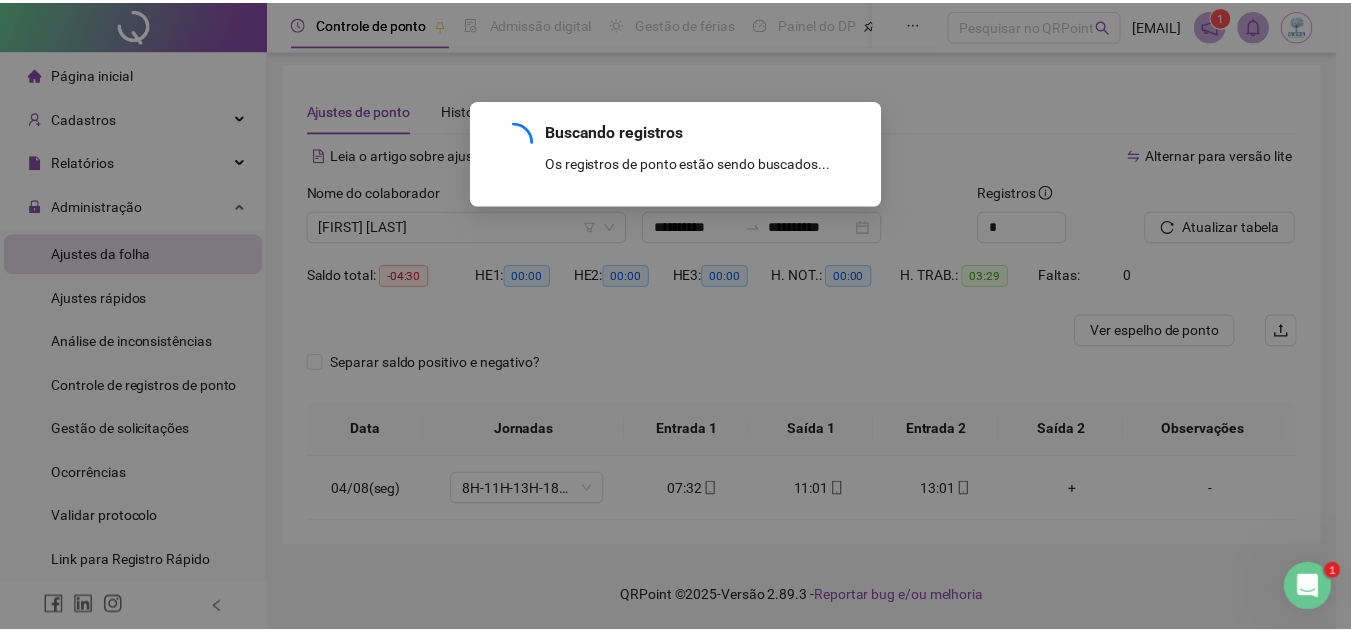 scroll, scrollTop: 3, scrollLeft: 0, axis: vertical 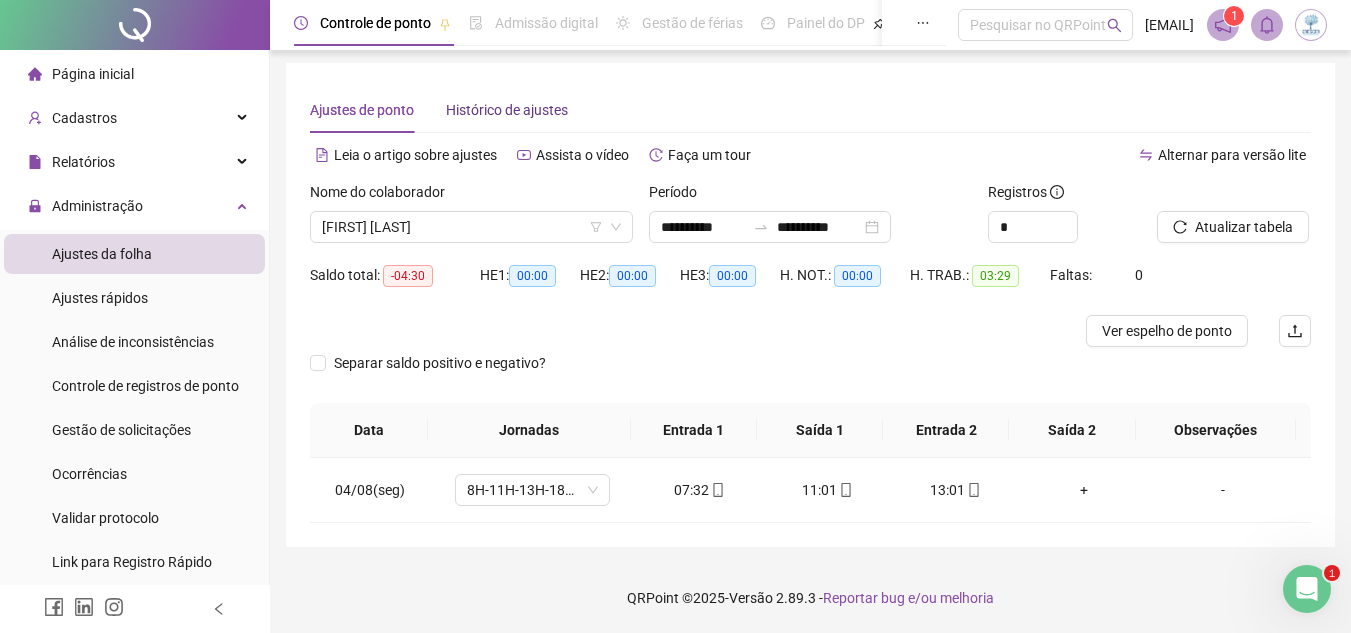 click on "Histórico de ajustes" at bounding box center [507, 110] 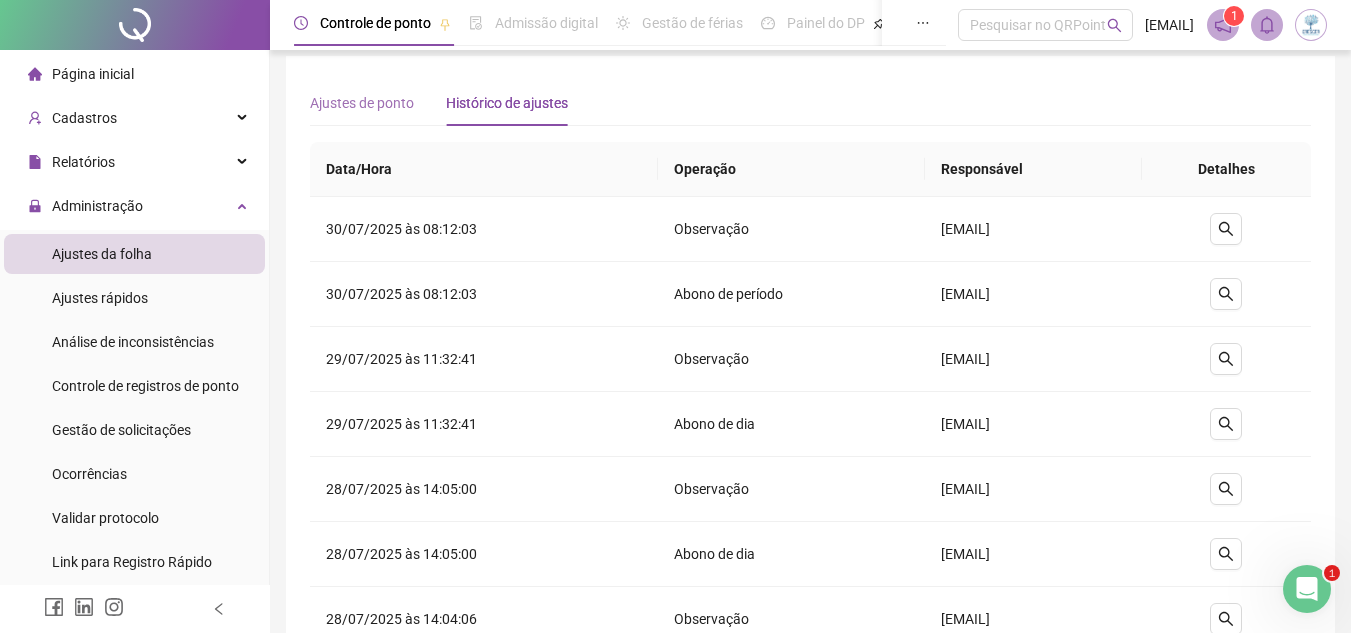 scroll, scrollTop: 0, scrollLeft: 0, axis: both 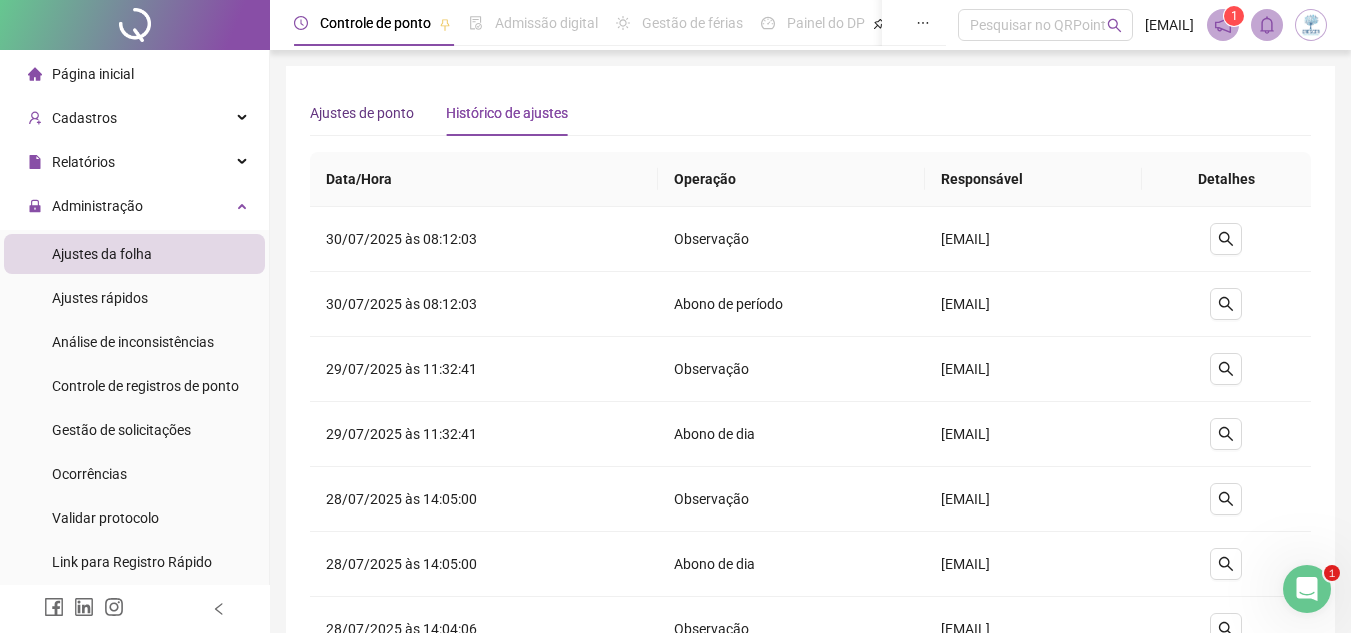 click on "Ajustes de ponto" at bounding box center [362, 113] 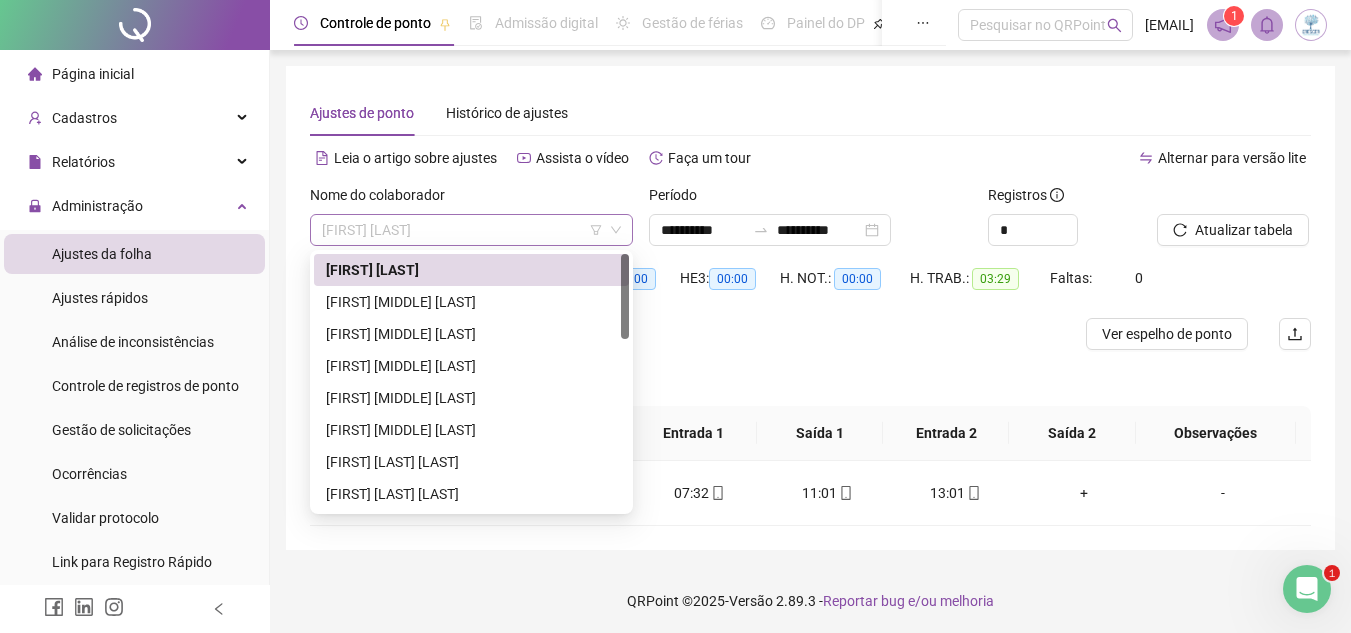 click on "[FIRST] [LAST]" at bounding box center (471, 230) 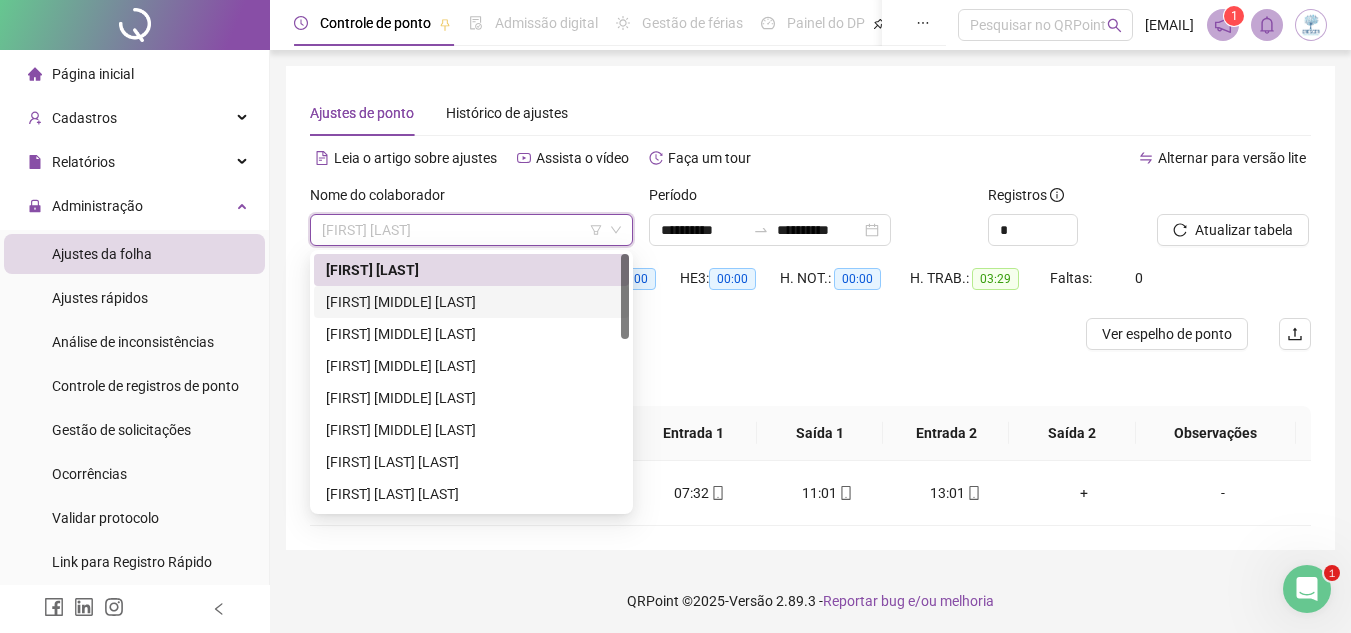 click on "[FIRST] [MIDDLE] [LAST]" at bounding box center [471, 302] 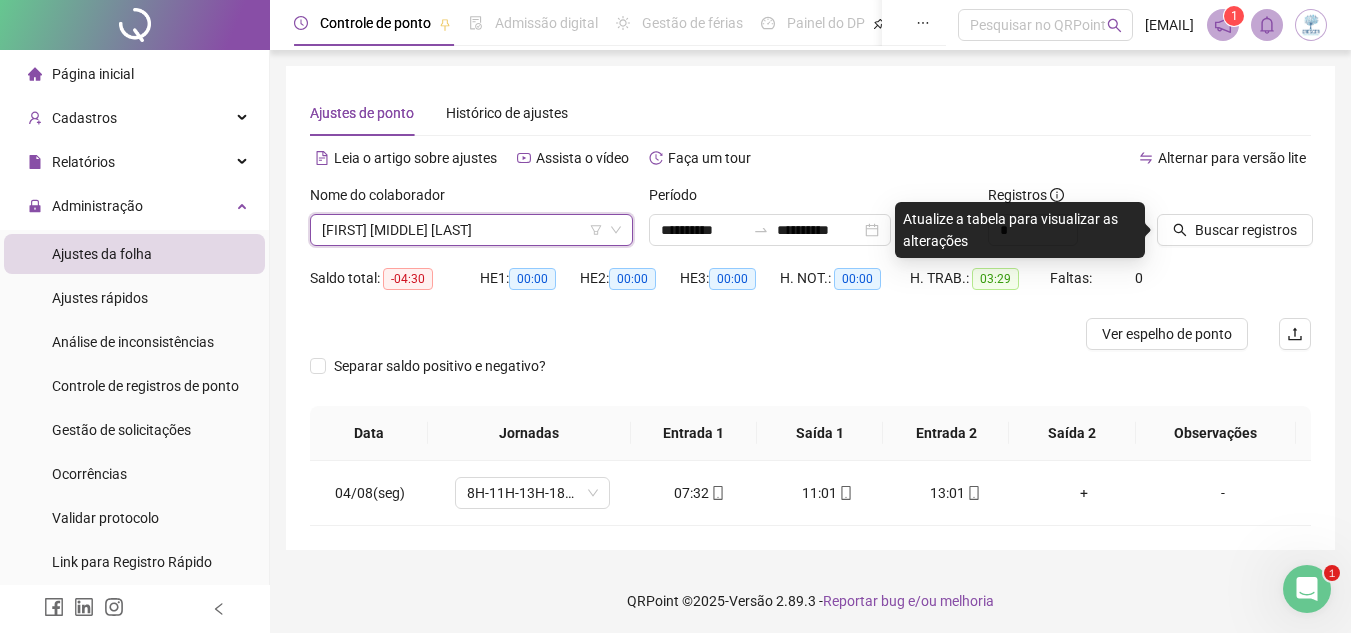 click on "Buscar registros" at bounding box center [1234, 223] 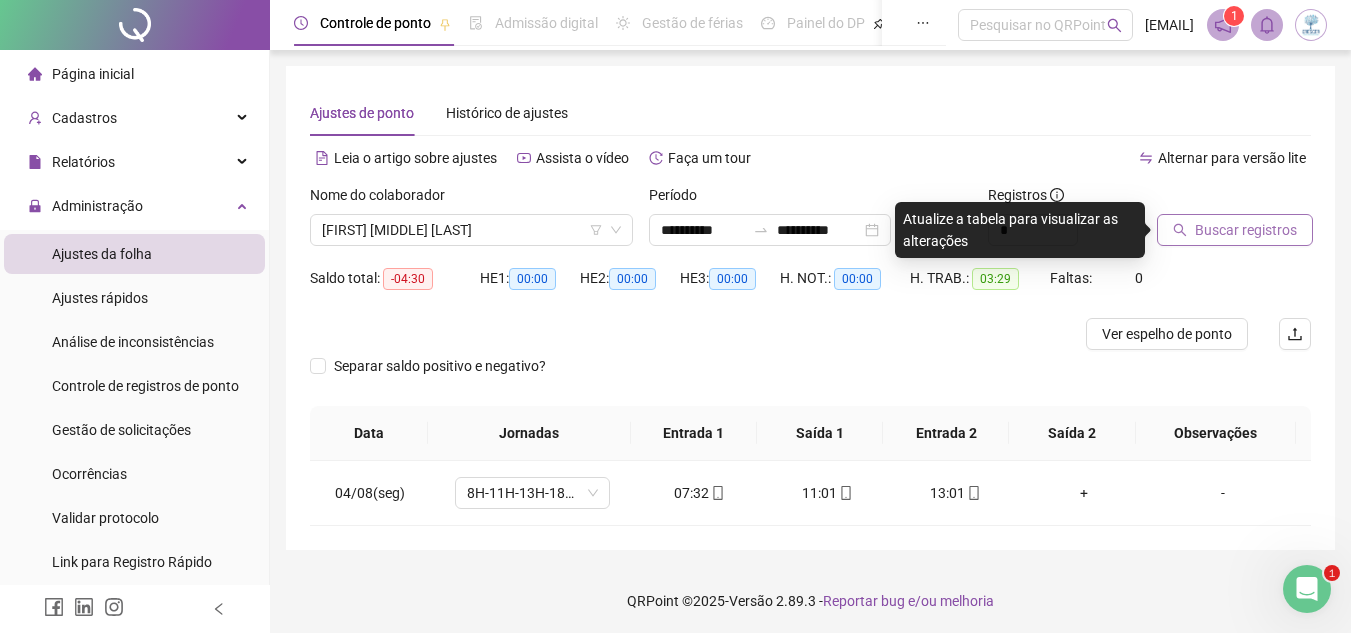 click on "Buscar registros" at bounding box center [1246, 230] 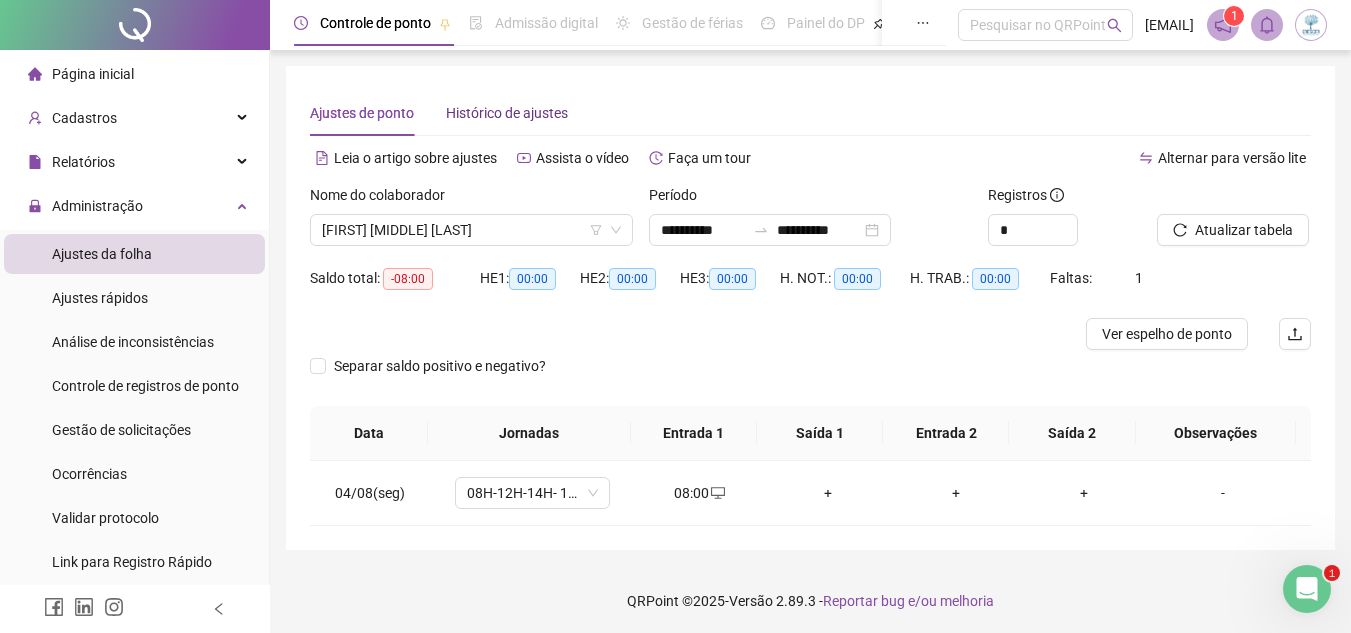 click on "Histórico de ajustes" at bounding box center [507, 113] 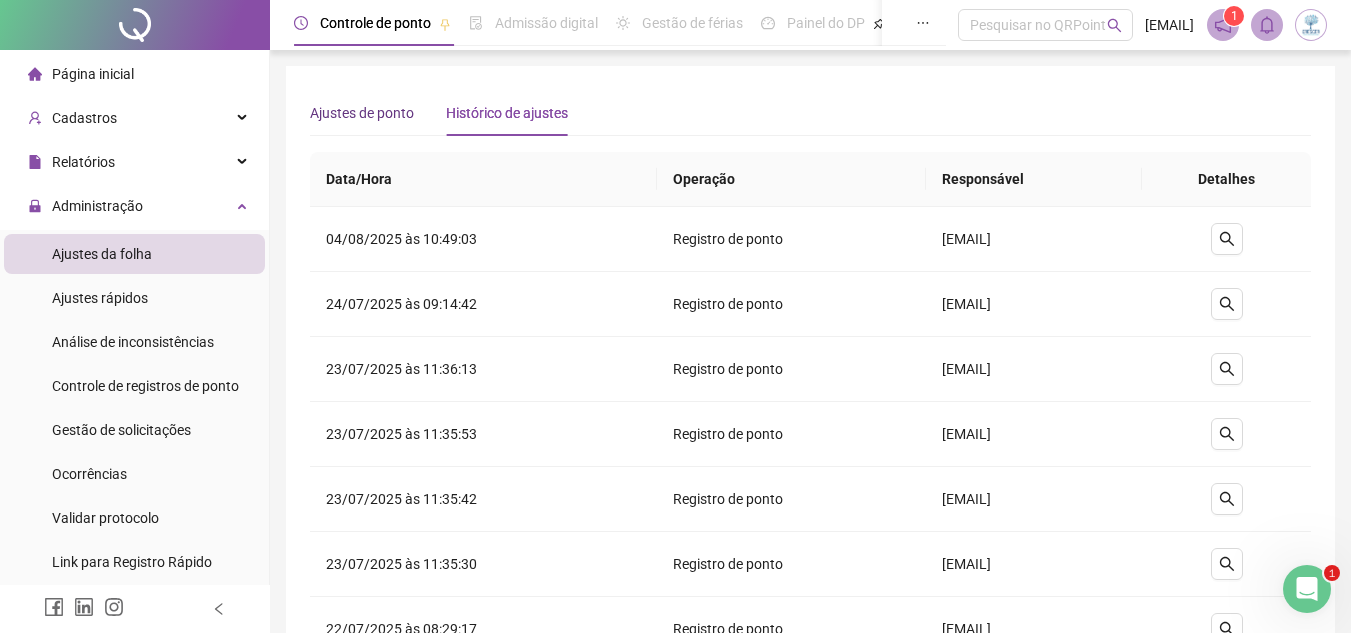 click on "Ajustes de ponto" at bounding box center [362, 113] 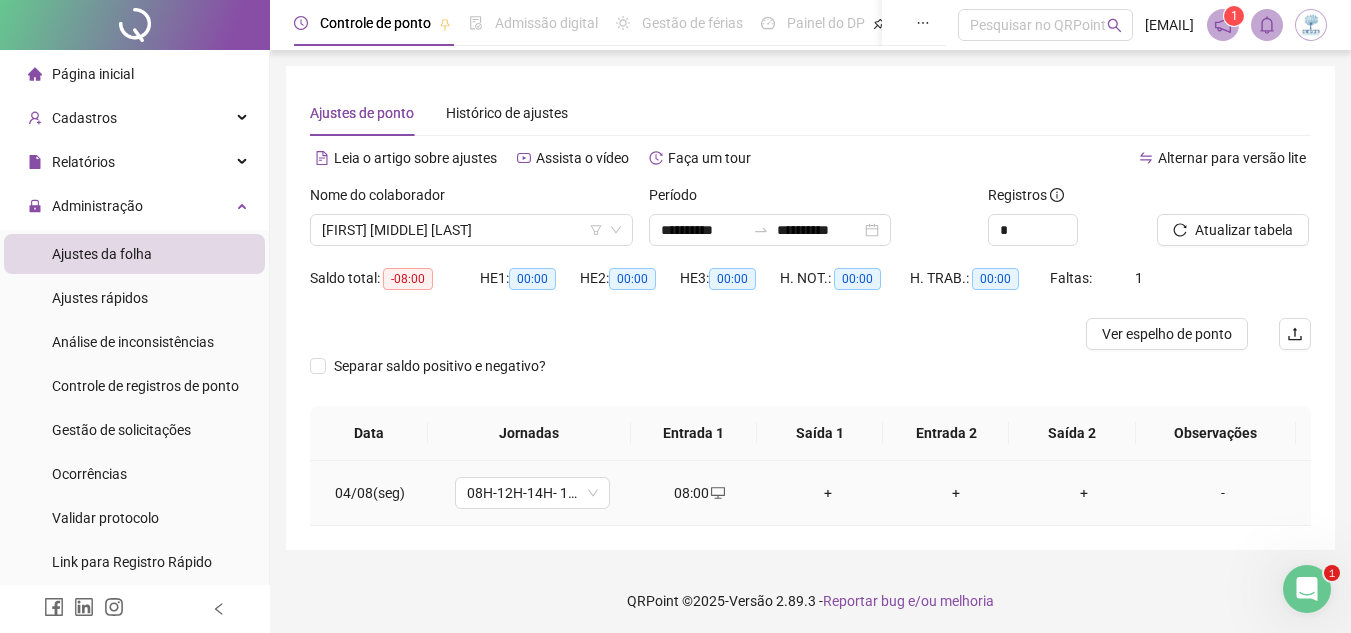click on "+" at bounding box center [828, 493] 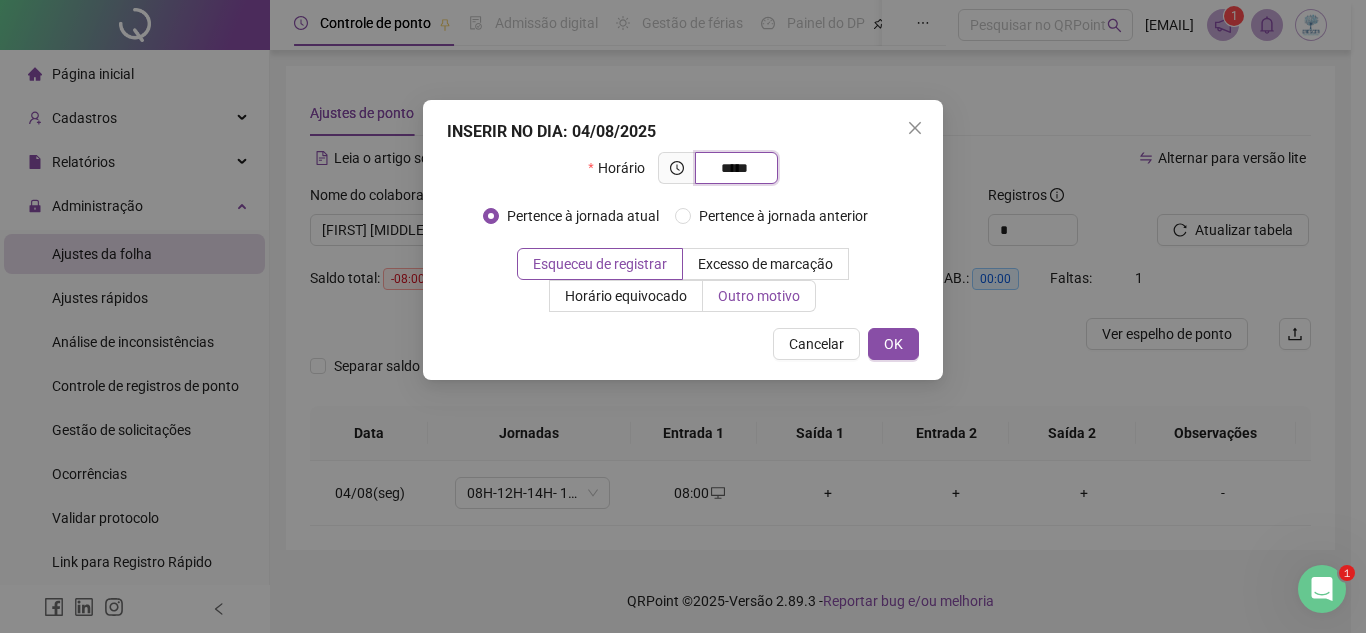 type on "*****" 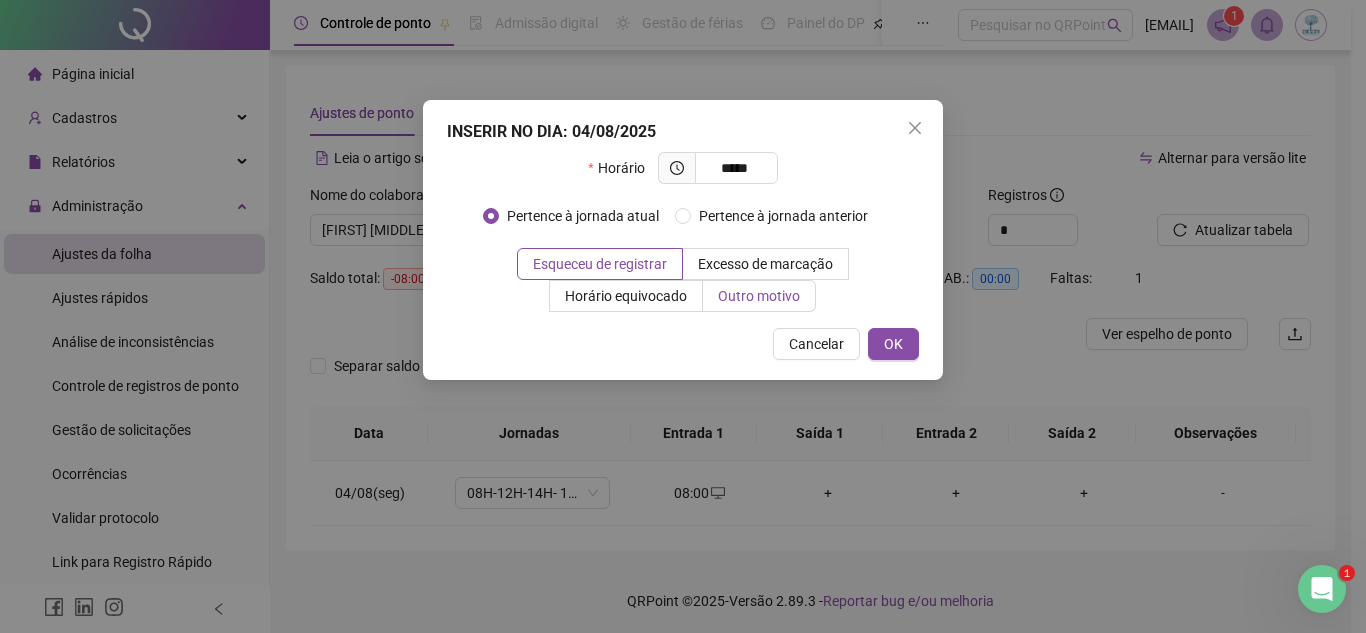 click on "Outro motivo" at bounding box center (759, 296) 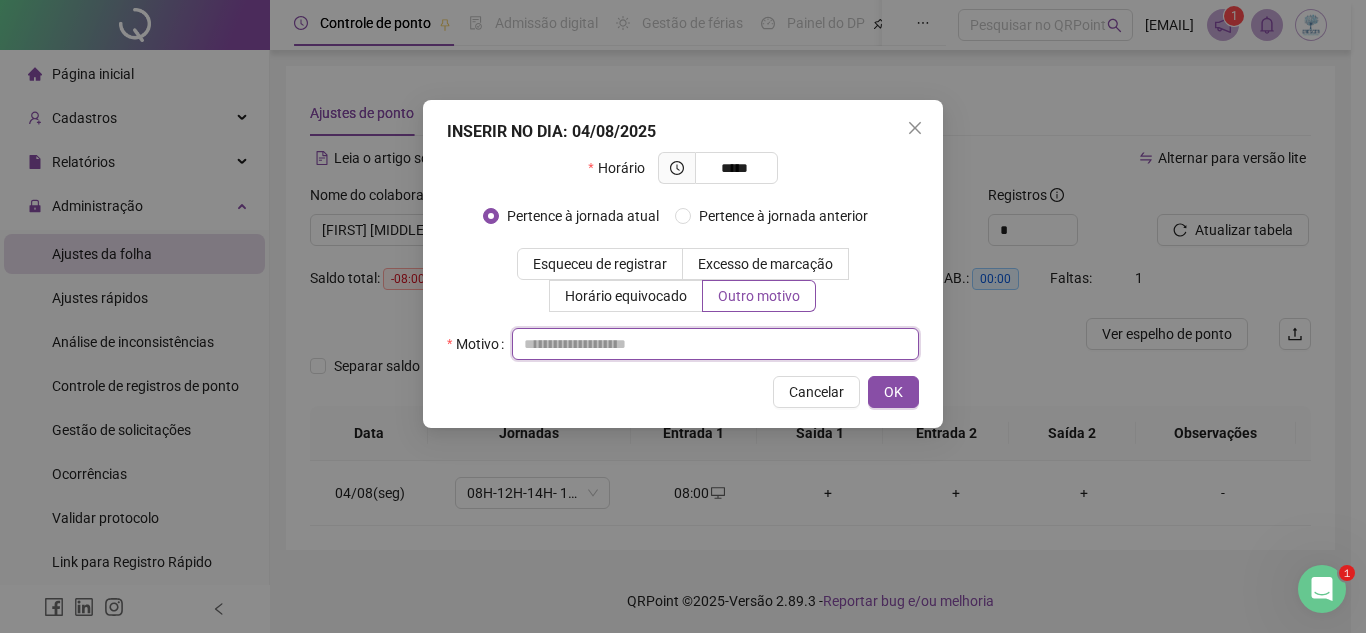 click at bounding box center [715, 344] 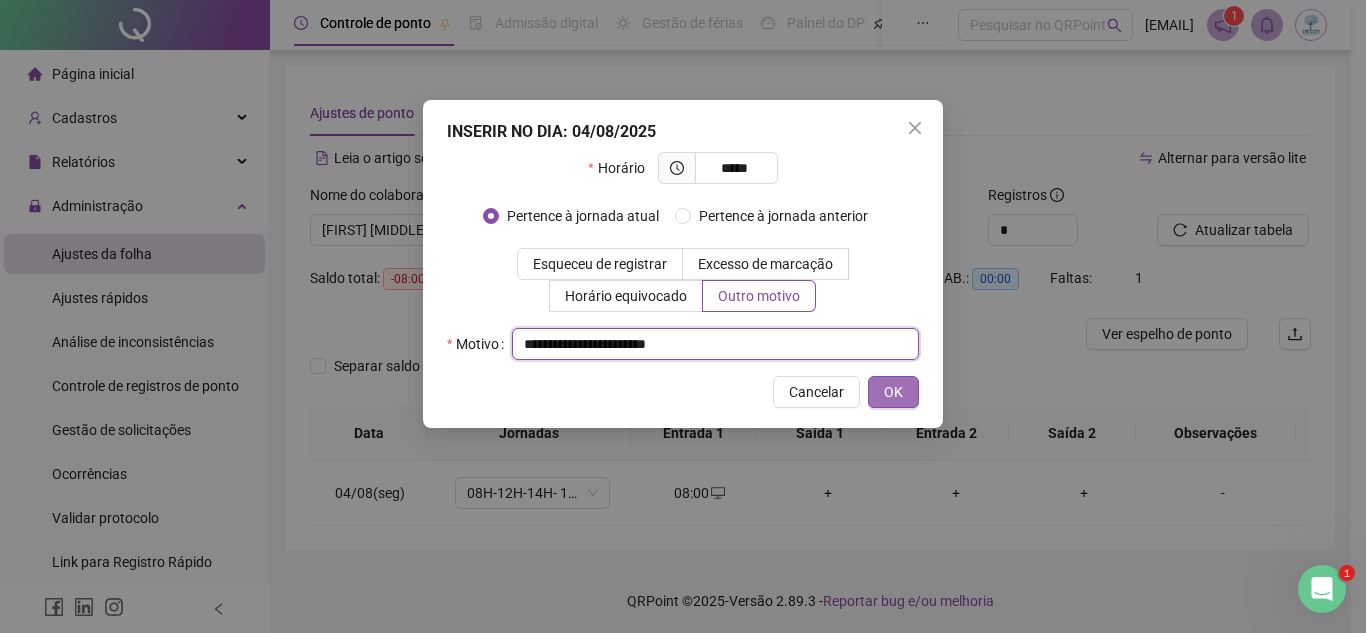 type on "**********" 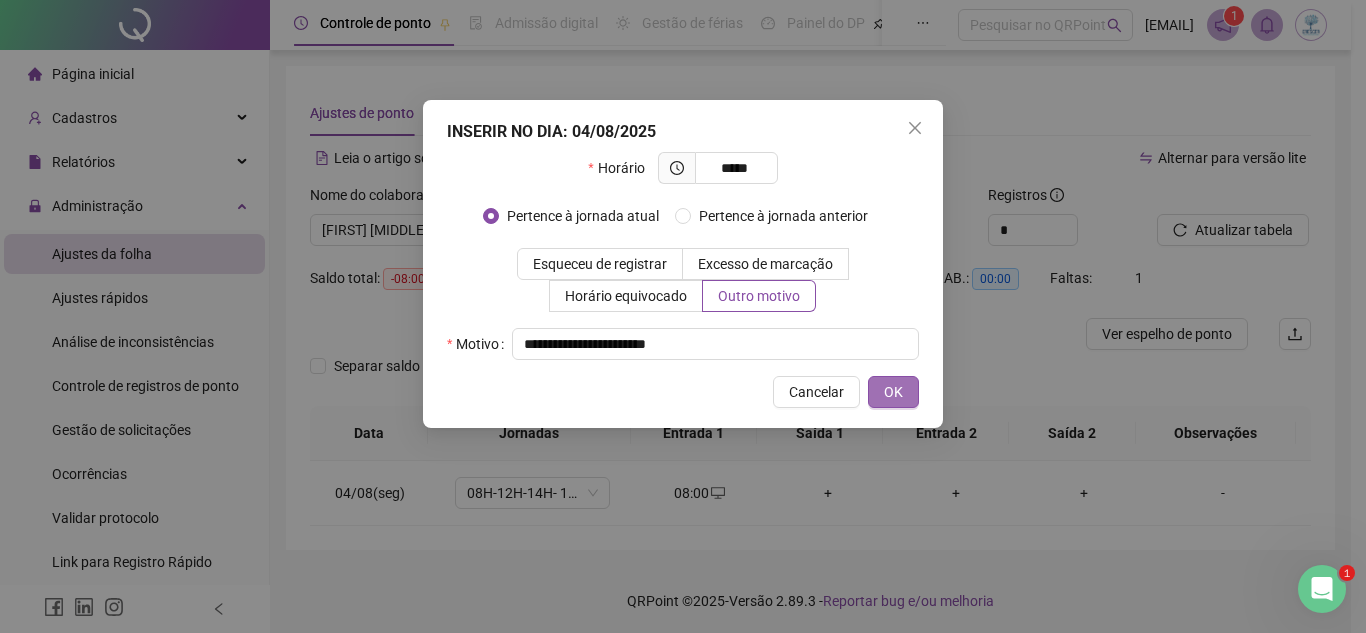 click on "OK" at bounding box center [893, 392] 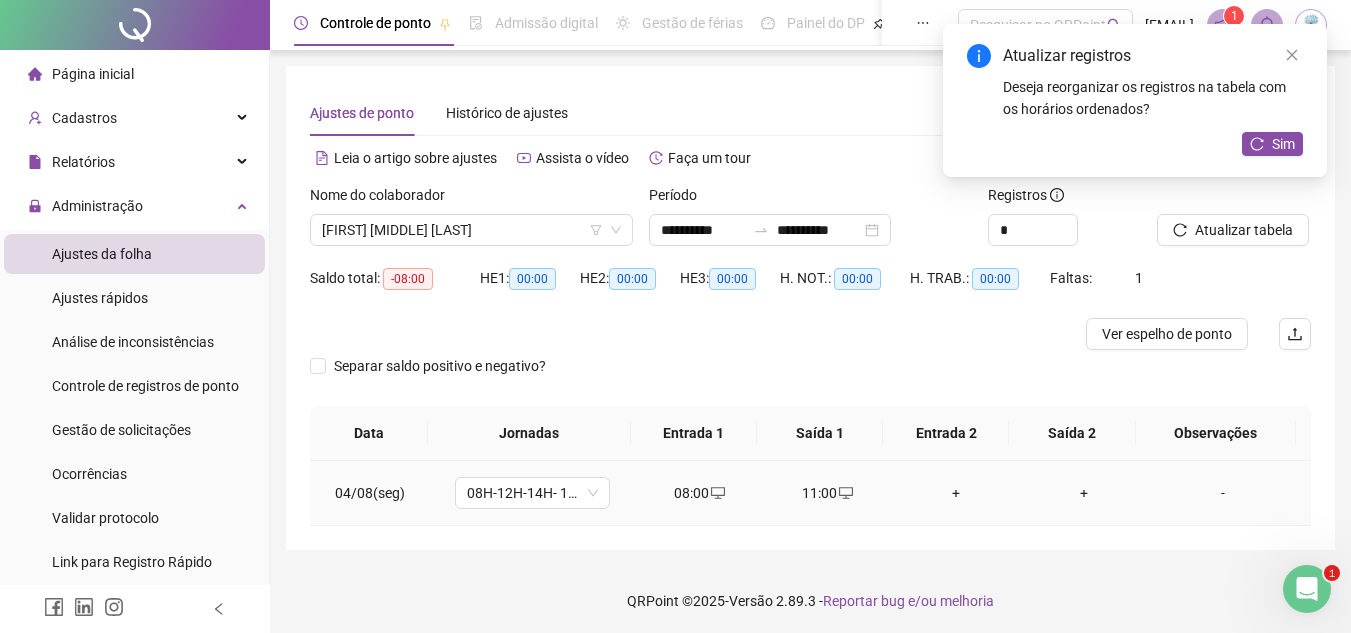 click on "+" at bounding box center [956, 493] 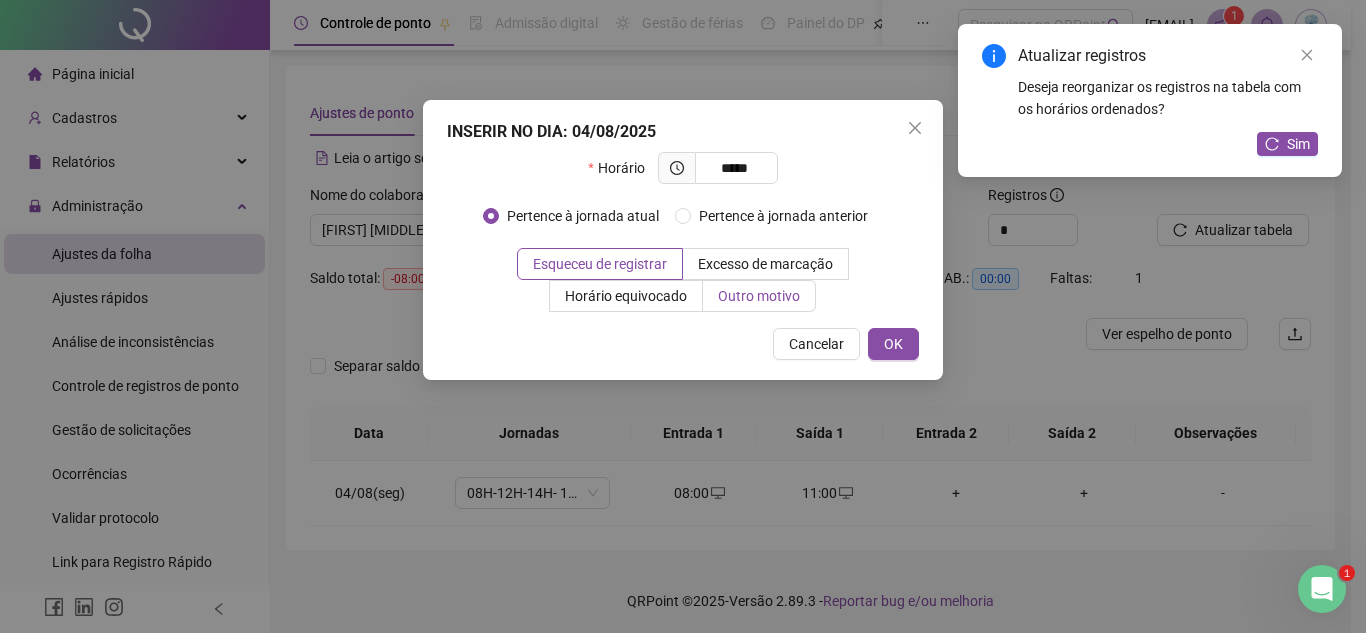 type on "*****" 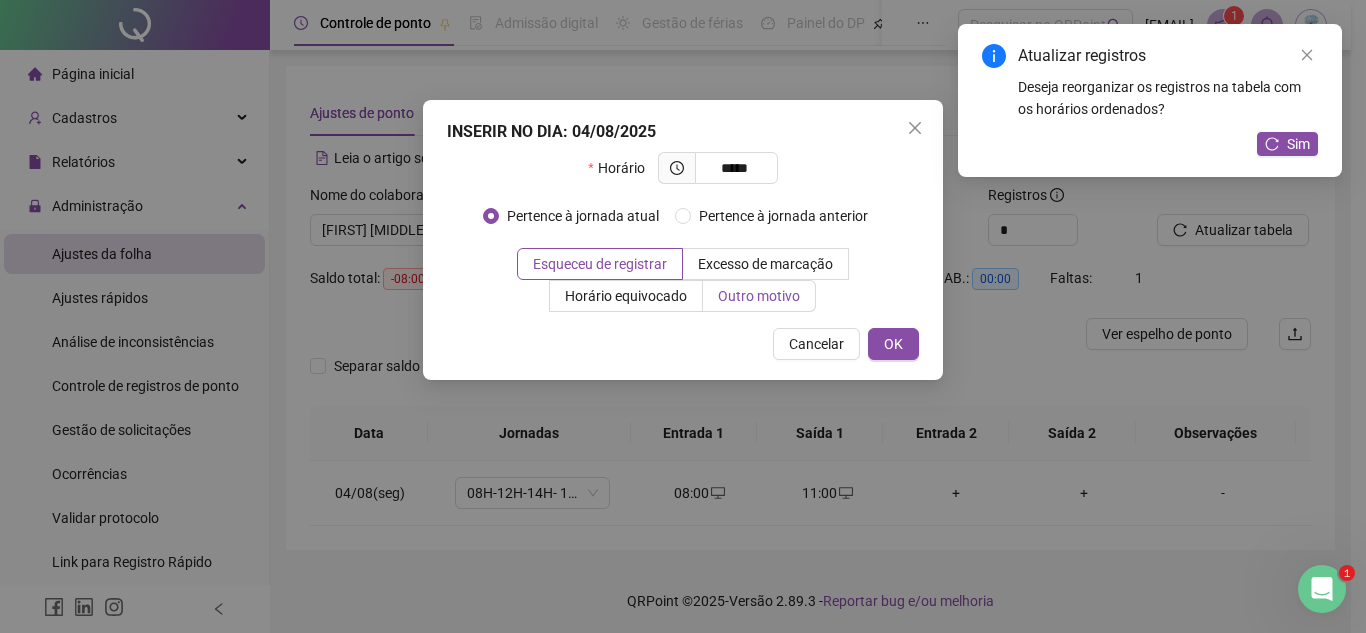 click on "Outro motivo" at bounding box center [759, 296] 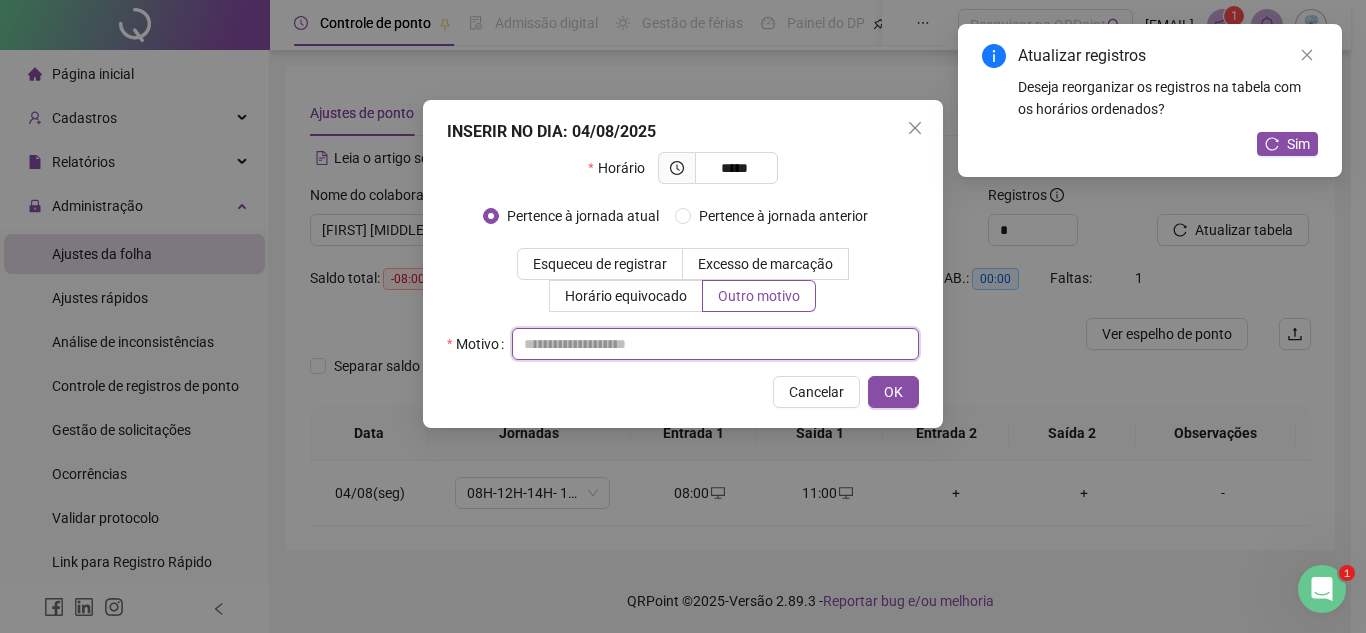 click at bounding box center (715, 344) 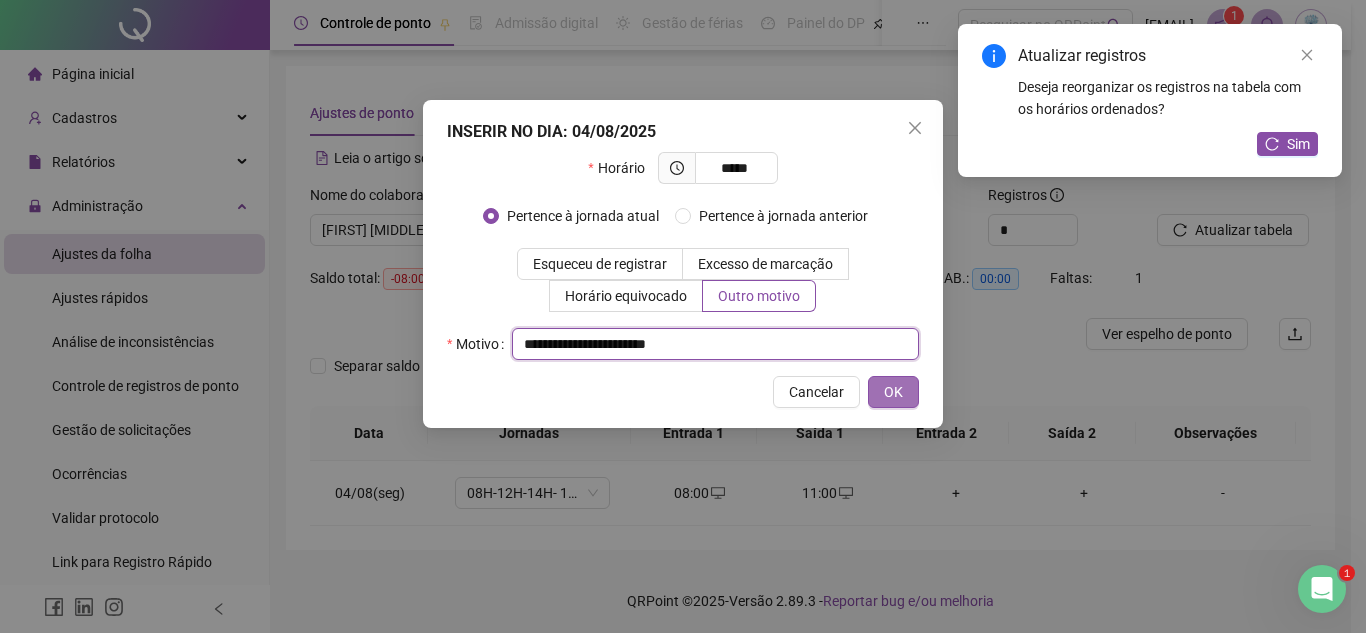 type on "**********" 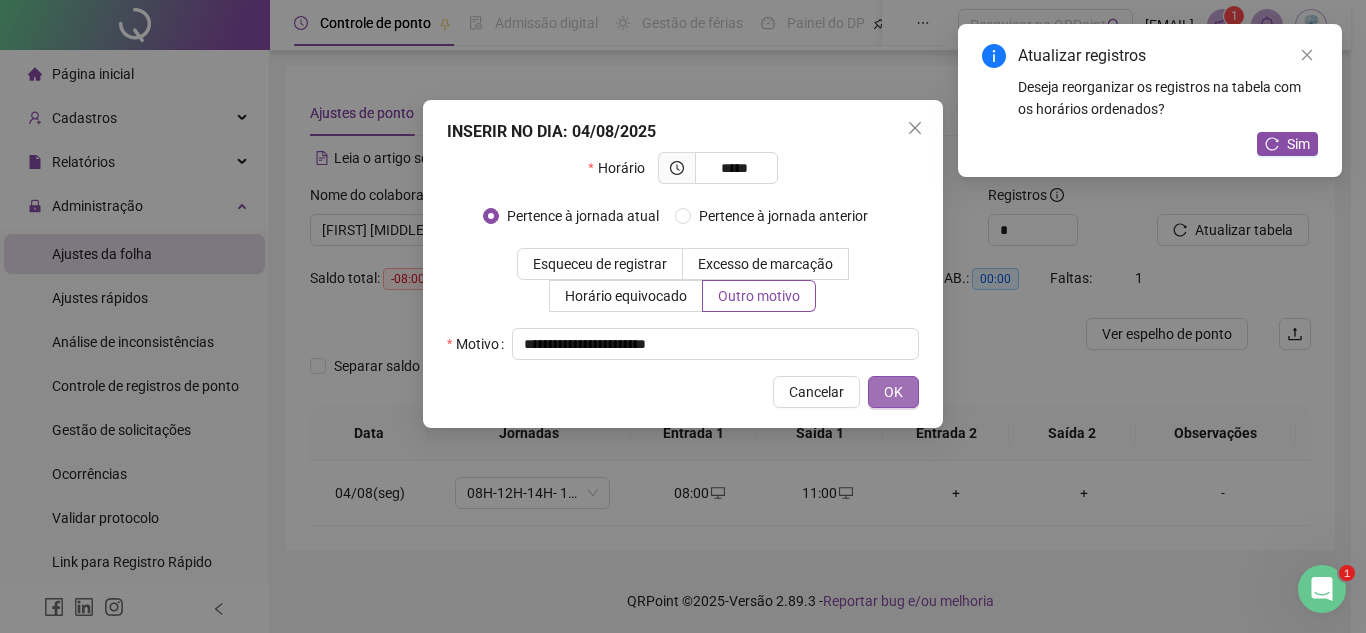 click on "OK" at bounding box center (893, 392) 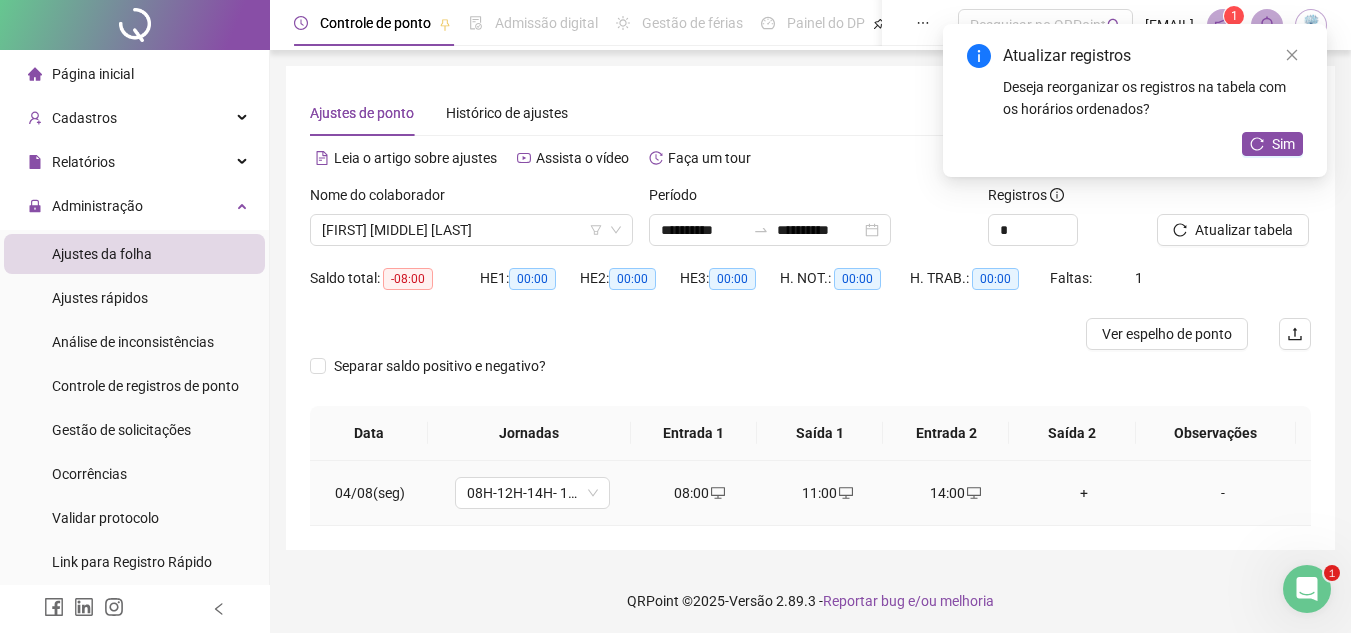 click on "11:00" at bounding box center [828, 493] 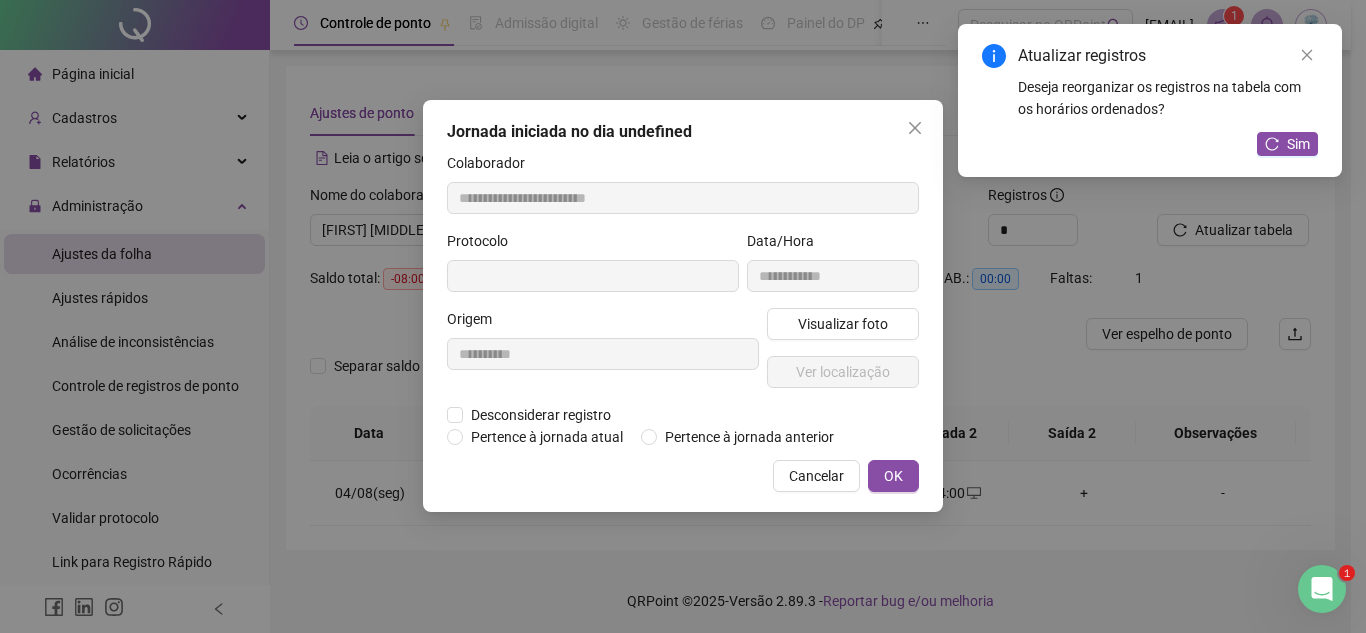 type on "**********" 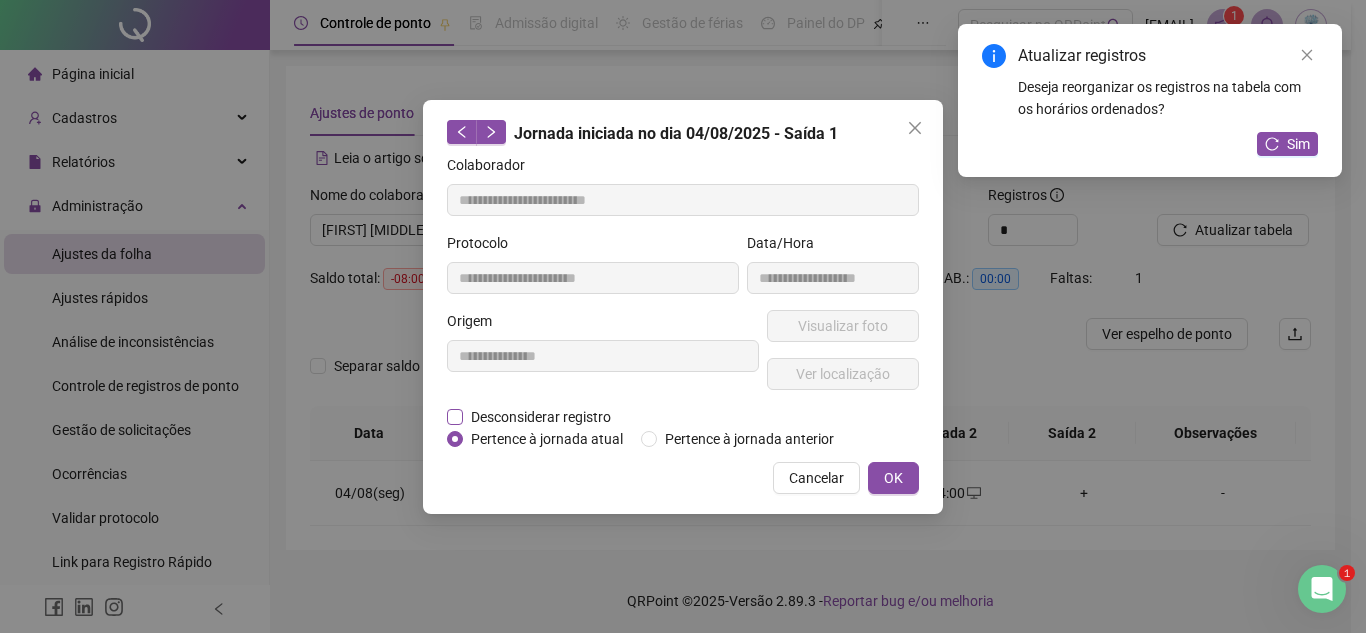 click on "Desconsiderar registro" at bounding box center (541, 417) 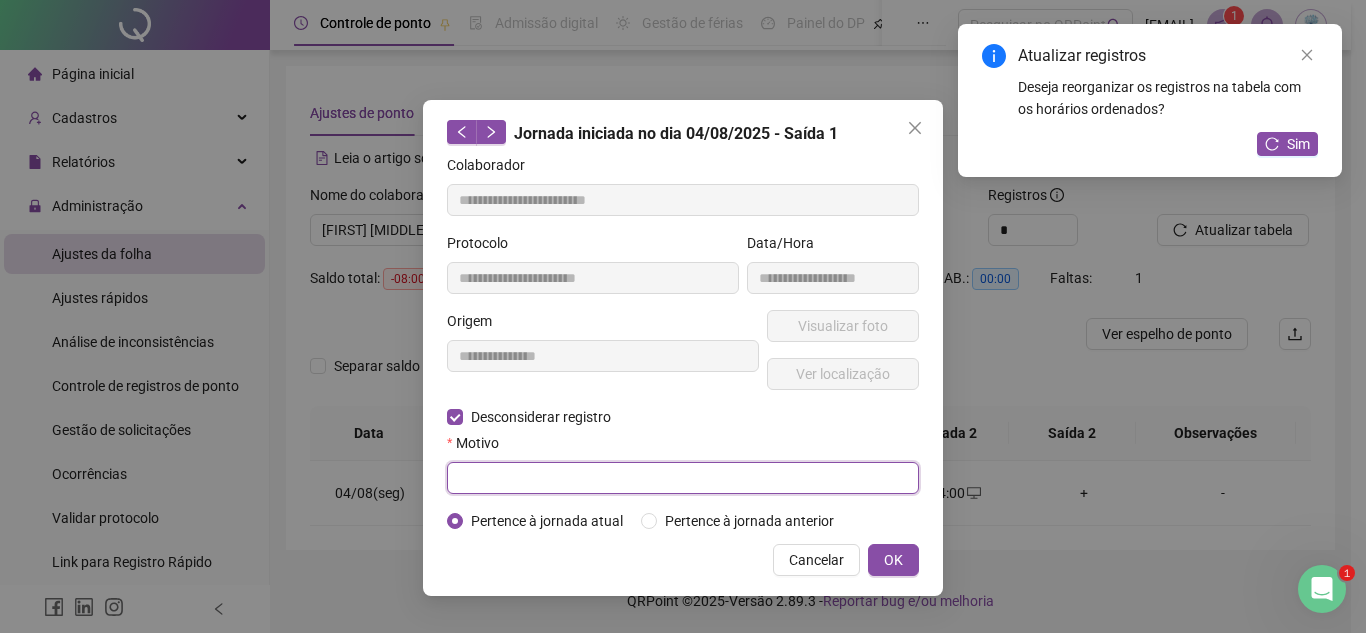 click at bounding box center (683, 478) 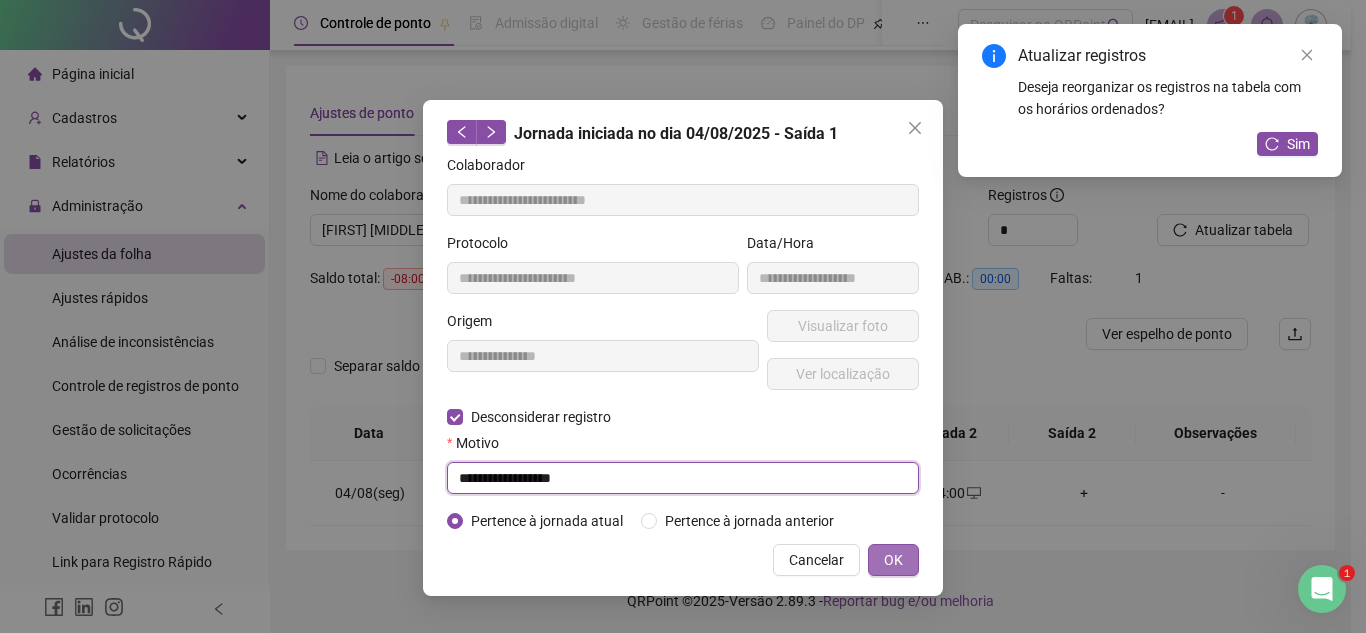 type on "**********" 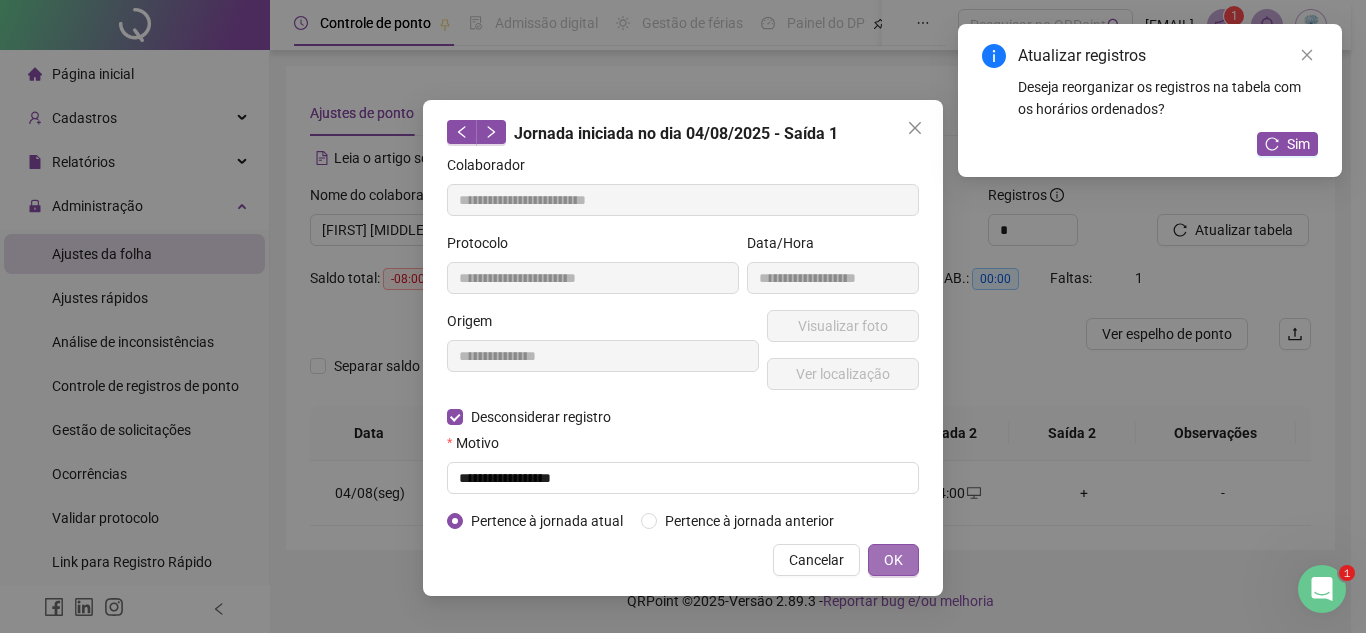 click on "OK" at bounding box center (893, 560) 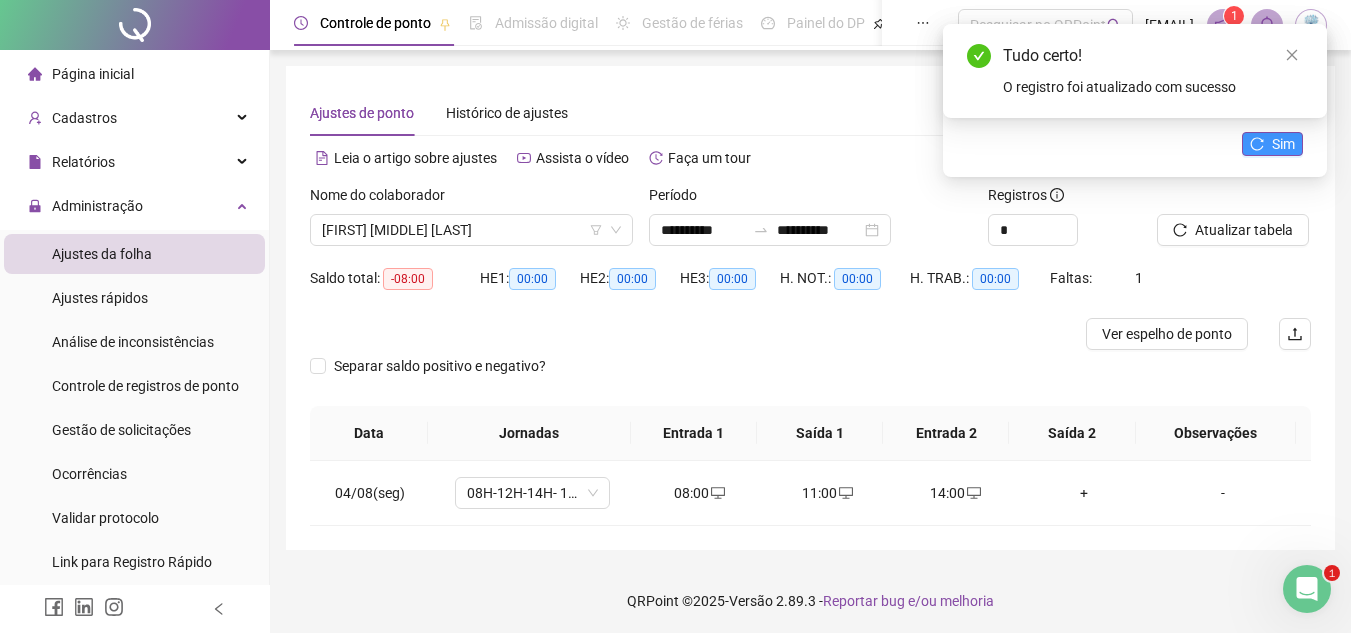 click on "Sim" at bounding box center [1272, 144] 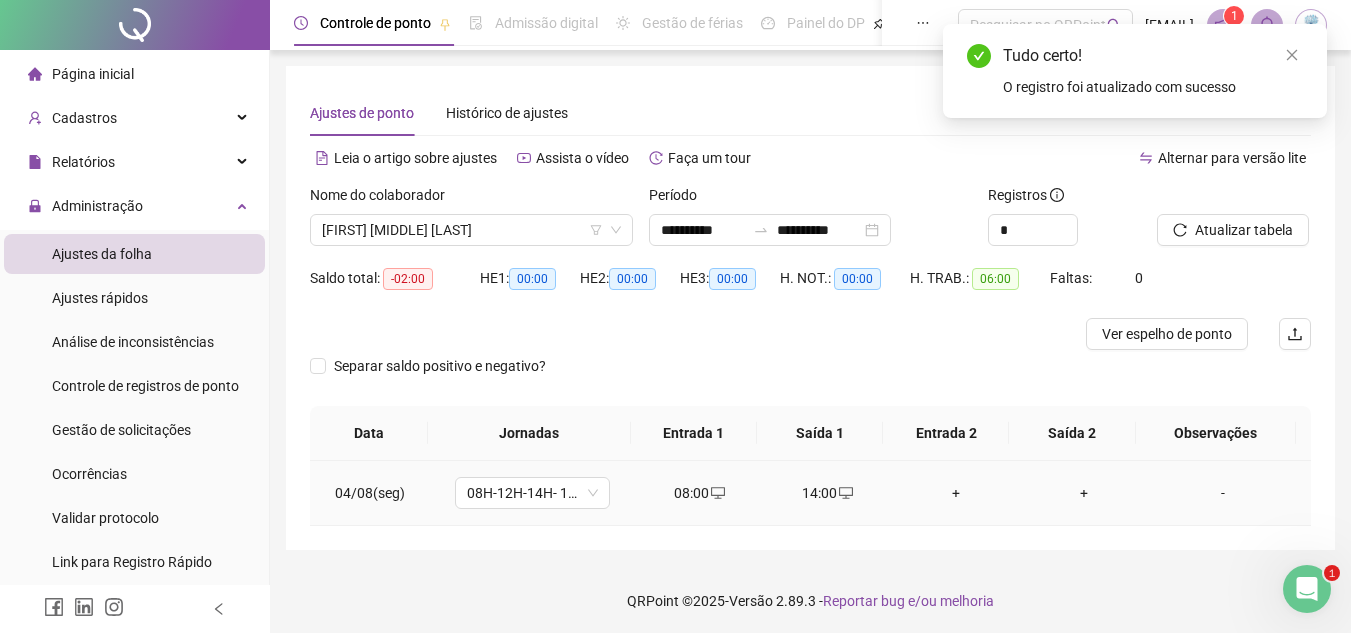 click on "+" at bounding box center [956, 493] 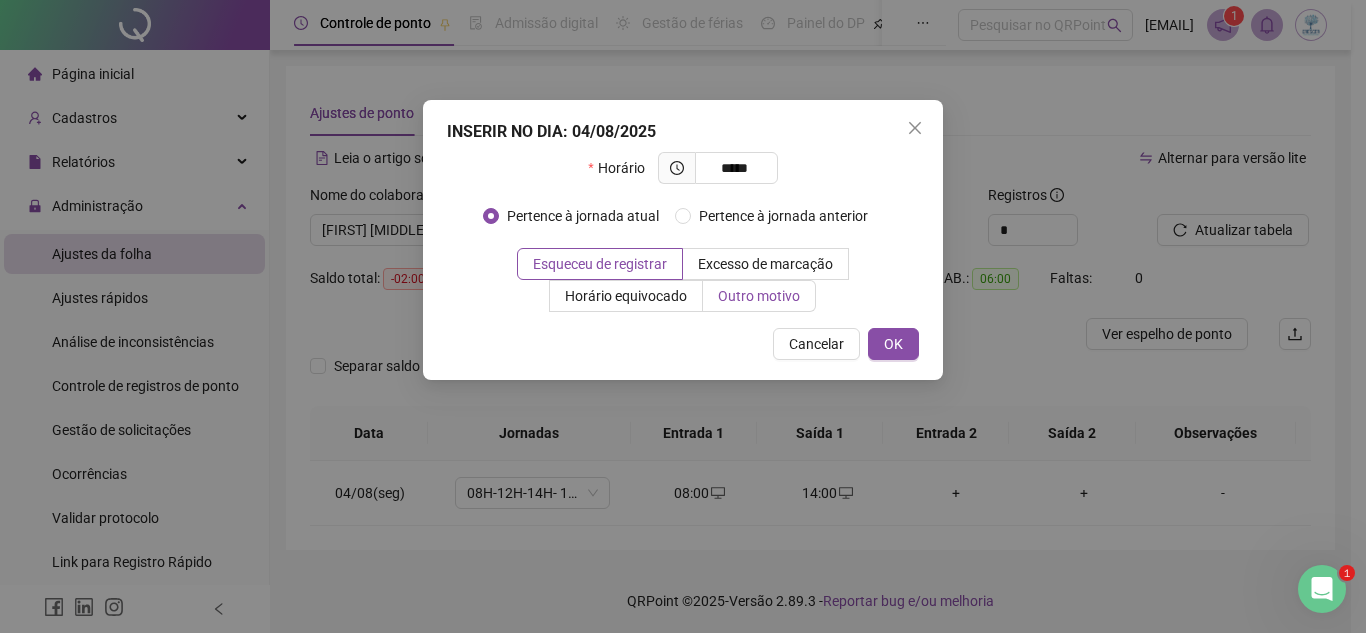 type on "*****" 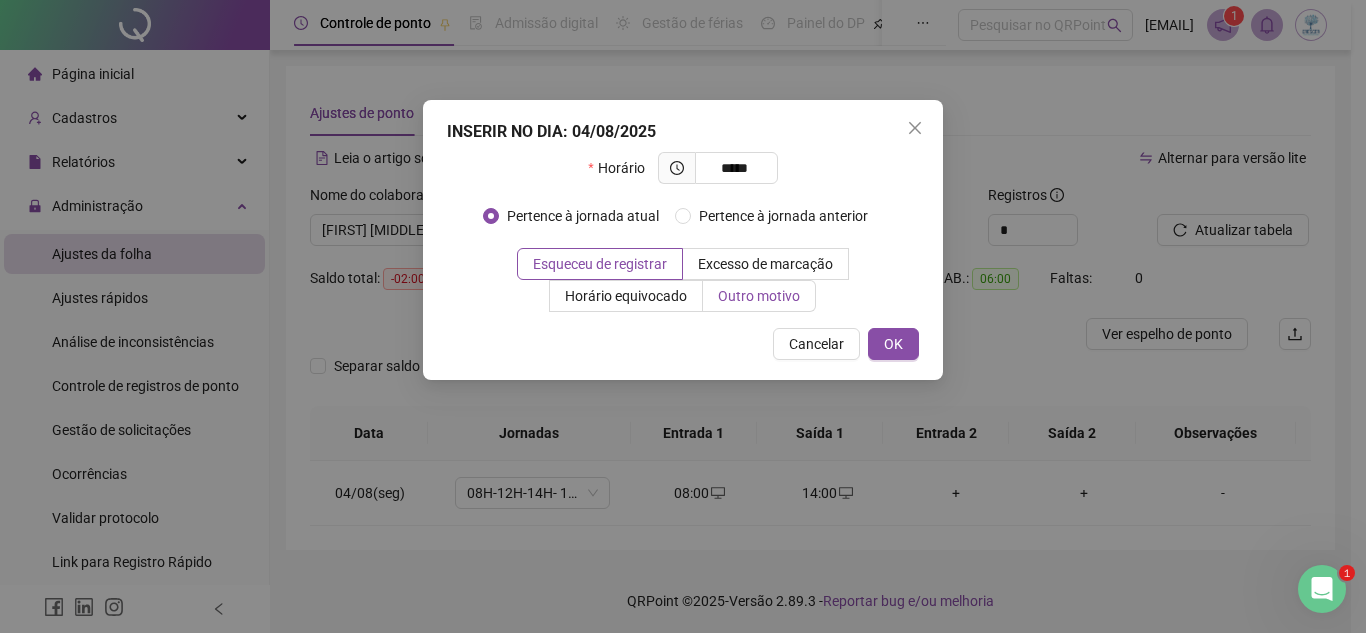 click on "Outro motivo" at bounding box center (759, 296) 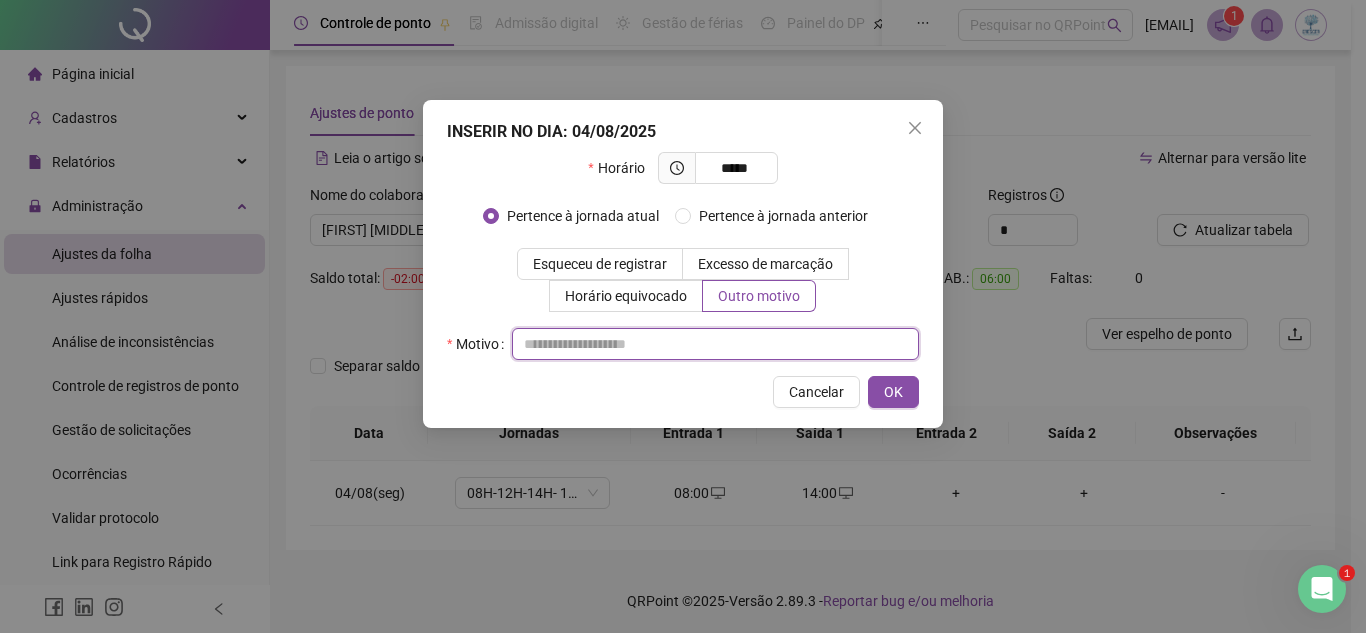 click at bounding box center (715, 344) 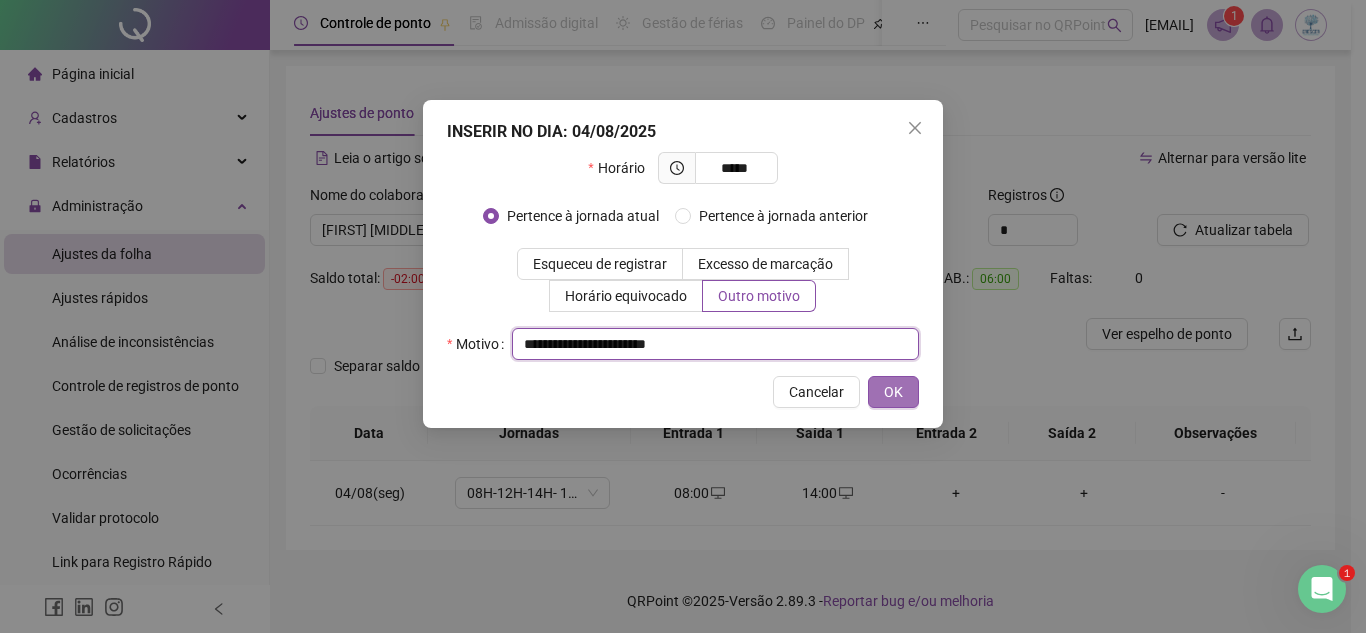 type on "**********" 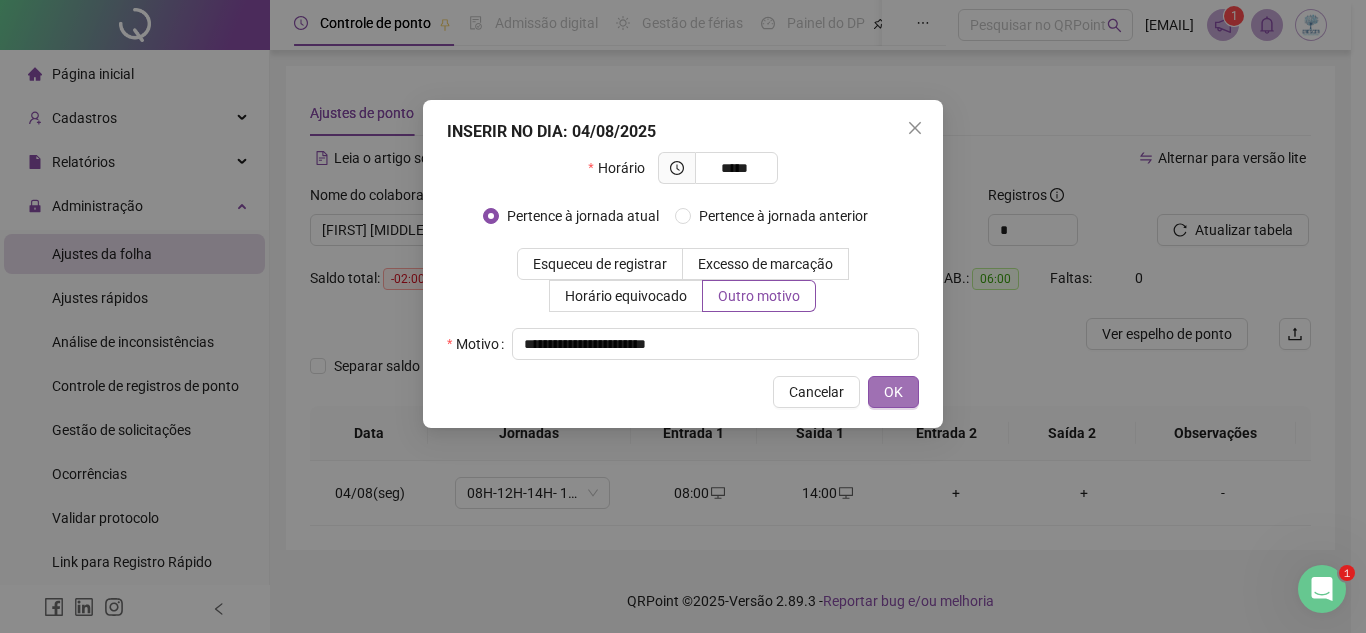 click on "OK" at bounding box center (893, 392) 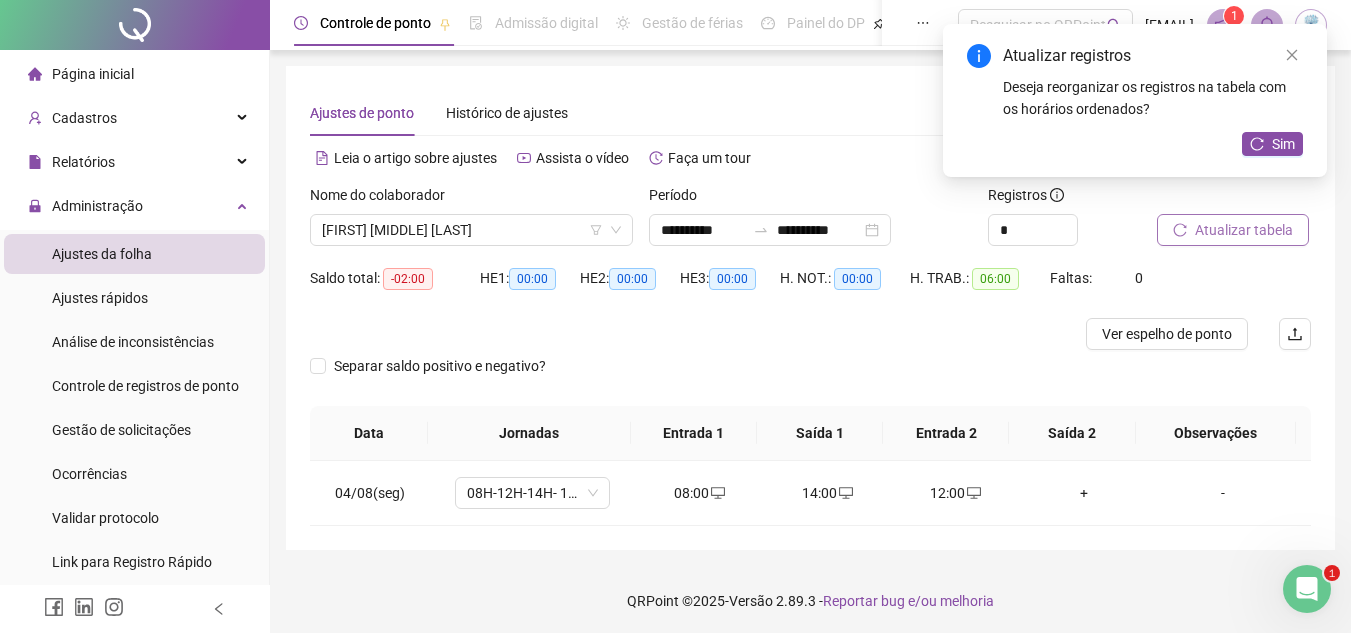 click on "Atualizar tabela" at bounding box center [1244, 230] 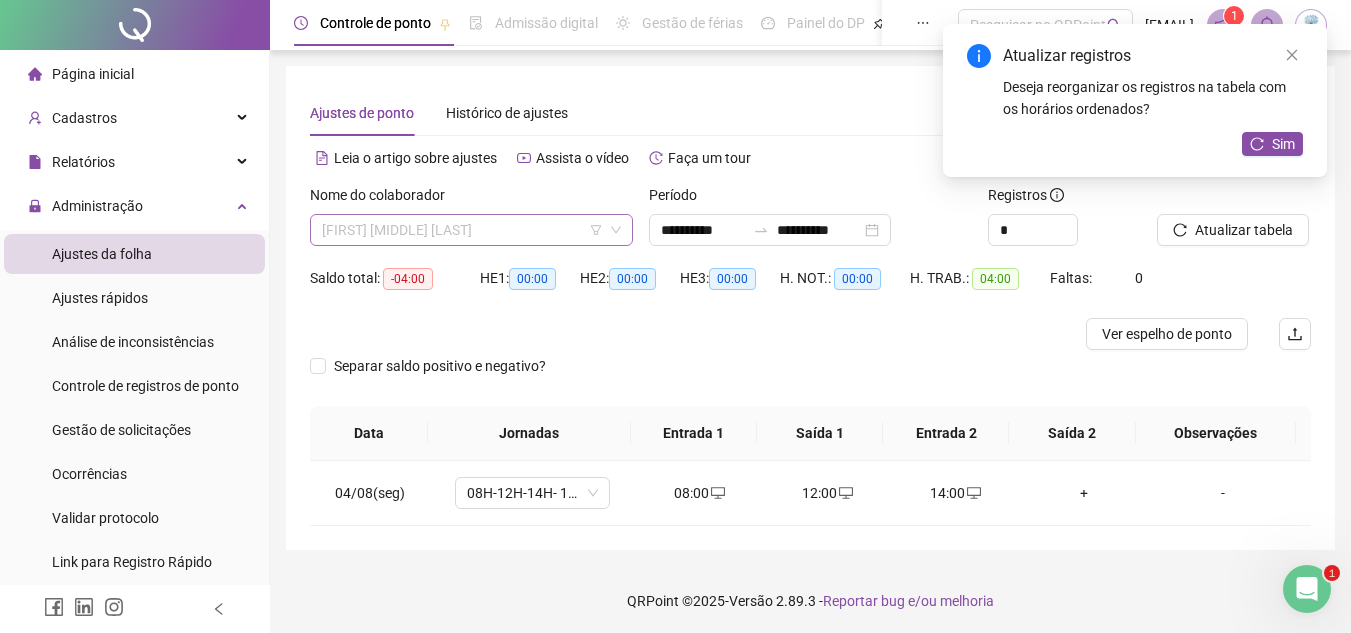 click on "[FIRST] [MIDDLE] [LAST]" at bounding box center (471, 230) 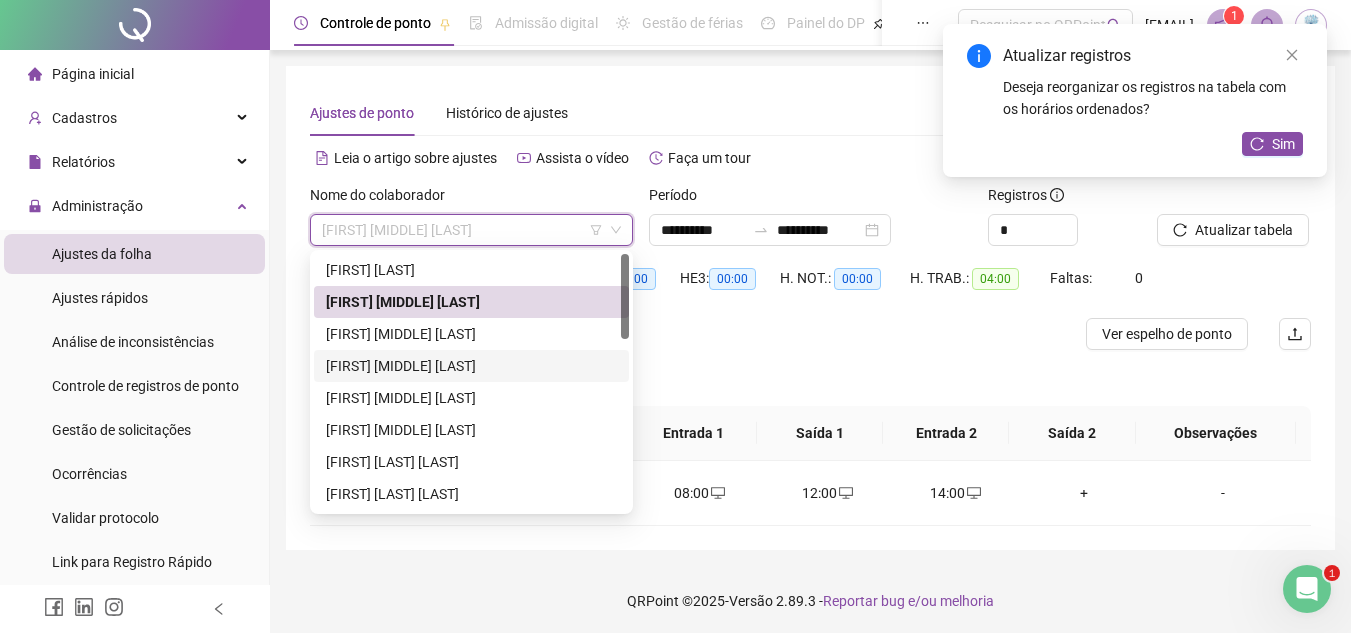 click on "[FIRST] [MIDDLE] [LAST]" at bounding box center [471, 366] 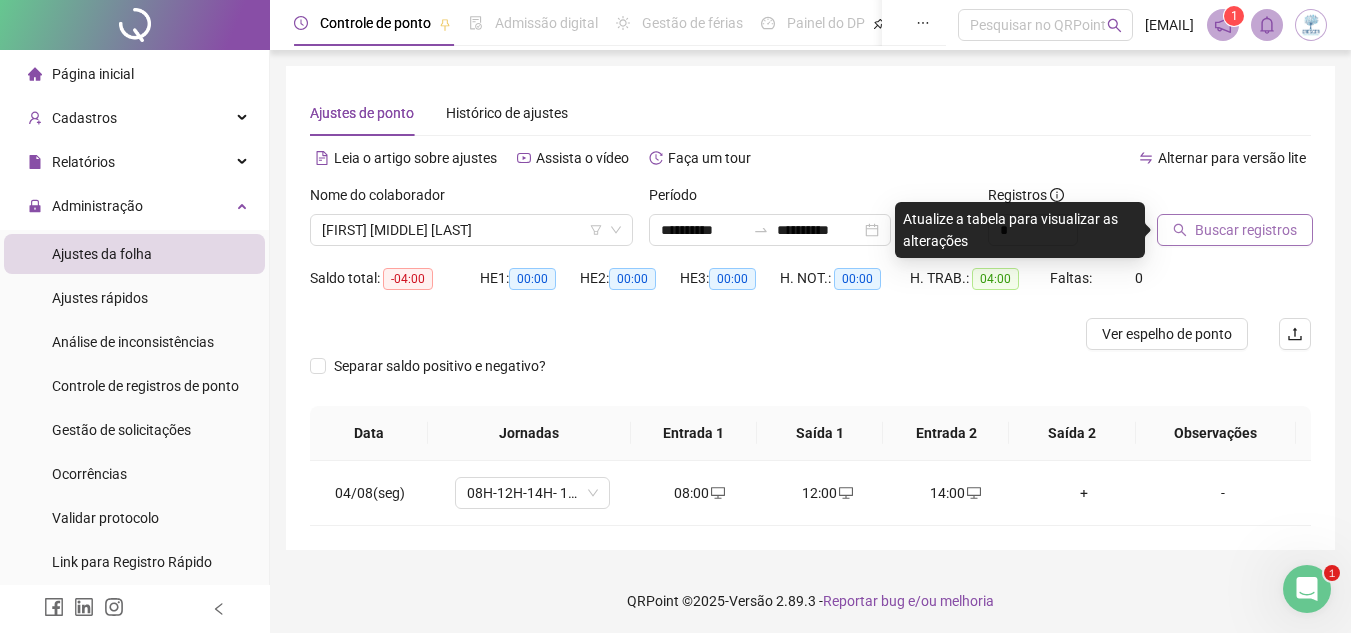 click on "Buscar registros" at bounding box center (1246, 230) 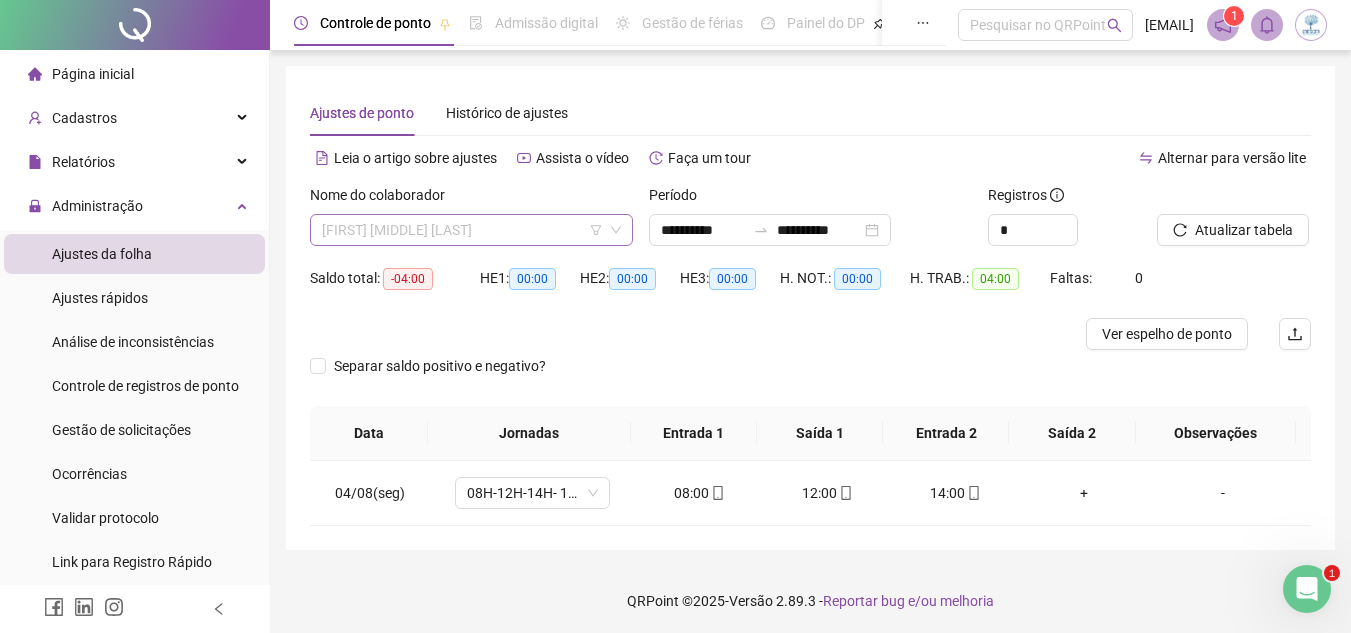 click on "[FIRST] [MIDDLE] [LAST]" at bounding box center (471, 230) 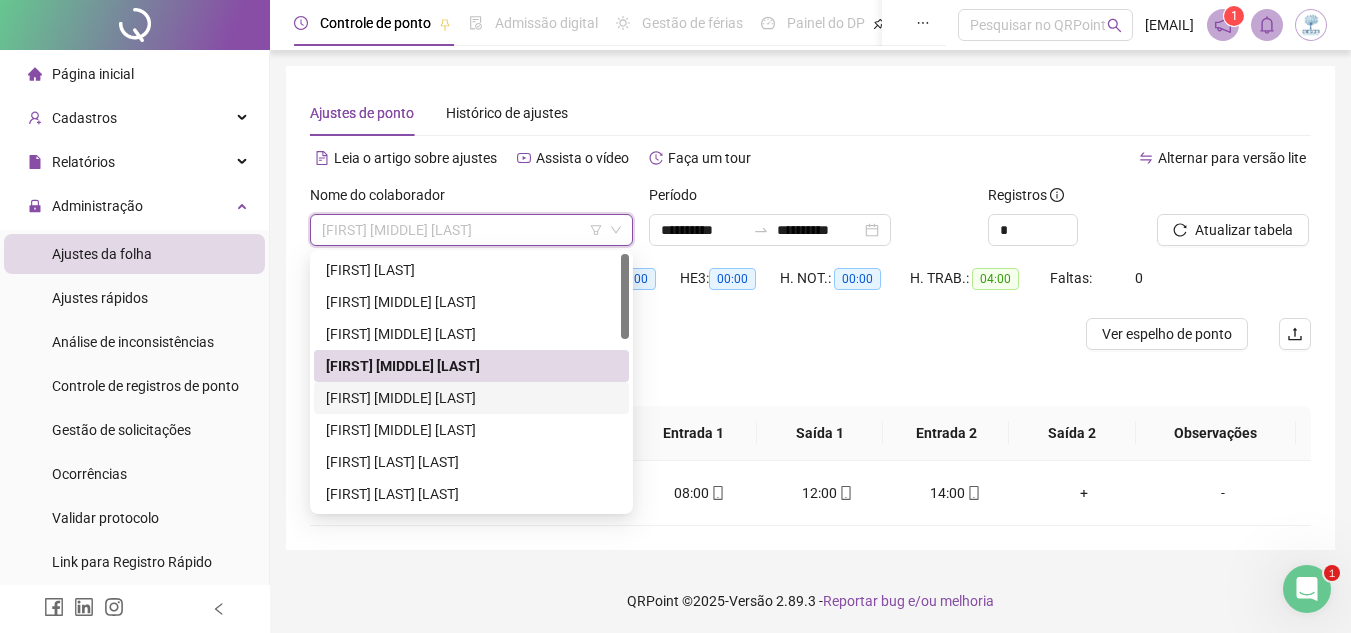 click on "[FIRST] [MIDDLE] [LAST]" at bounding box center [471, 398] 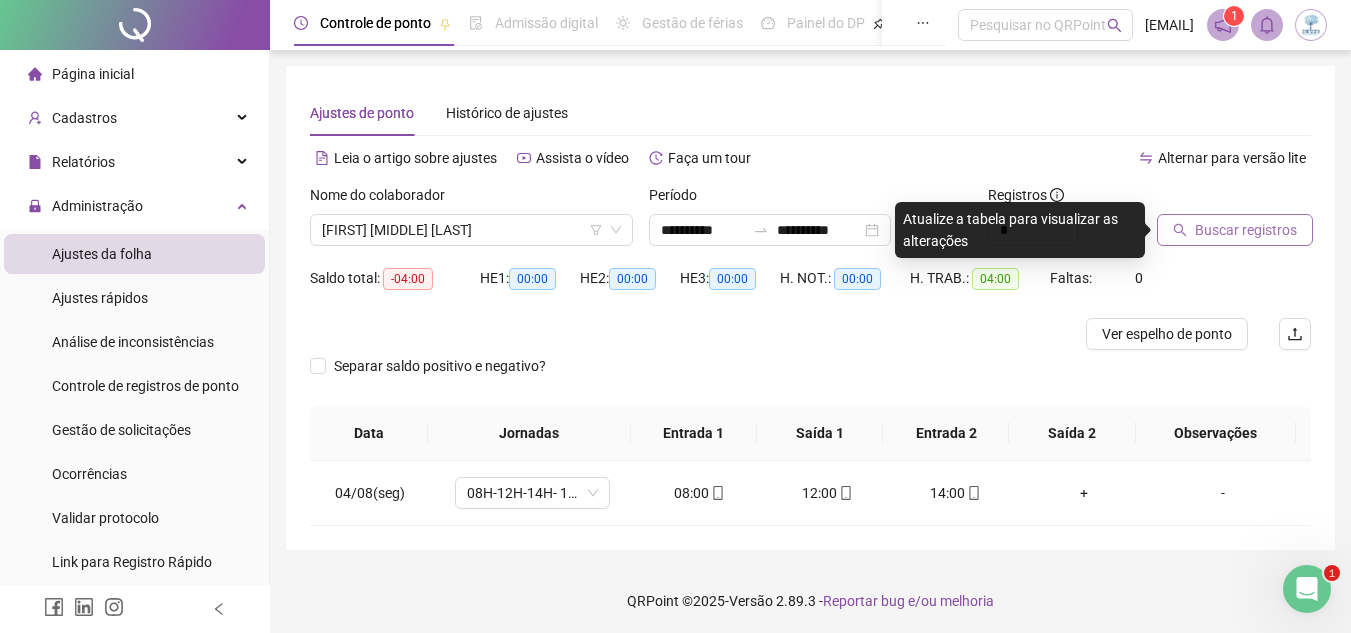 click on "Buscar registros" at bounding box center (1246, 230) 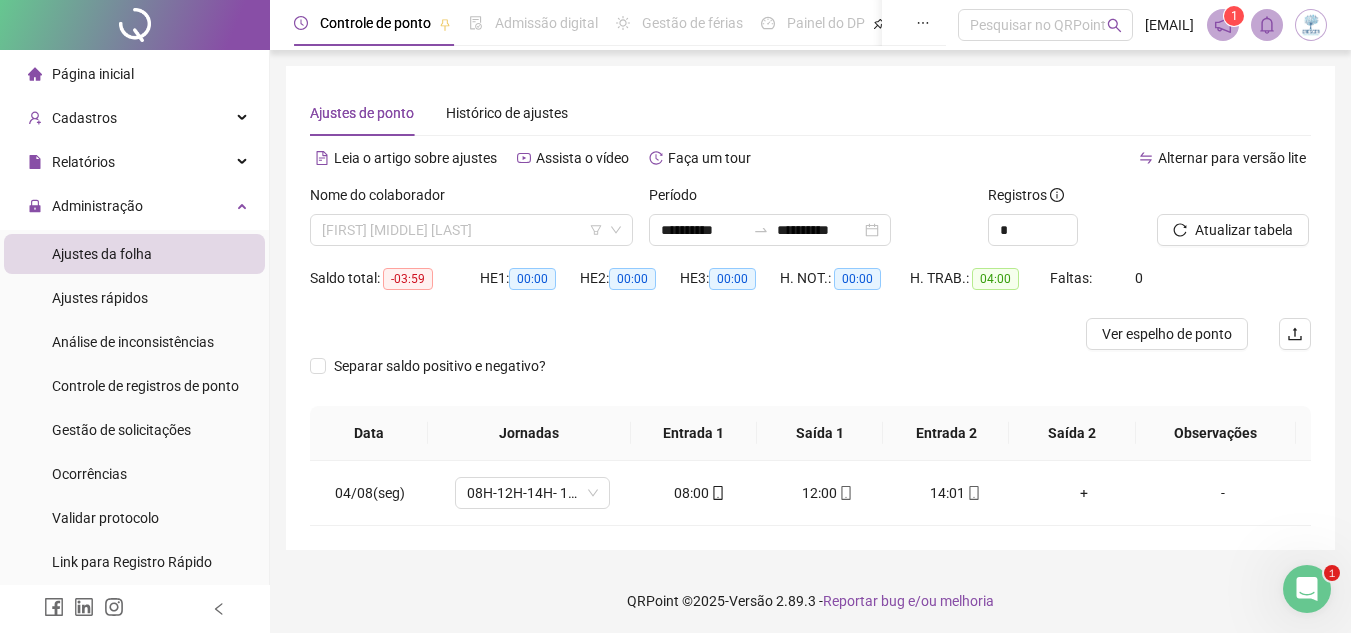 click on "[FIRST] [MIDDLE] [LAST]" at bounding box center [471, 230] 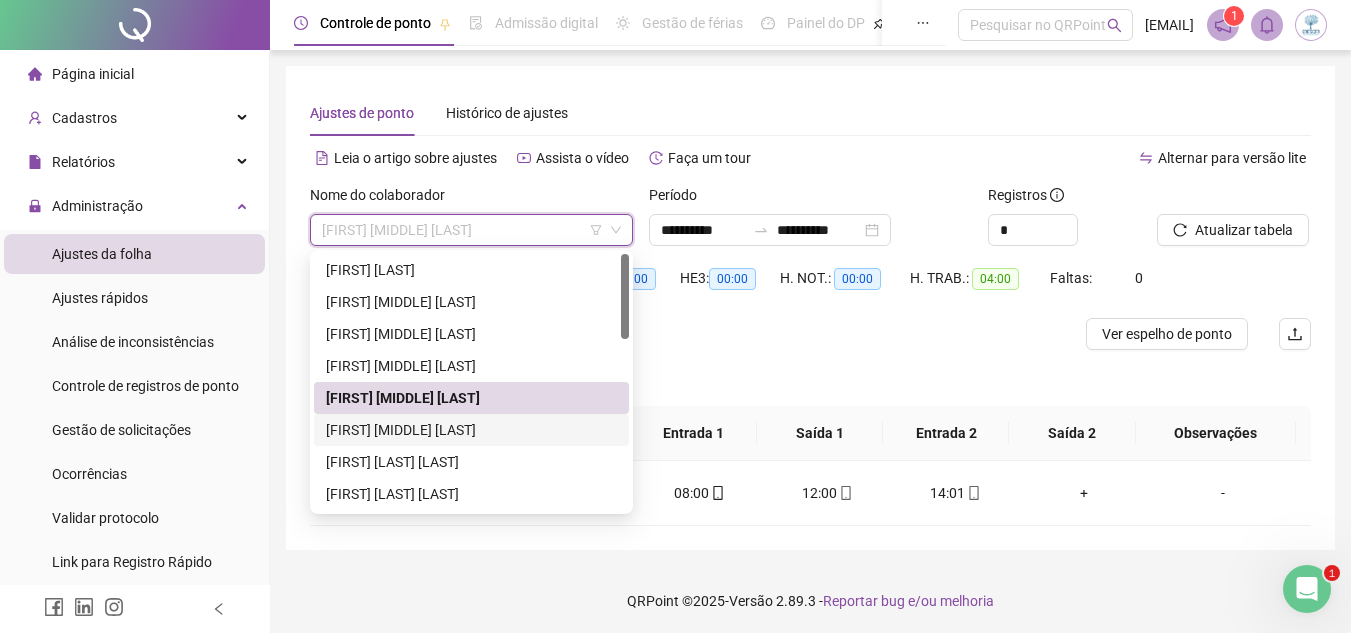 click on "[FIRST] [MIDDLE] [LAST]" at bounding box center [471, 430] 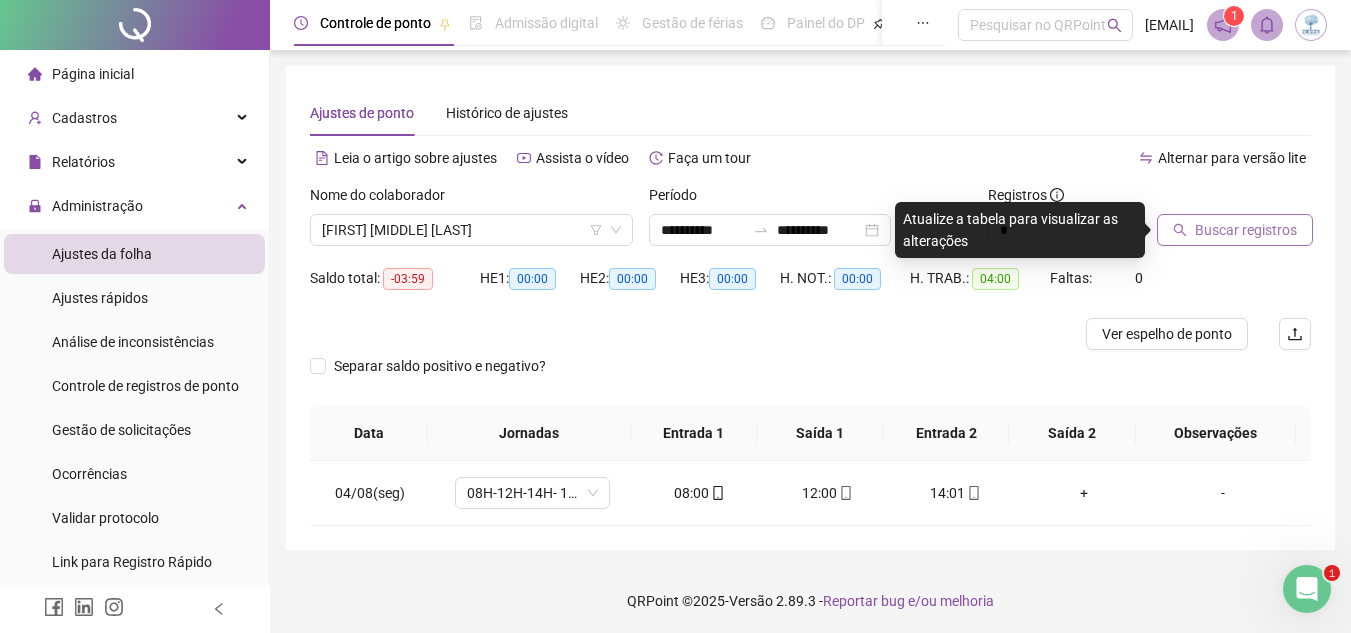 click on "Buscar registros" at bounding box center (1246, 230) 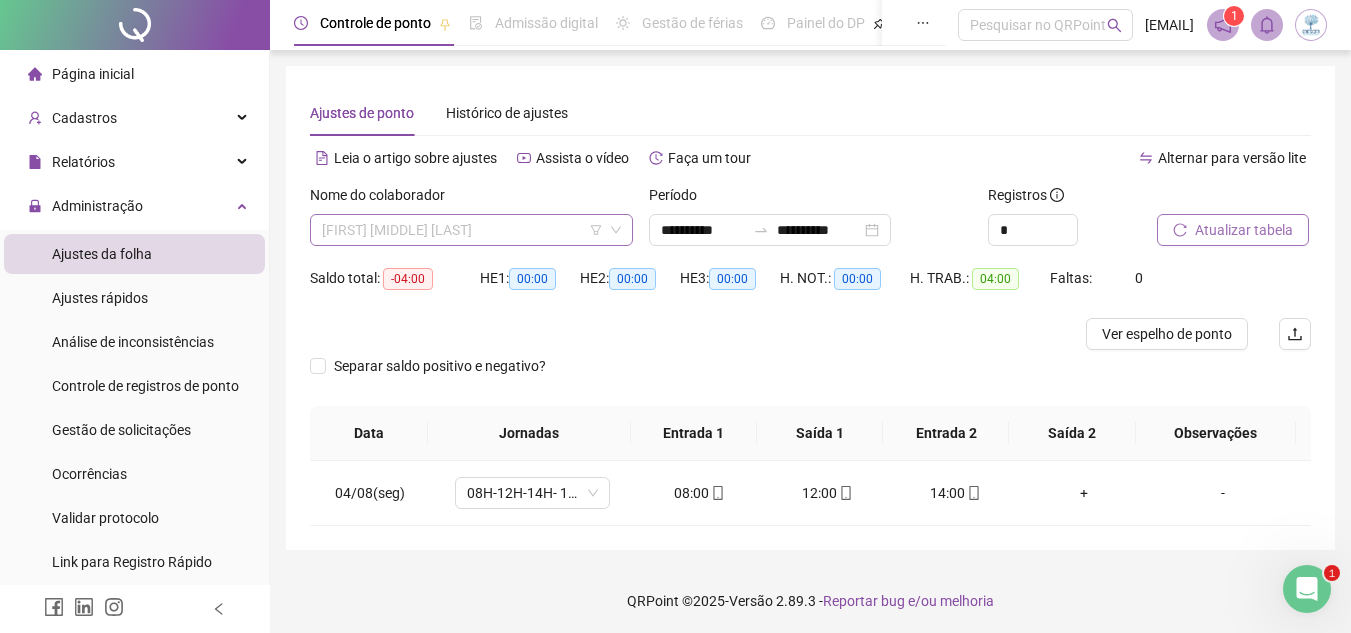 click on "[FIRST] [MIDDLE] [LAST]" at bounding box center [471, 230] 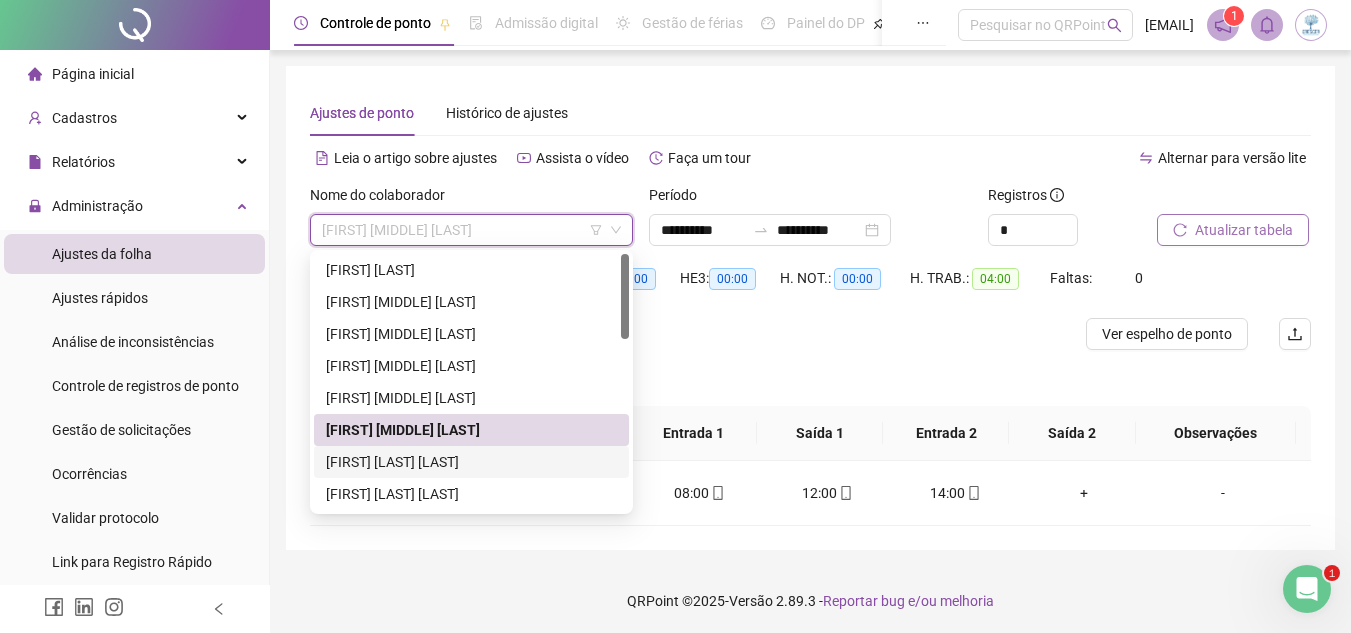 click on "[FIRST] [LAST] [LAST]" at bounding box center [471, 462] 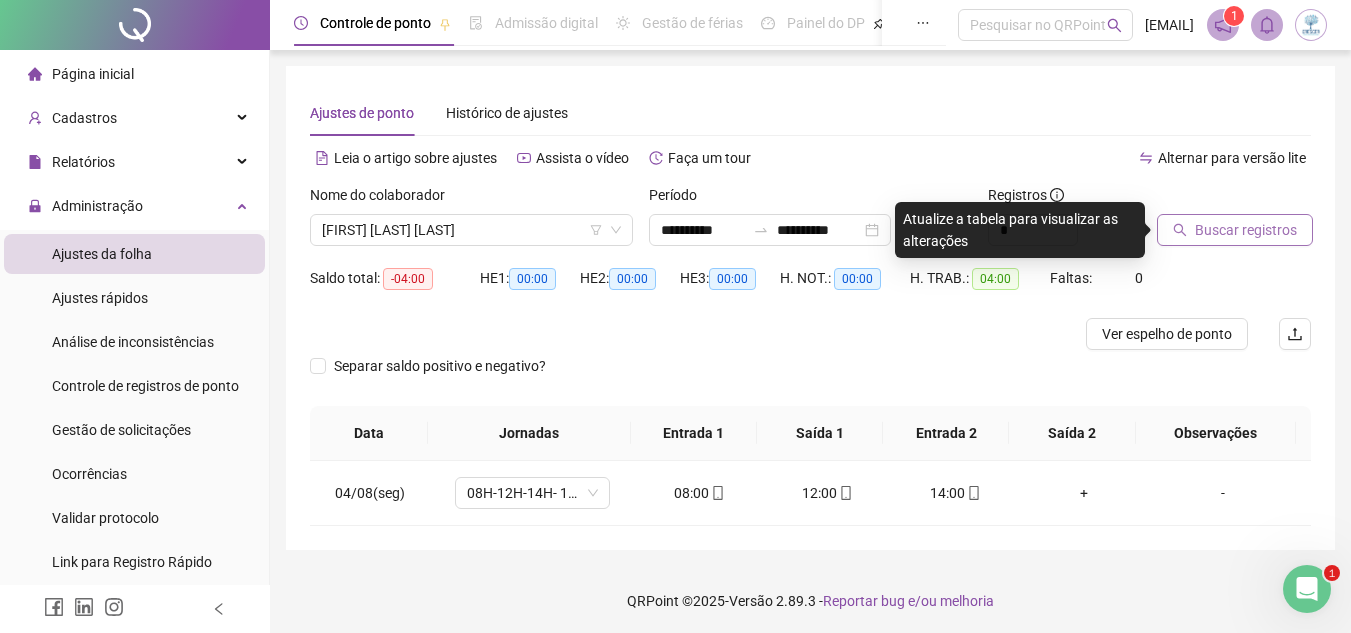 click on "Buscar registros" at bounding box center [1246, 230] 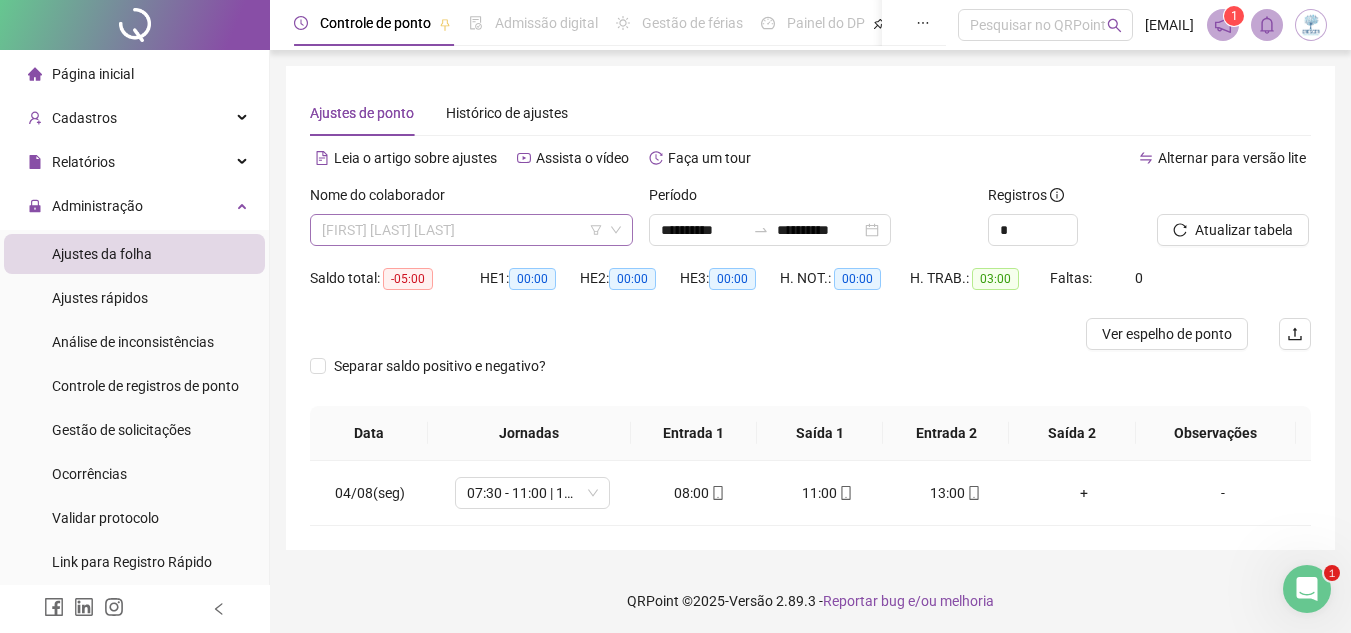 click on "[FIRST] [LAST] [LAST]" at bounding box center [471, 230] 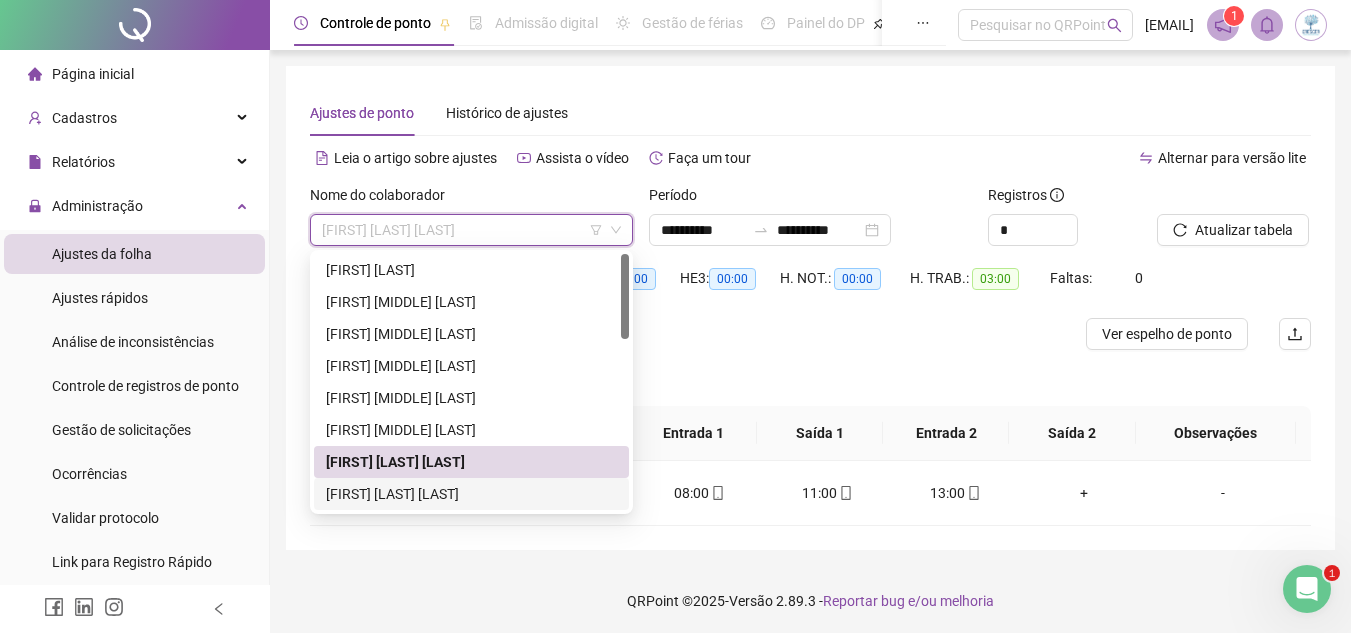 click on "[FIRST] [LAST] [LAST]" at bounding box center [471, 494] 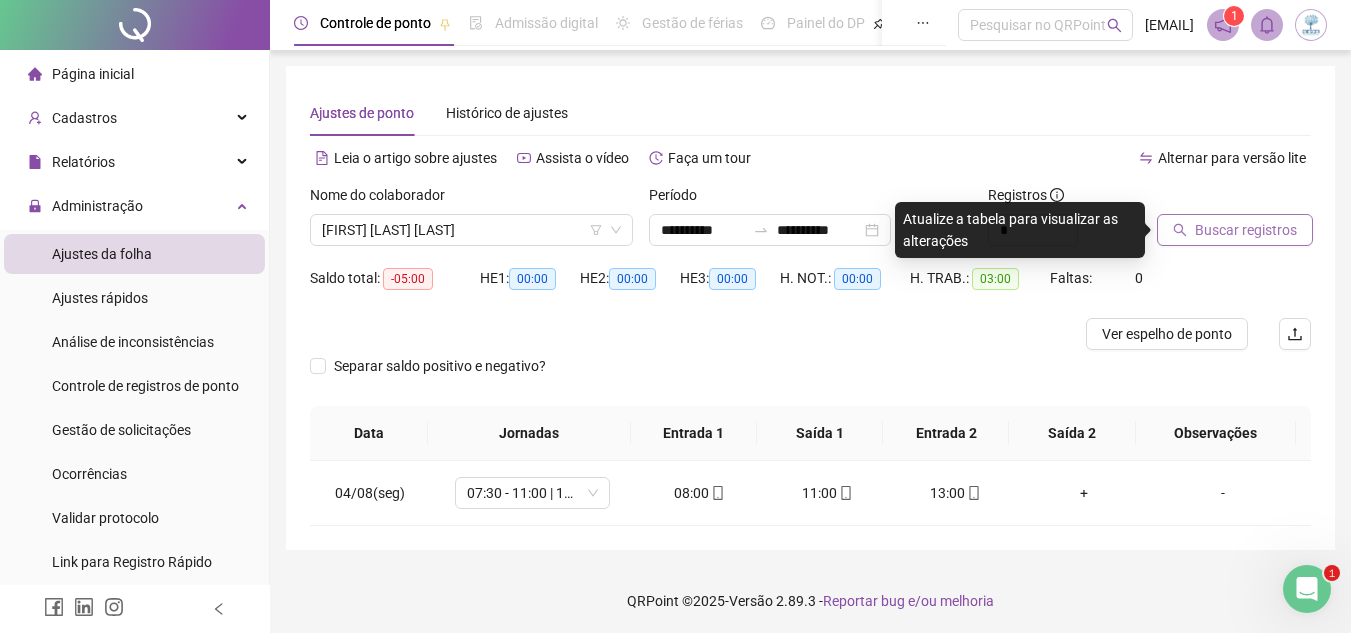 click on "Buscar registros" at bounding box center [1246, 230] 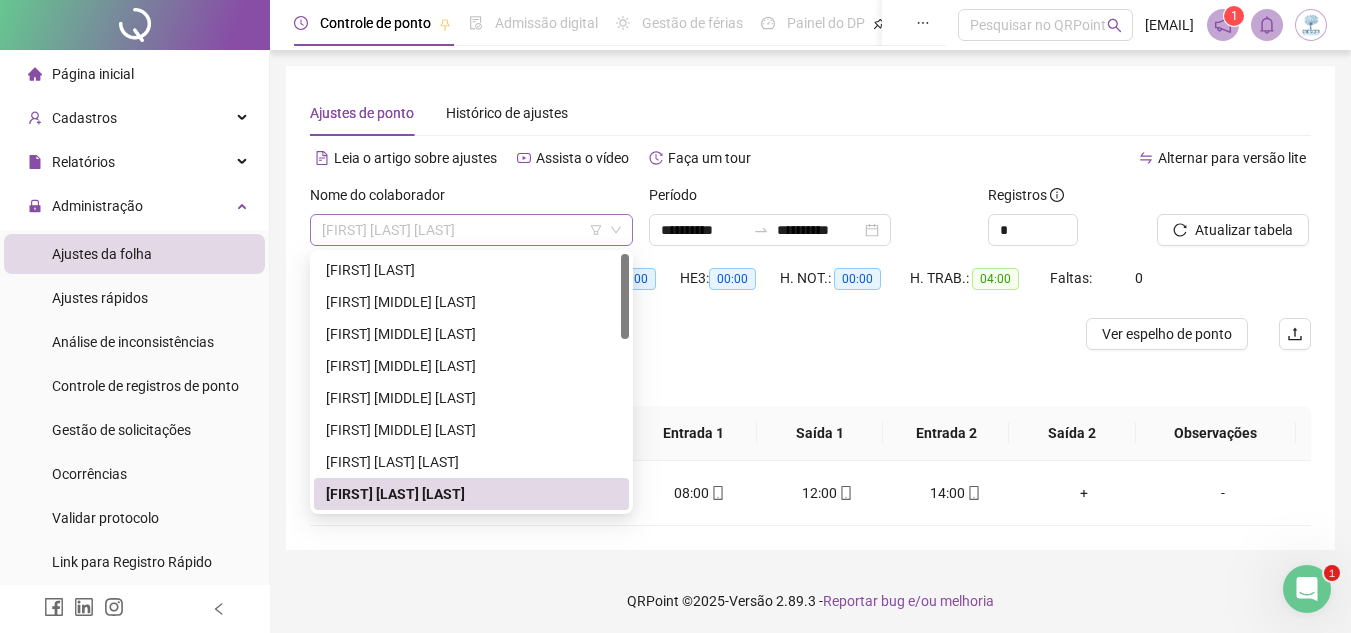click on "[FIRST] [LAST] [LAST]" at bounding box center [471, 230] 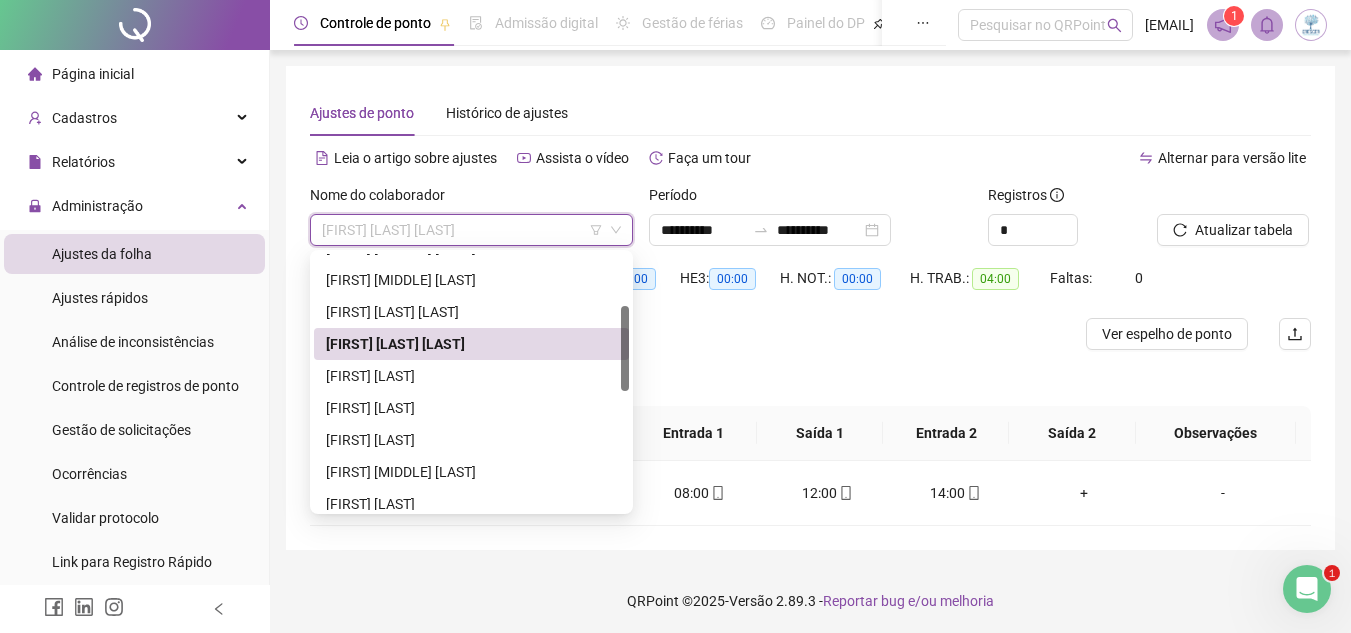 scroll, scrollTop: 171, scrollLeft: 0, axis: vertical 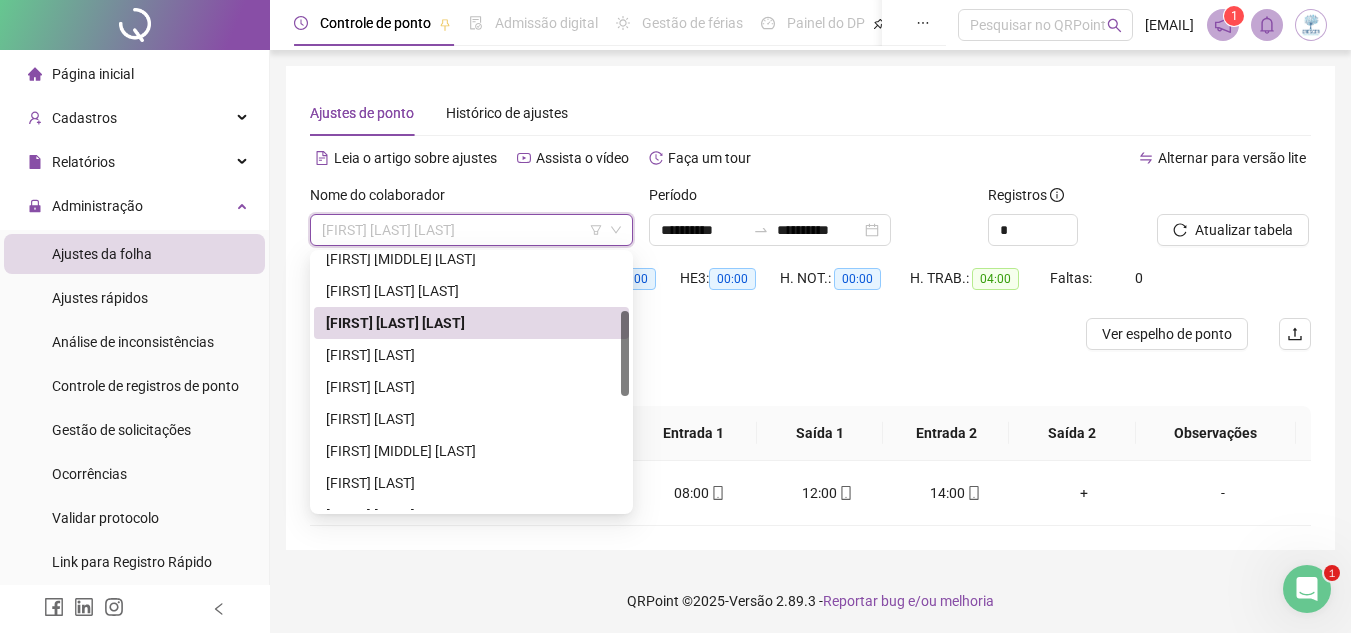 drag, startPoint x: 625, startPoint y: 307, endPoint x: 625, endPoint y: 364, distance: 57 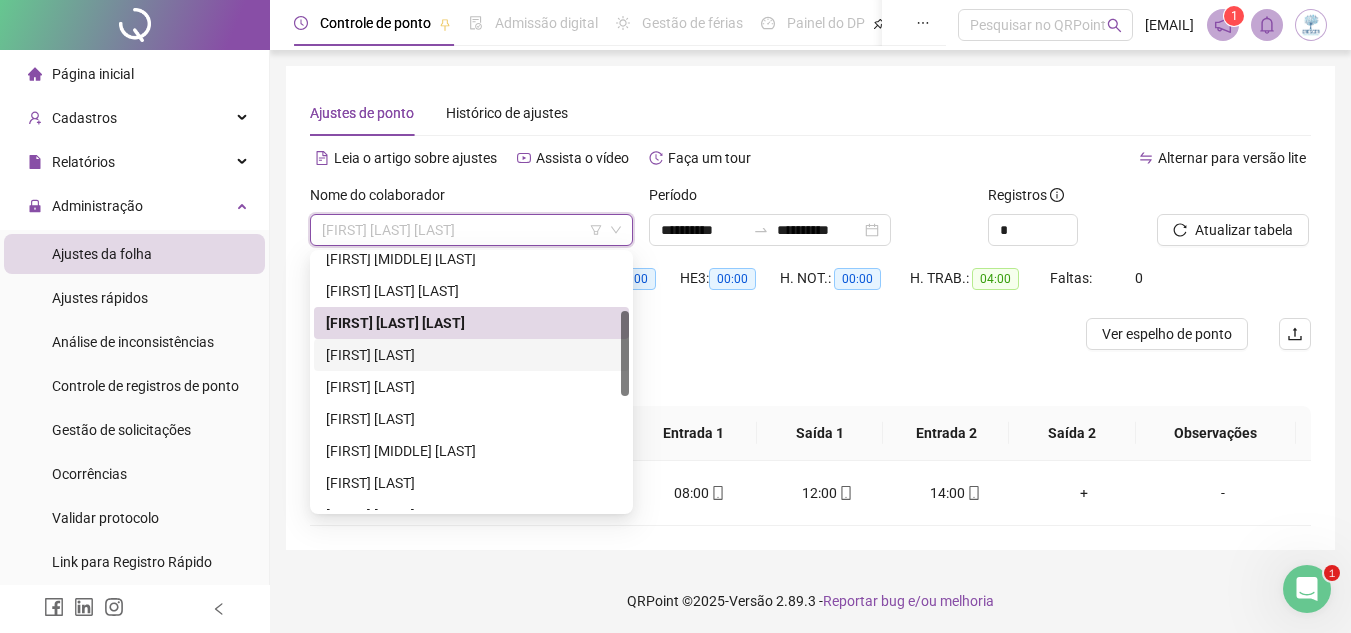 click on "[FIRST] [LAST]" at bounding box center (471, 355) 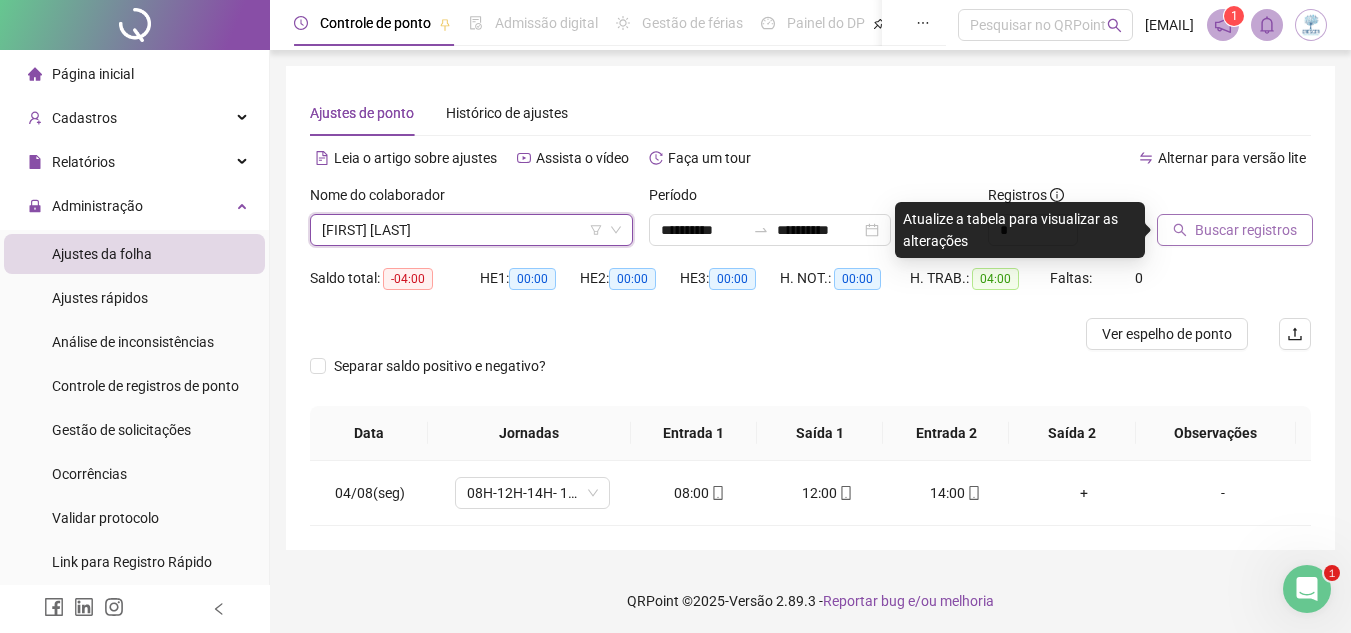 click on "Buscar registros" at bounding box center [1246, 230] 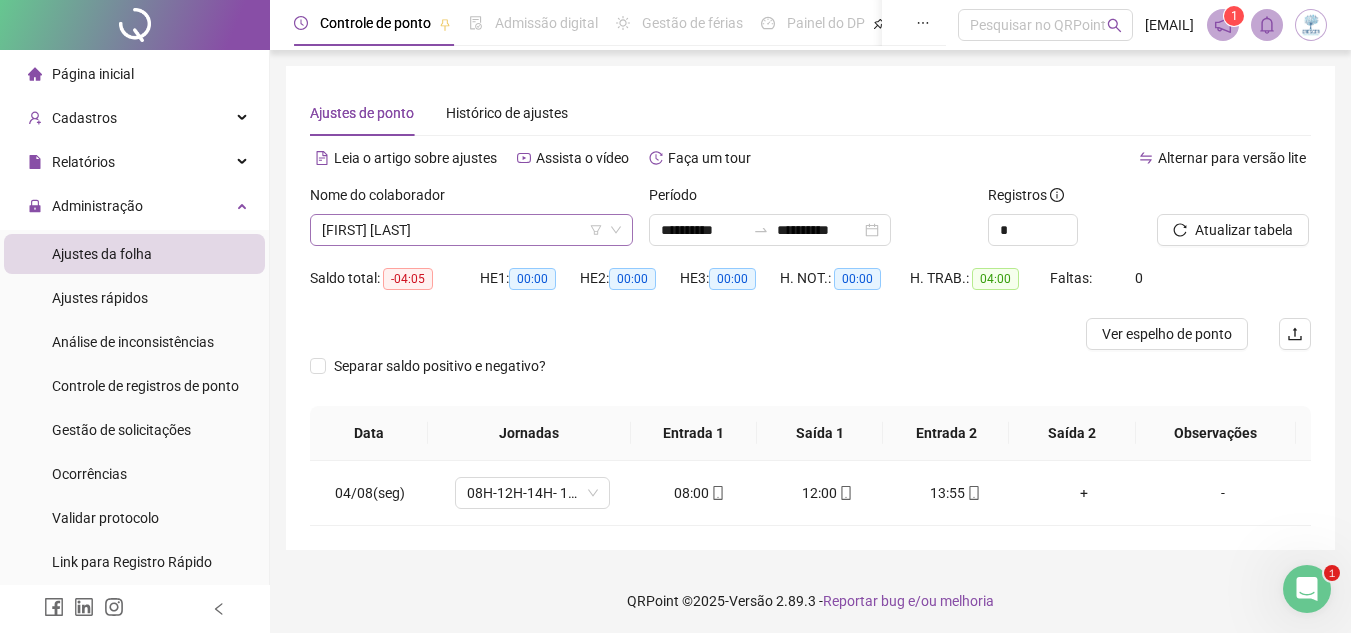 click on "[FIRST] [LAST]" at bounding box center (471, 230) 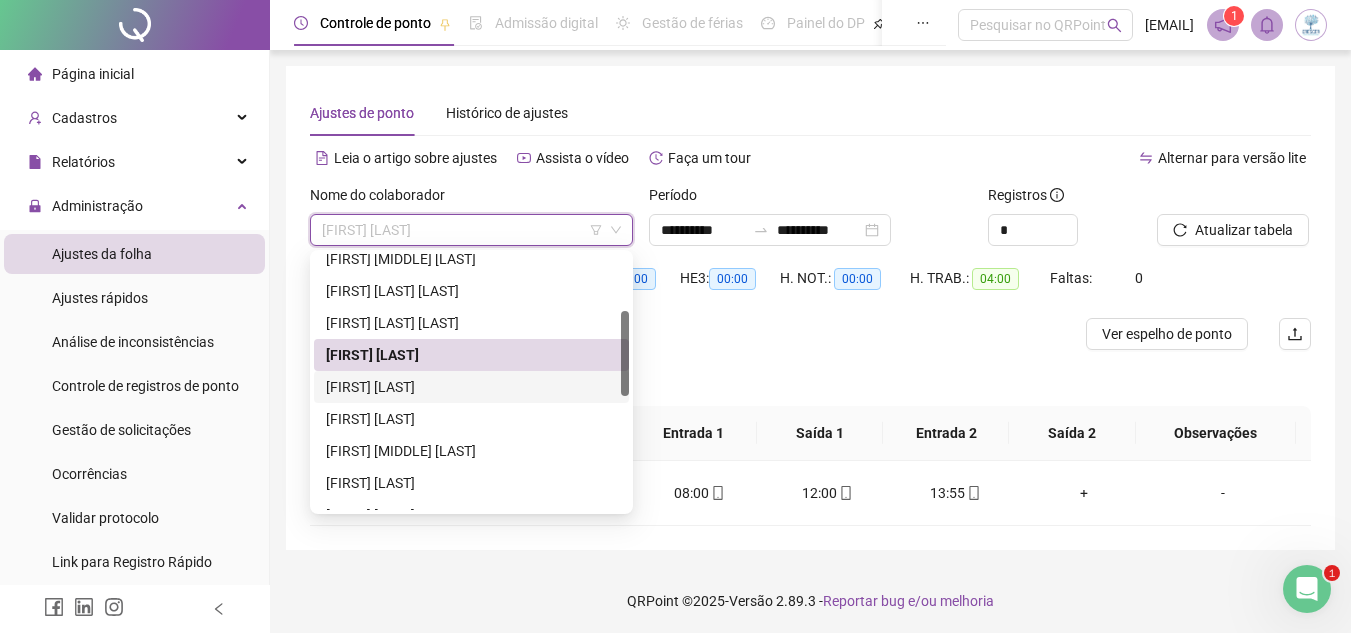 click on "[FIRST] [LAST]" at bounding box center [471, 387] 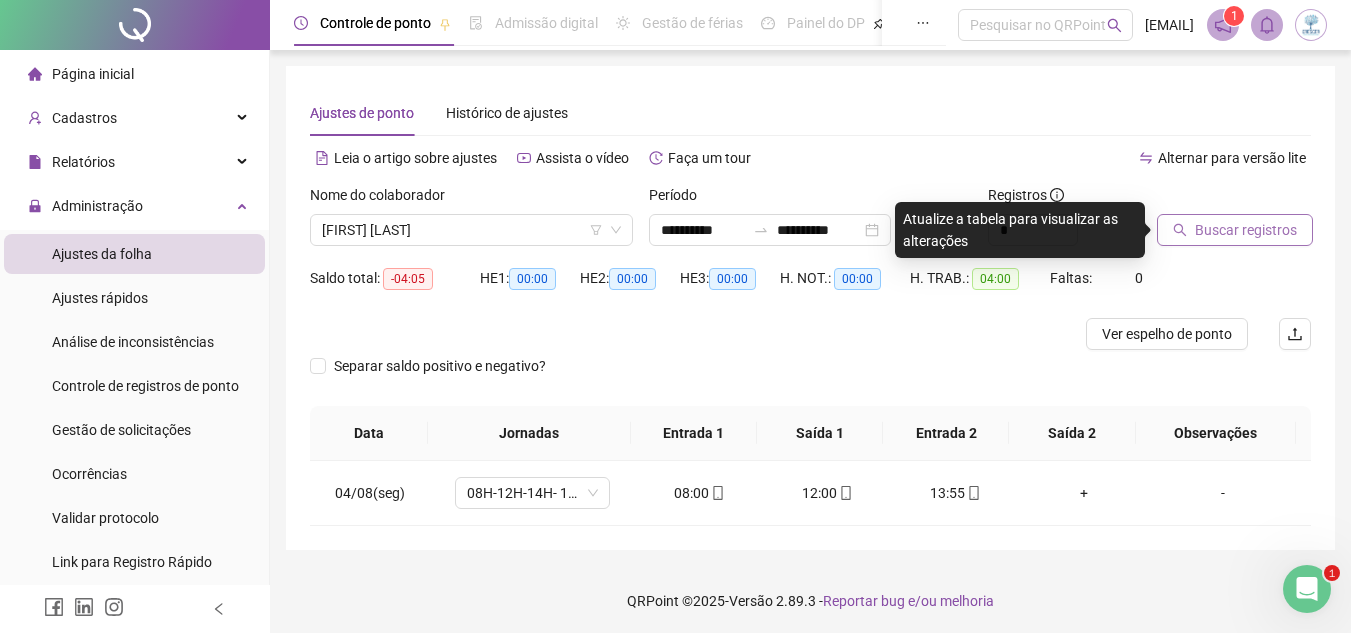 click on "Buscar registros" at bounding box center [1235, 230] 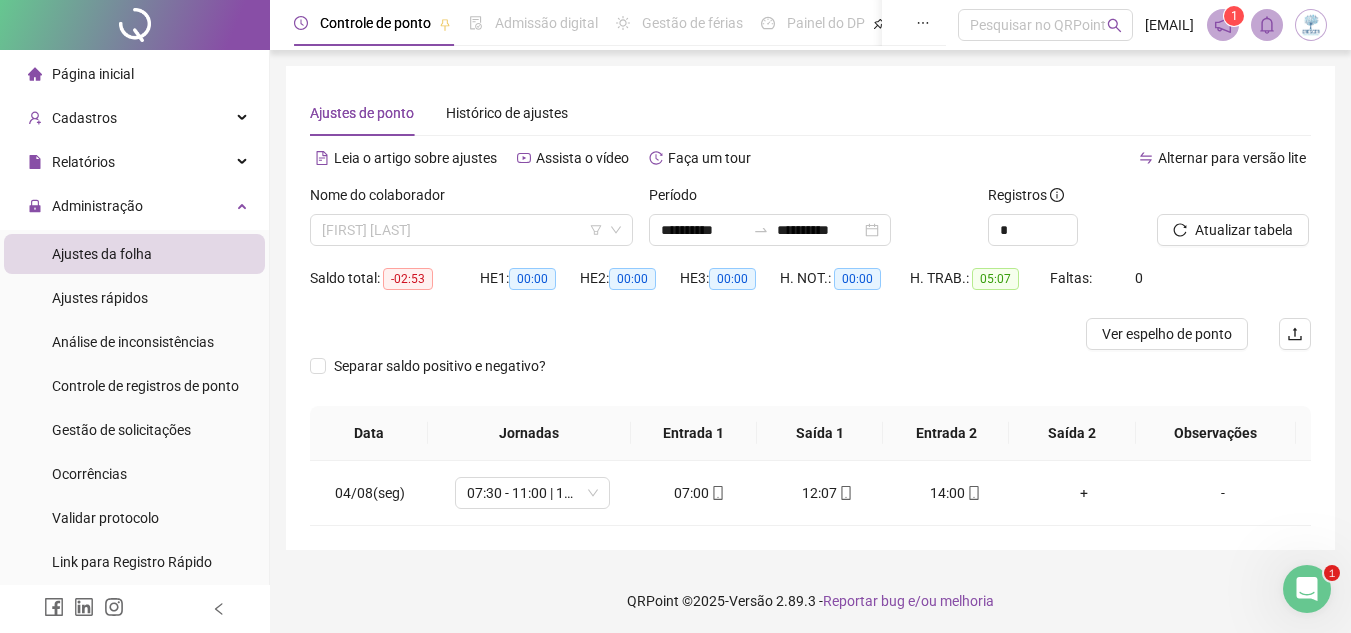 click on "[FIRST] [LAST]" at bounding box center [471, 230] 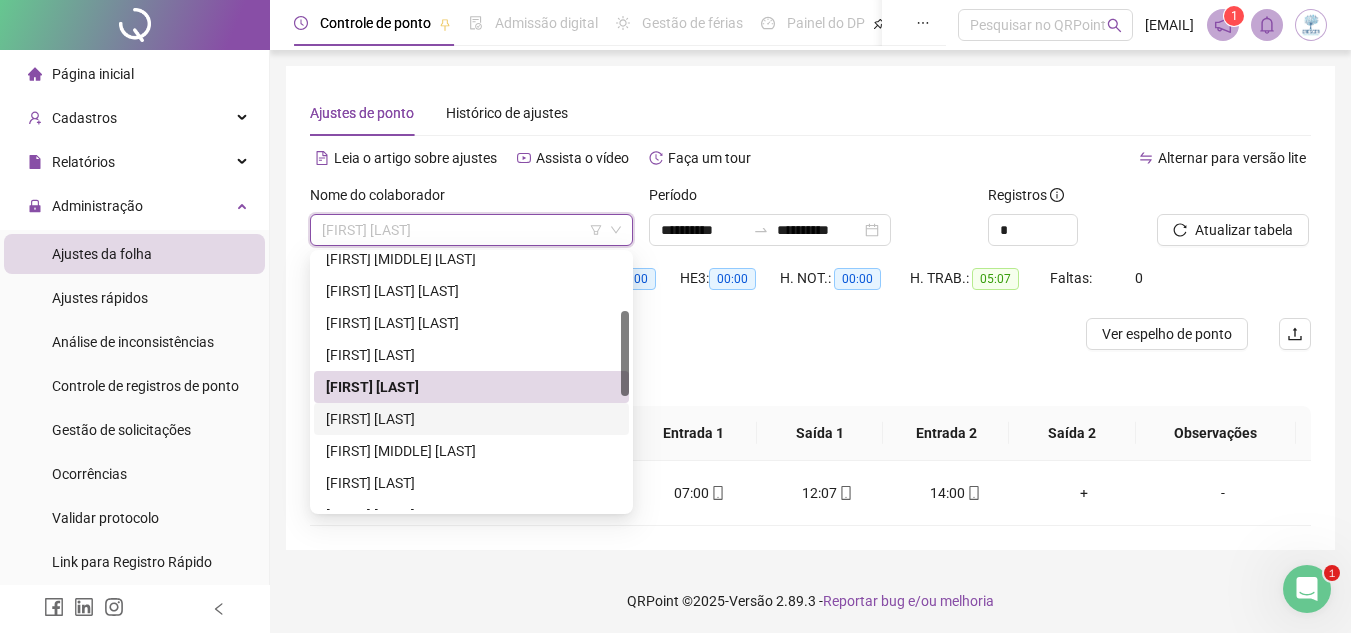 click on "[FIRST] [LAST]" at bounding box center [471, 419] 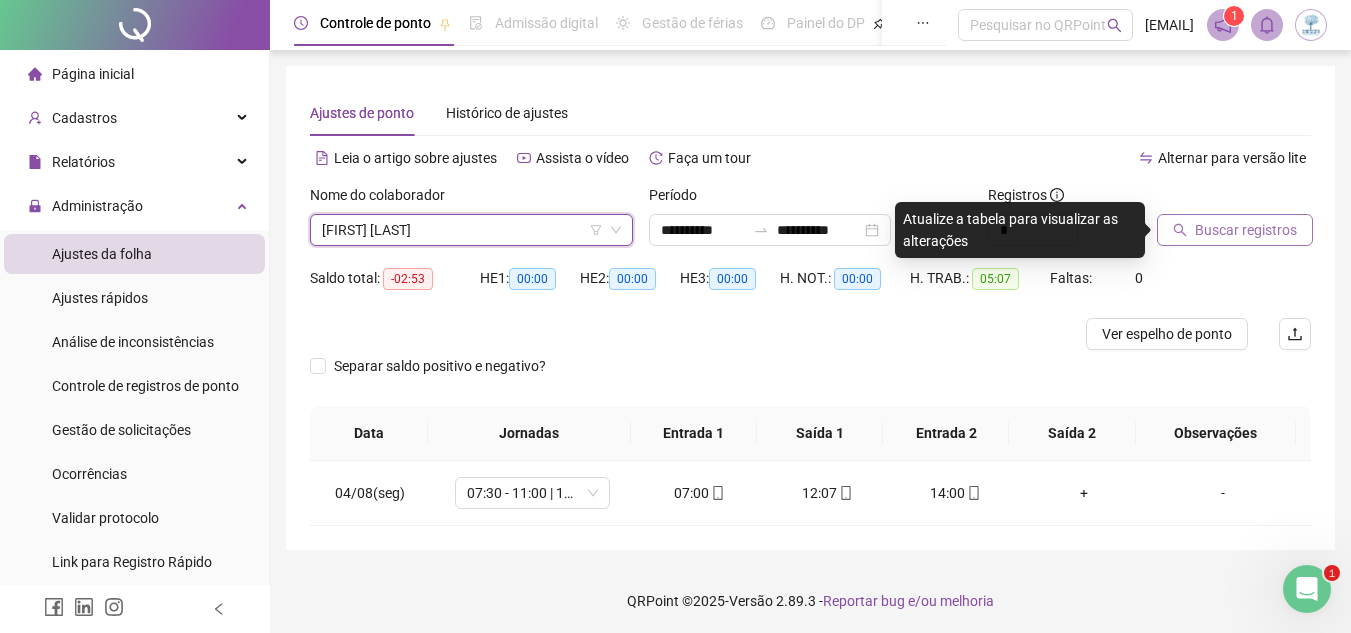 click on "Buscar registros" at bounding box center (1246, 230) 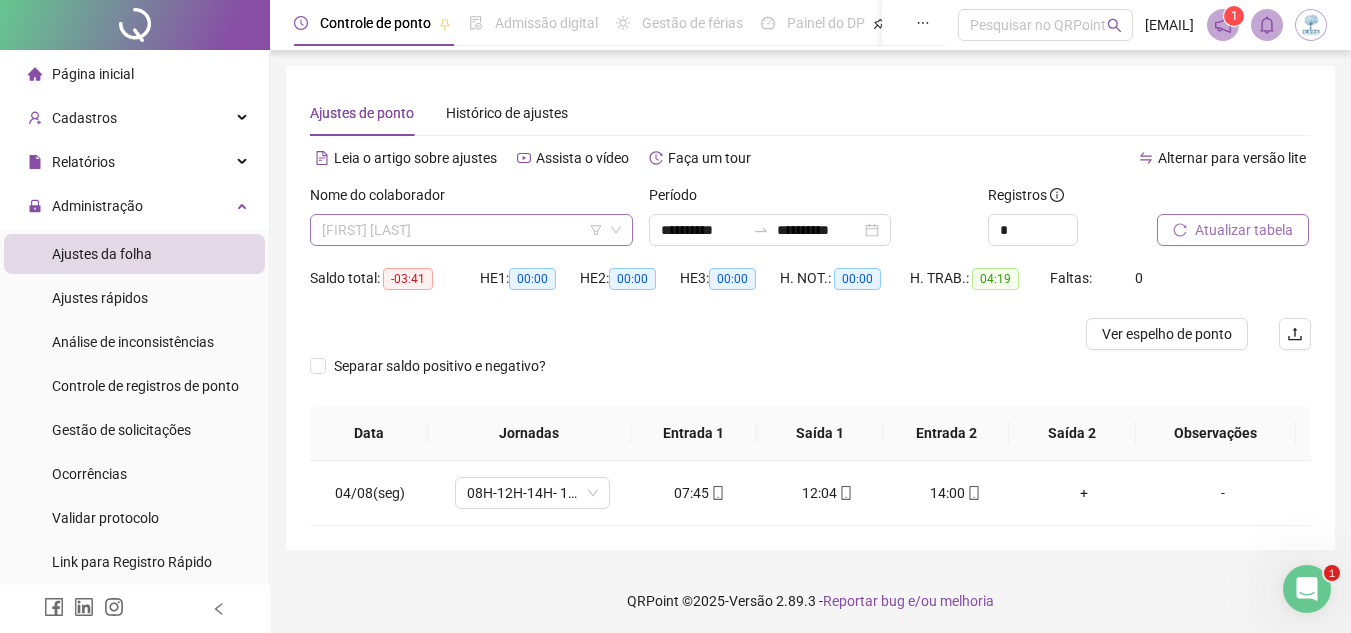 click on "[FIRST] [LAST]" at bounding box center [471, 230] 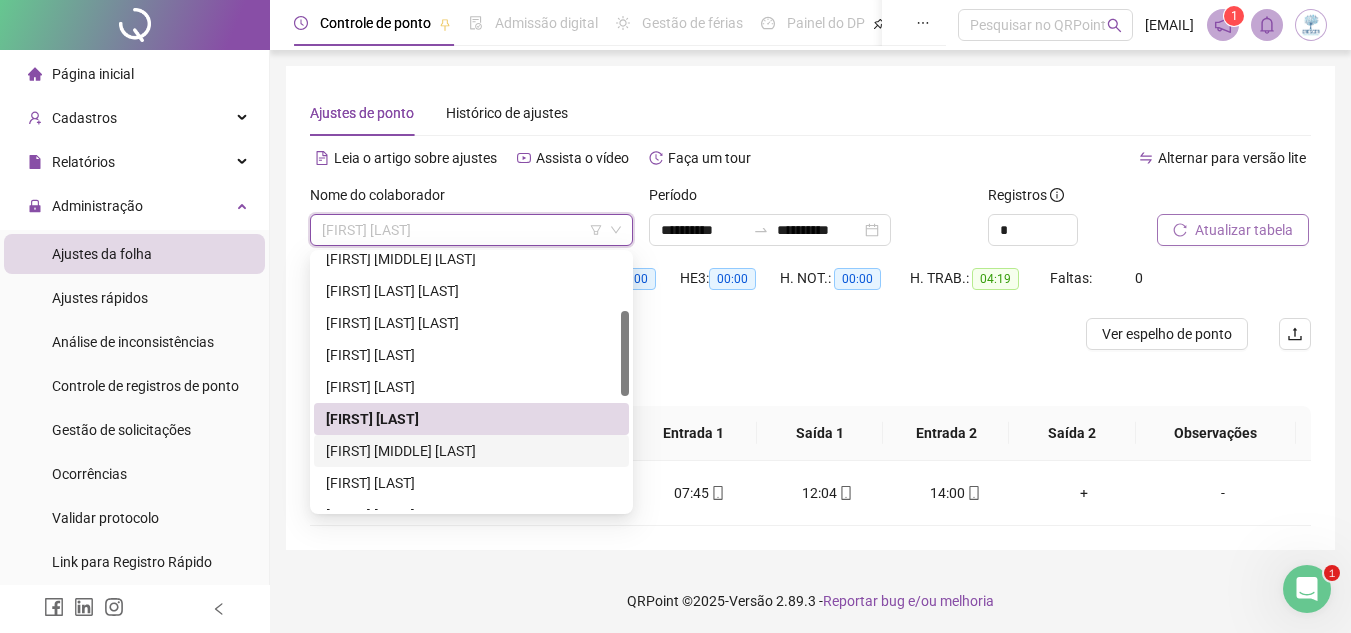 click on "[FIRST] [MIDDLE] [LAST]" at bounding box center [471, 451] 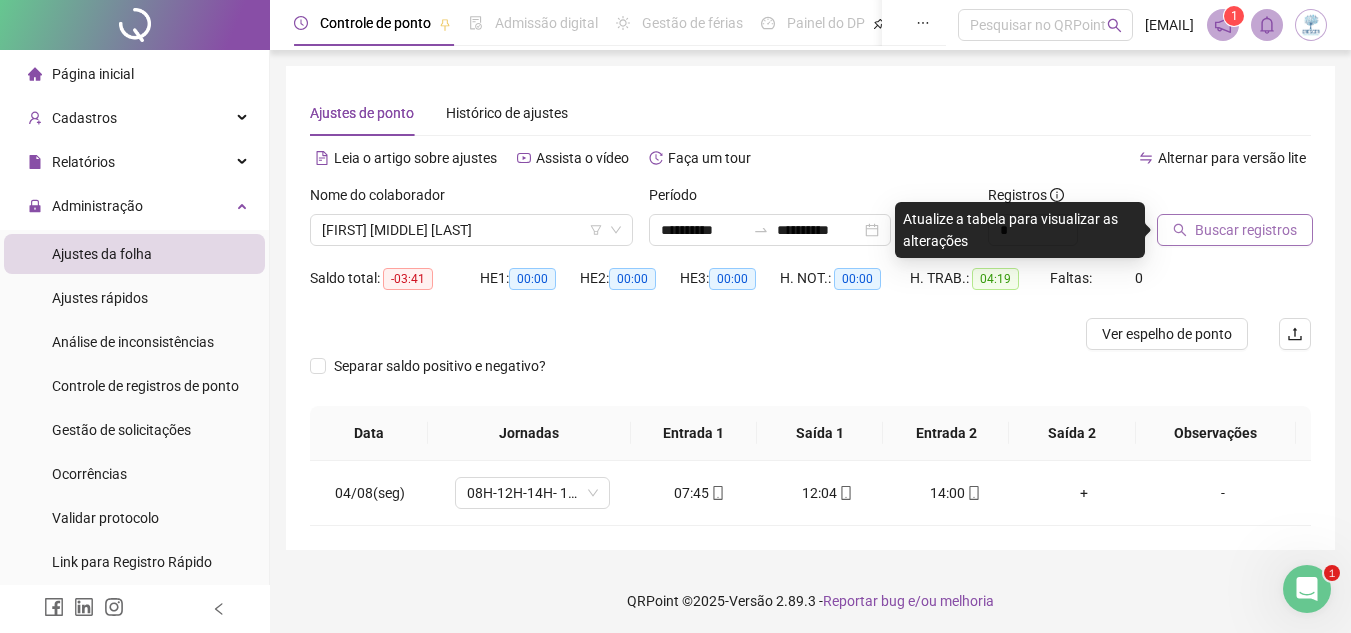 click on "Buscar registros" at bounding box center [1246, 230] 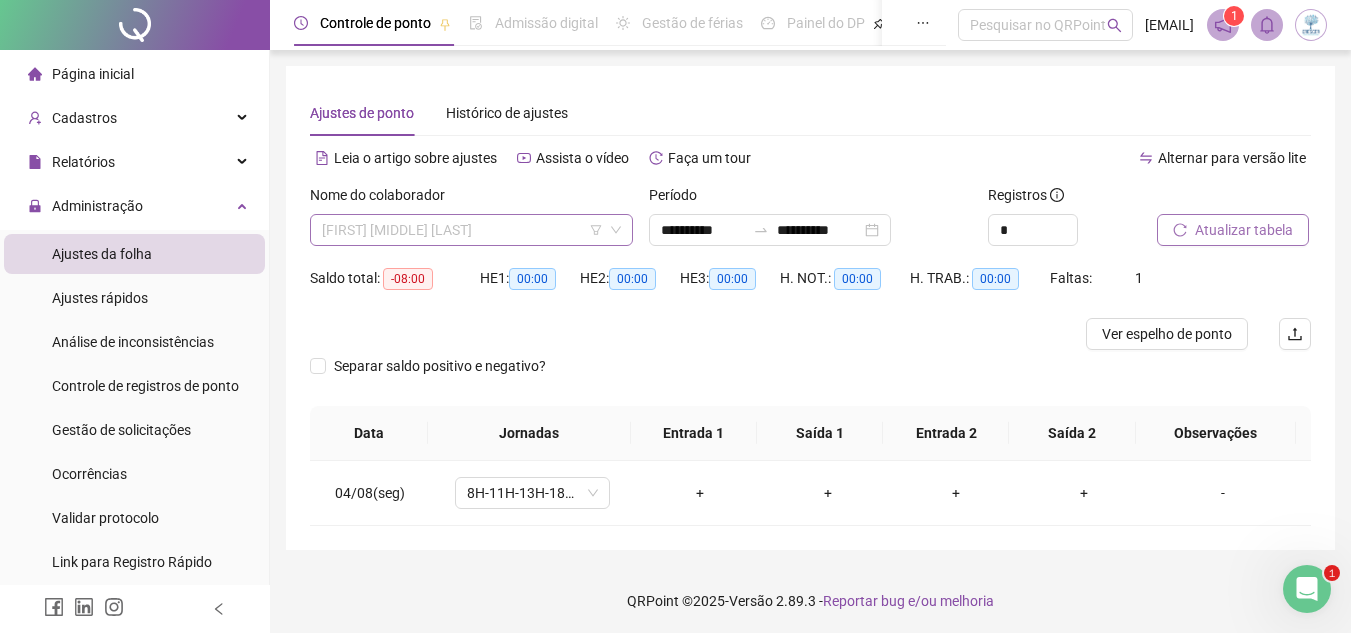 click on "[FIRST] [MIDDLE] [LAST]" at bounding box center [471, 230] 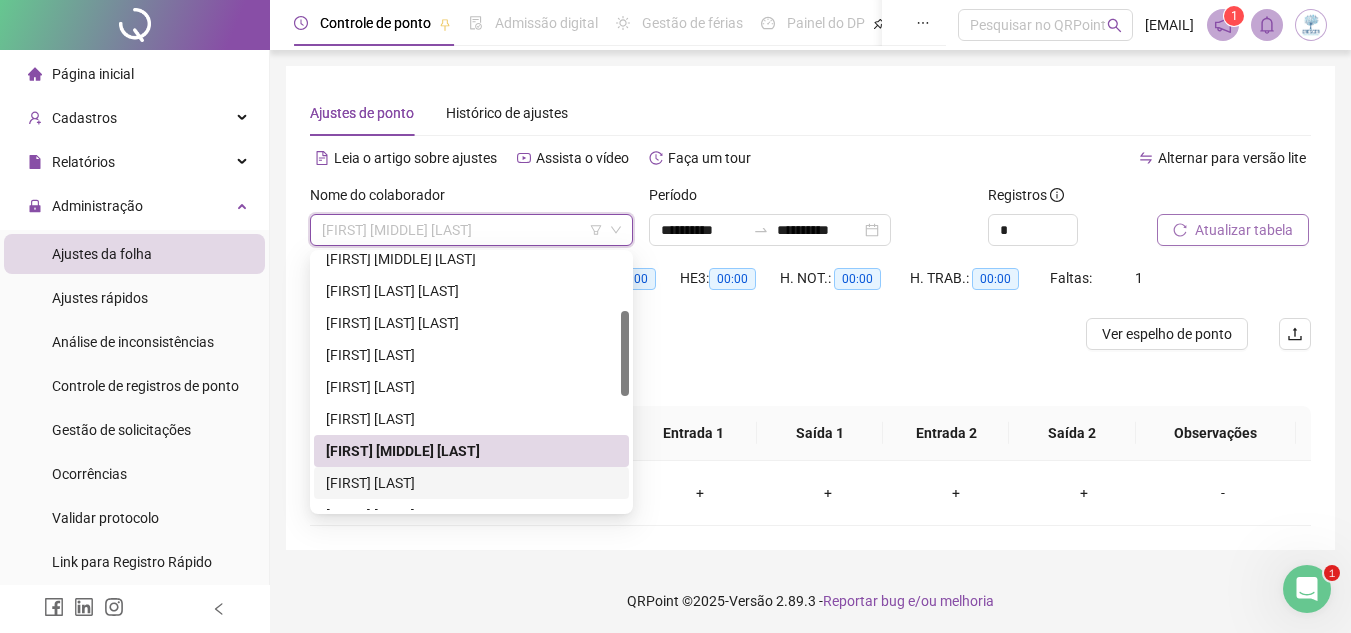click on "[FIRST] [LAST]" at bounding box center (471, 483) 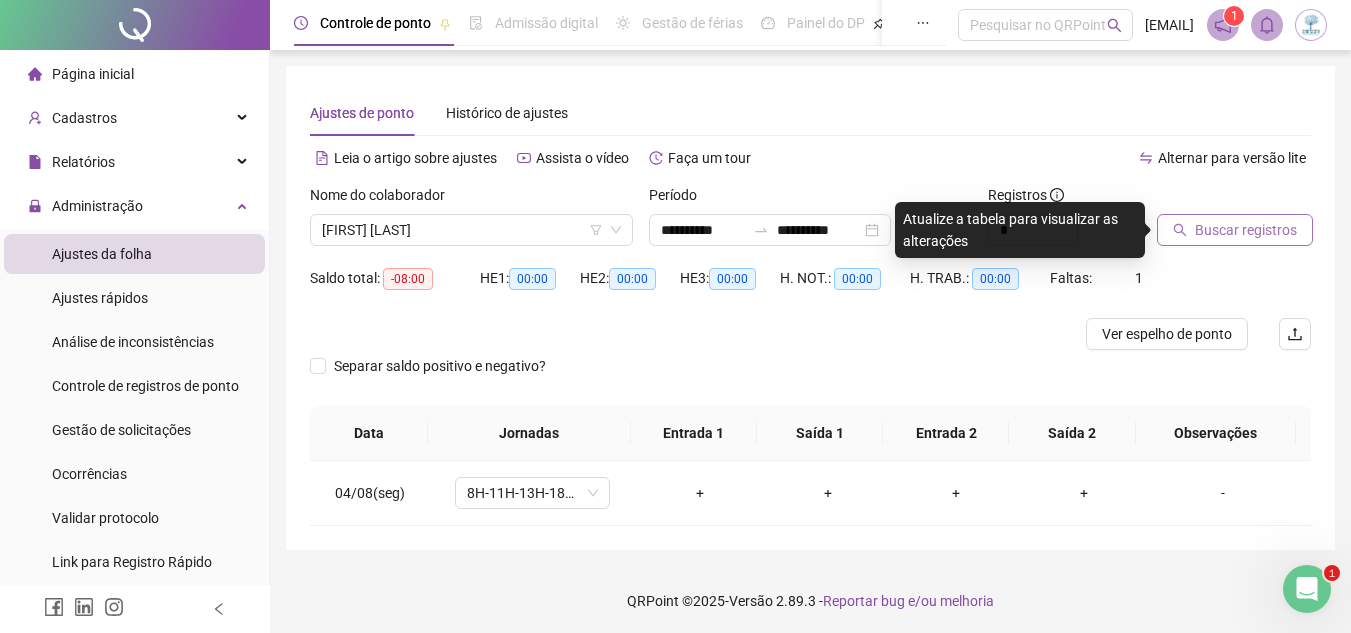 click at bounding box center (1209, 199) 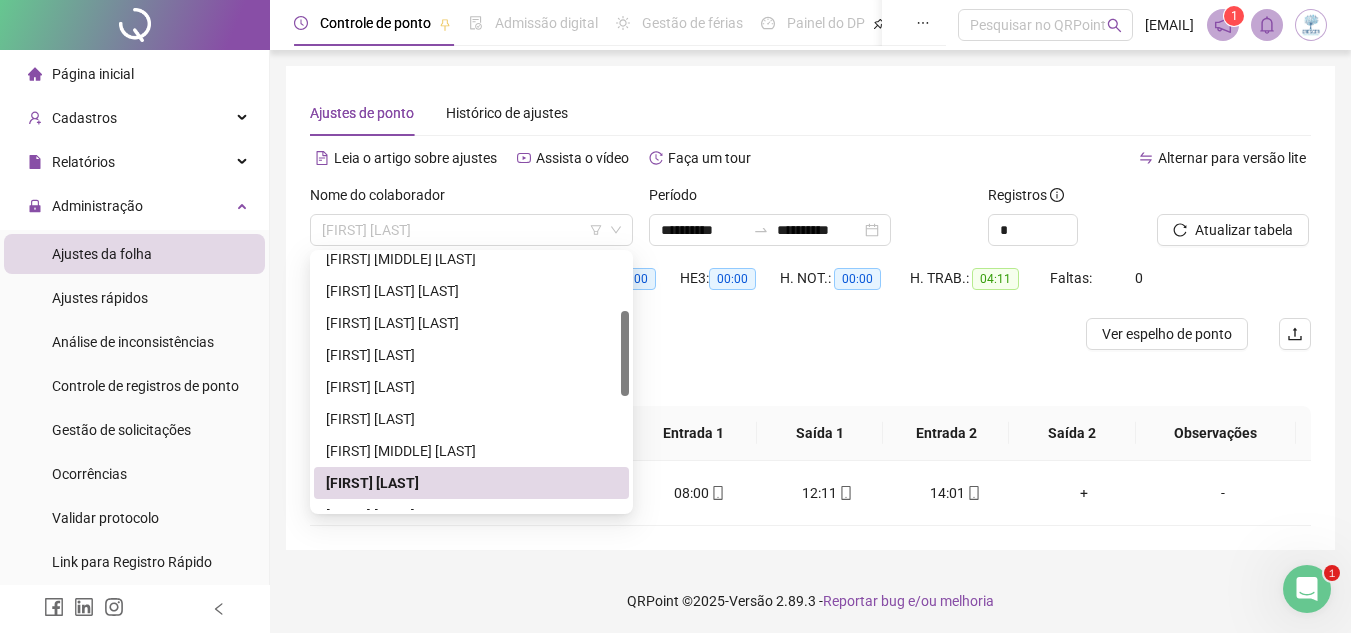 click on "[FIRST] [LAST]" at bounding box center (471, 230) 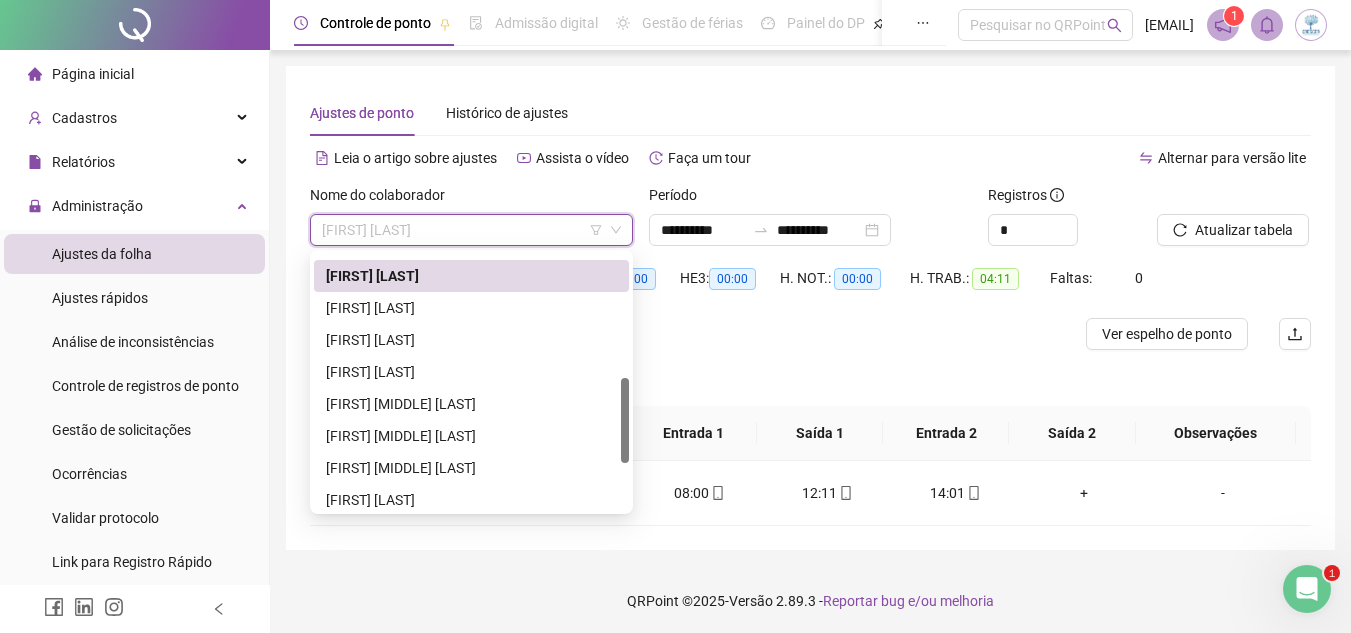 drag, startPoint x: 625, startPoint y: 345, endPoint x: 635, endPoint y: 415, distance: 70.71068 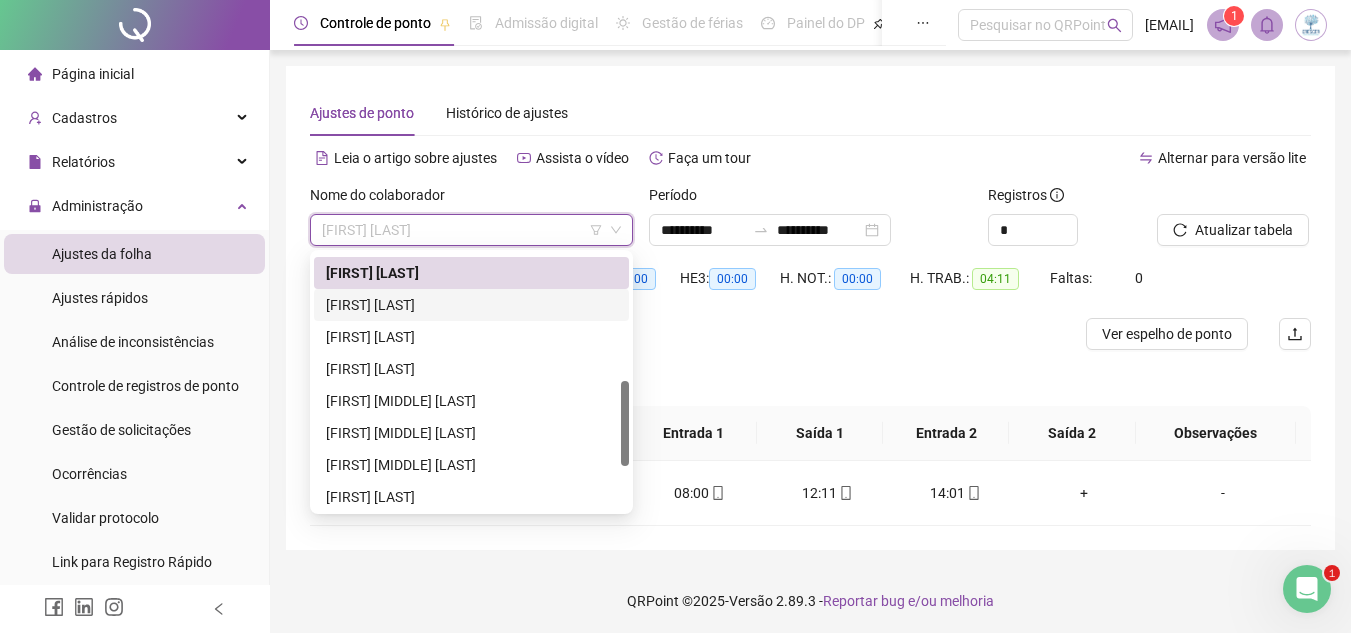 click on "[FIRST] [LAST]" at bounding box center (471, 305) 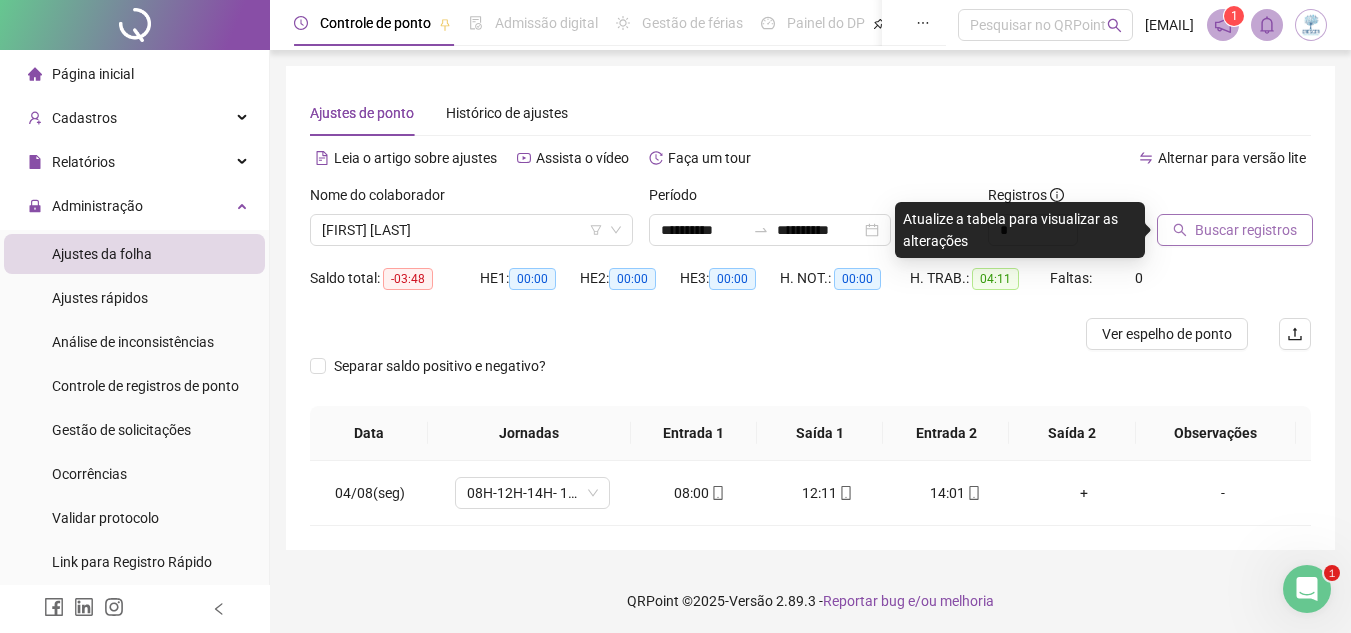 click on "Buscar registros" at bounding box center (1246, 230) 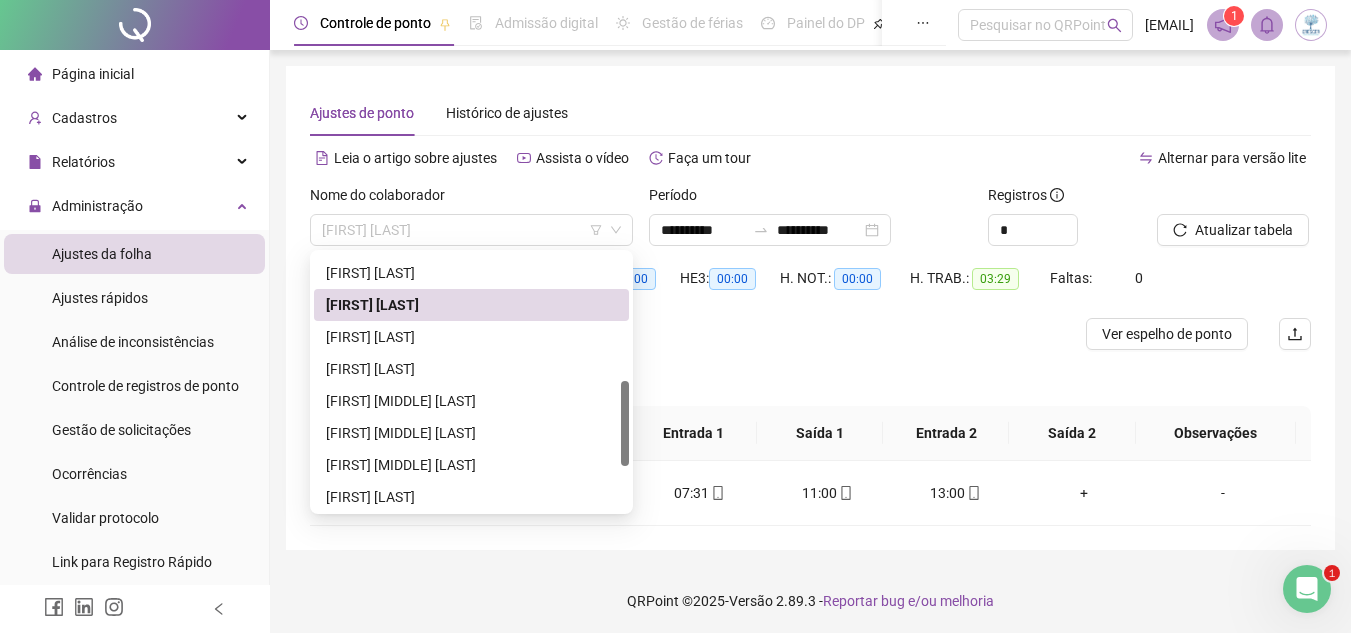 click on "[FIRST] [LAST]" at bounding box center (471, 230) 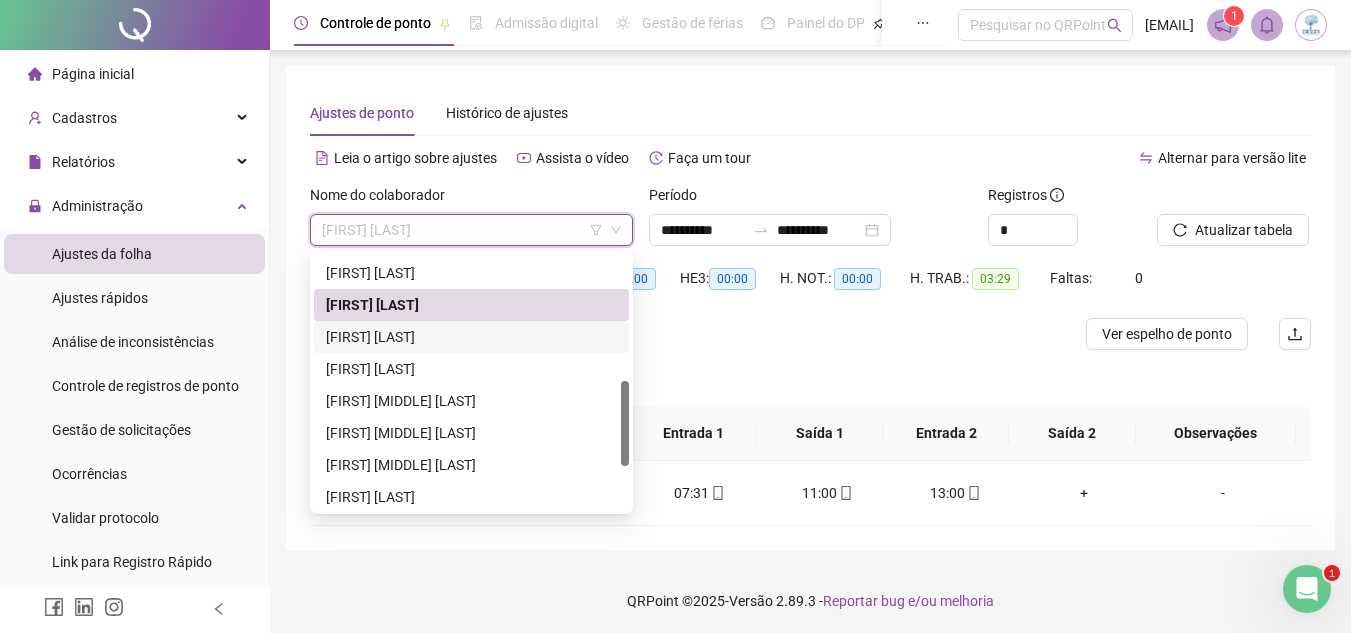 click on "[FIRST] [LAST]" at bounding box center (471, 337) 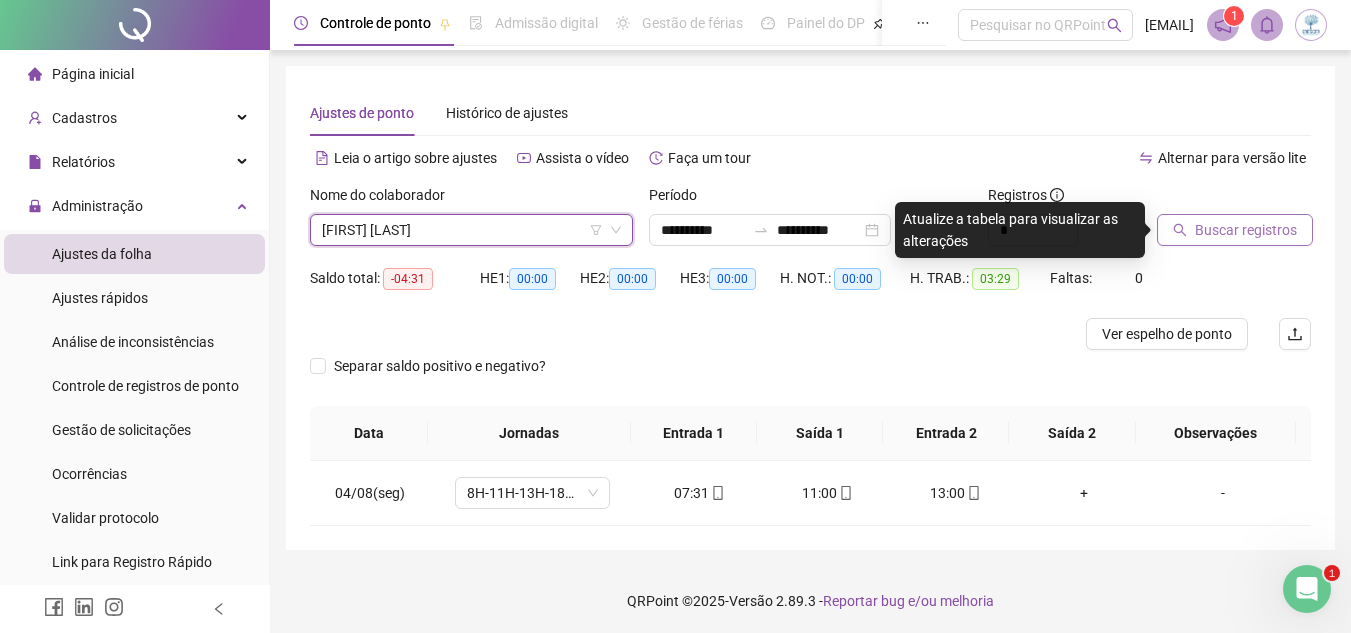 click on "Buscar registros" at bounding box center (1246, 230) 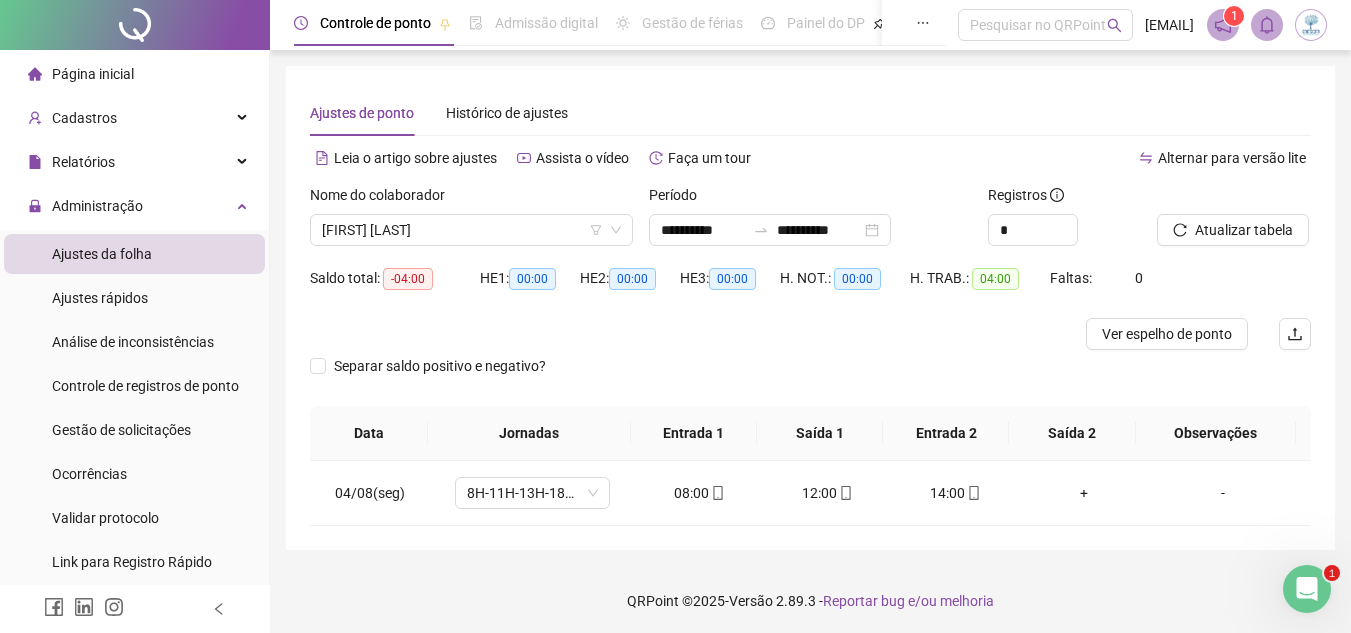 click on "[FIRST] [LAST]" at bounding box center [471, 230] 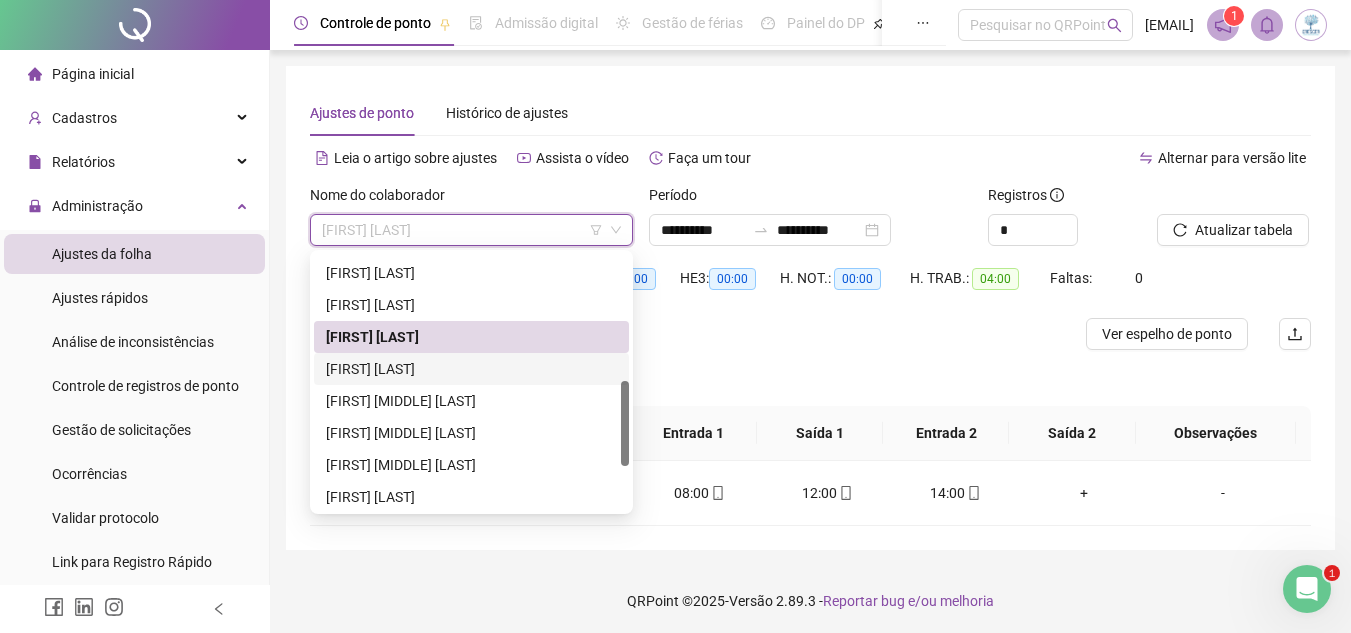 click on "[FIRST] [LAST]" at bounding box center (471, 369) 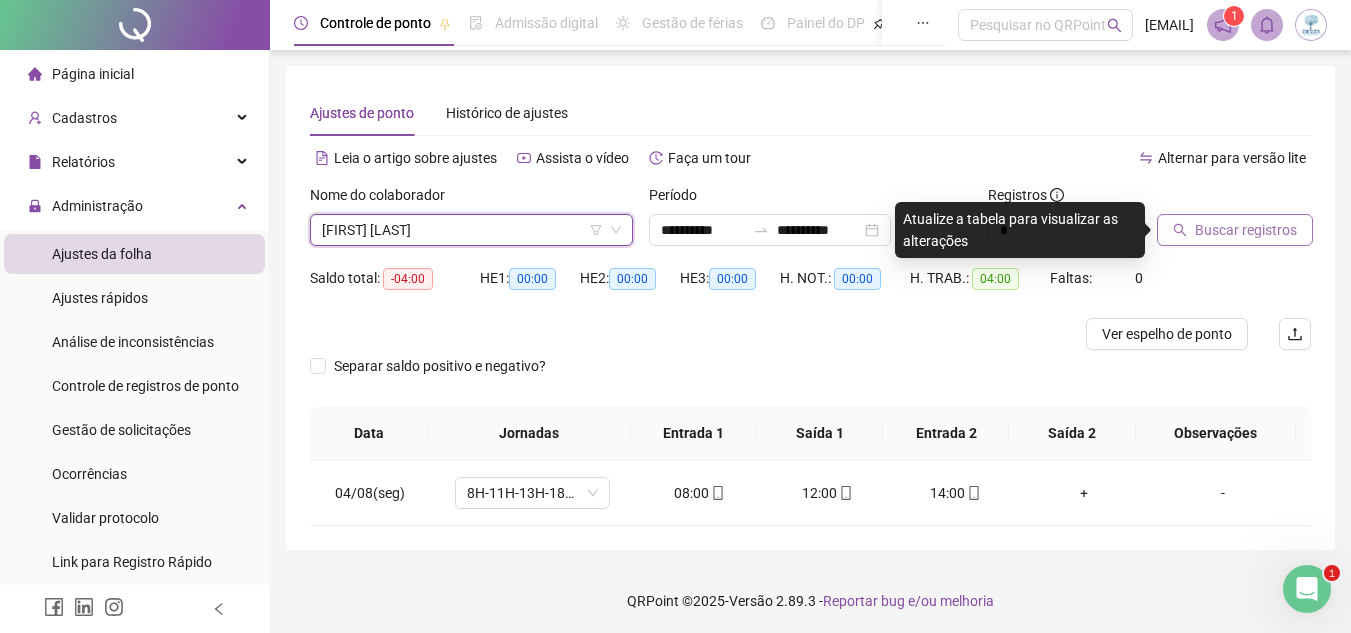 click on "Buscar registros" at bounding box center (1246, 230) 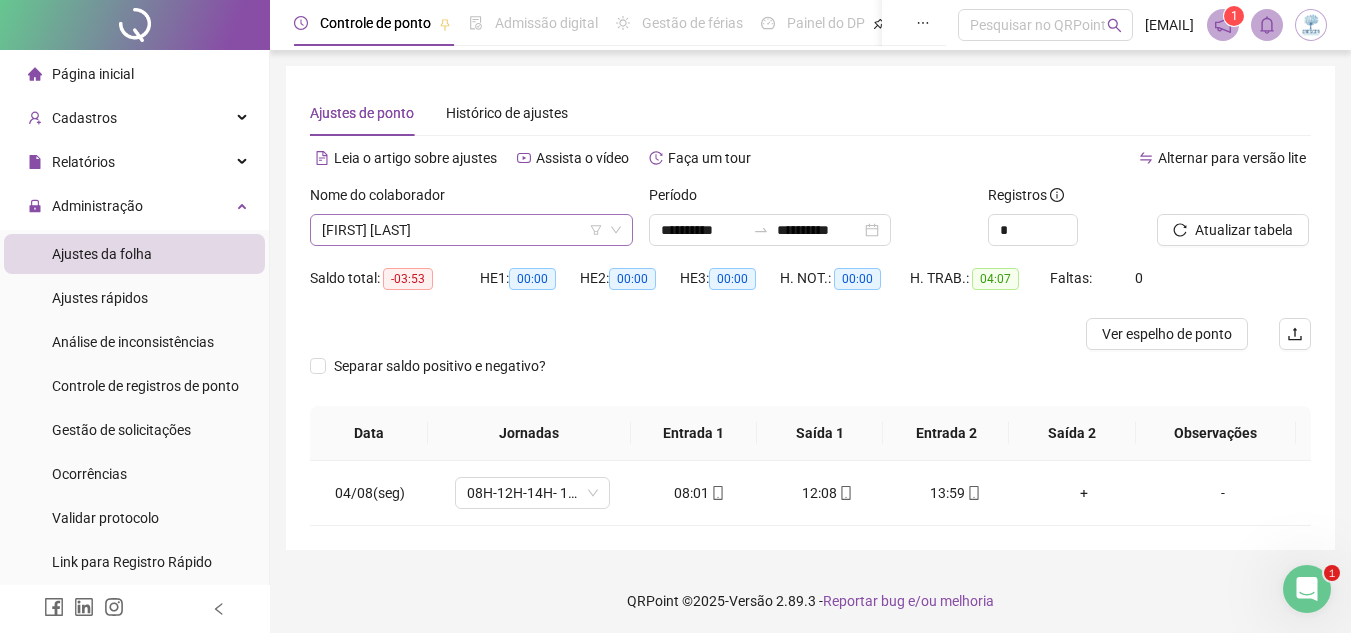 click on "[FIRST] [LAST]" at bounding box center (471, 230) 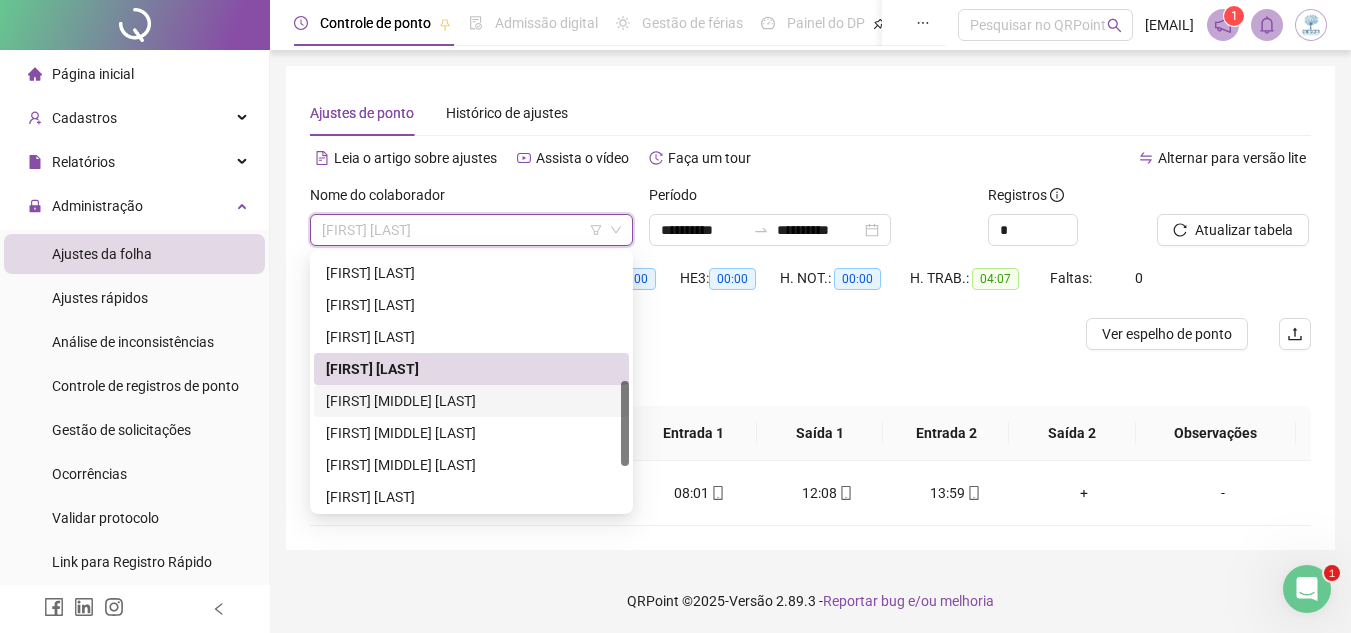 click on "[FIRST] [MIDDLE] [LAST]" at bounding box center (471, 401) 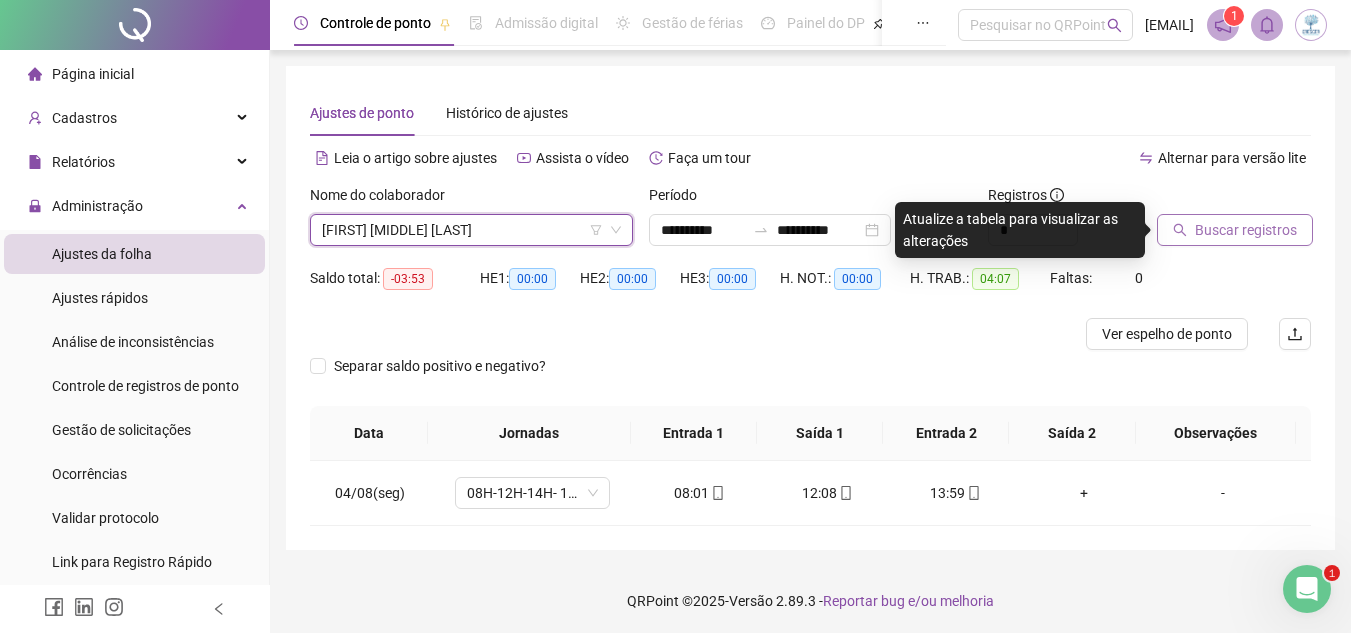 click on "Buscar registros" at bounding box center [1246, 230] 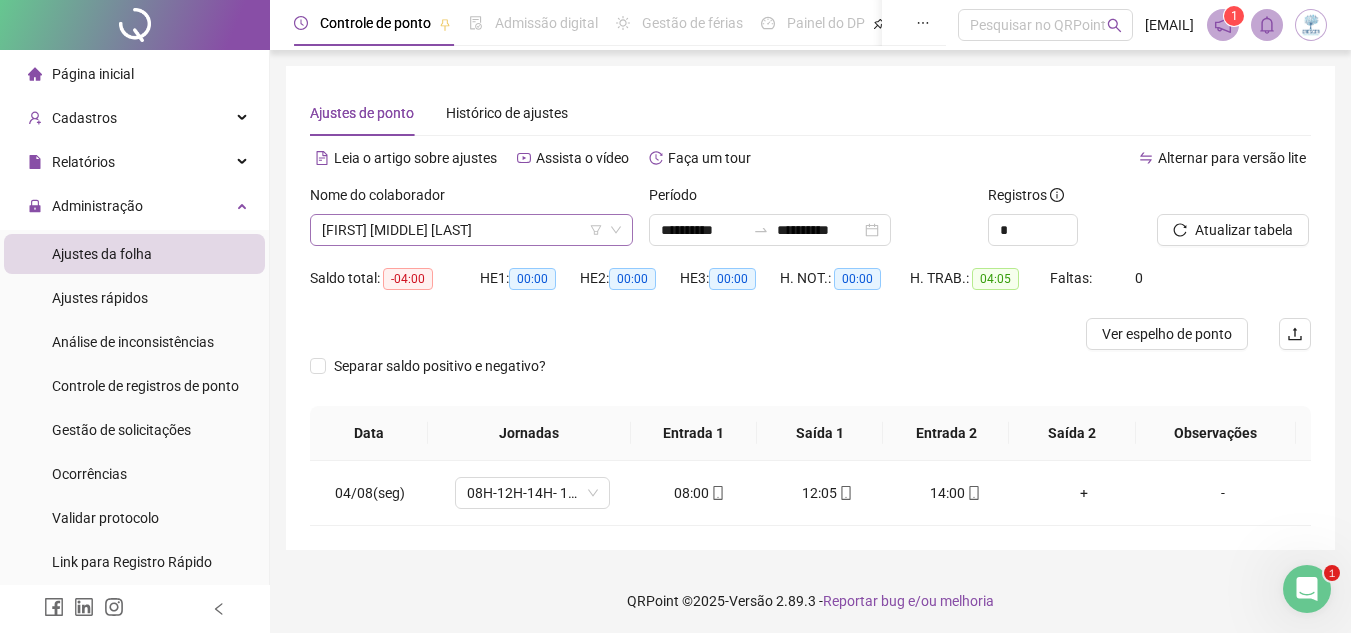 click on "[FIRST] [MIDDLE] [LAST]" at bounding box center (471, 230) 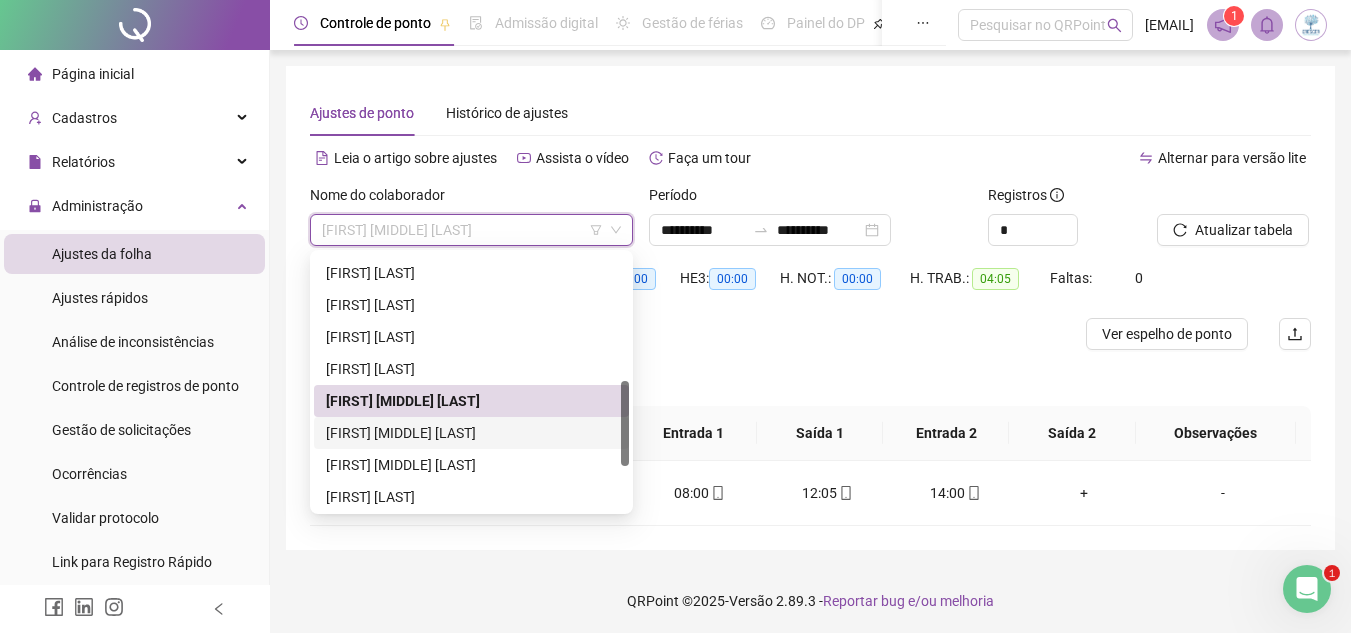 click on "[FIRST] [MIDDLE] [LAST]" at bounding box center [471, 433] 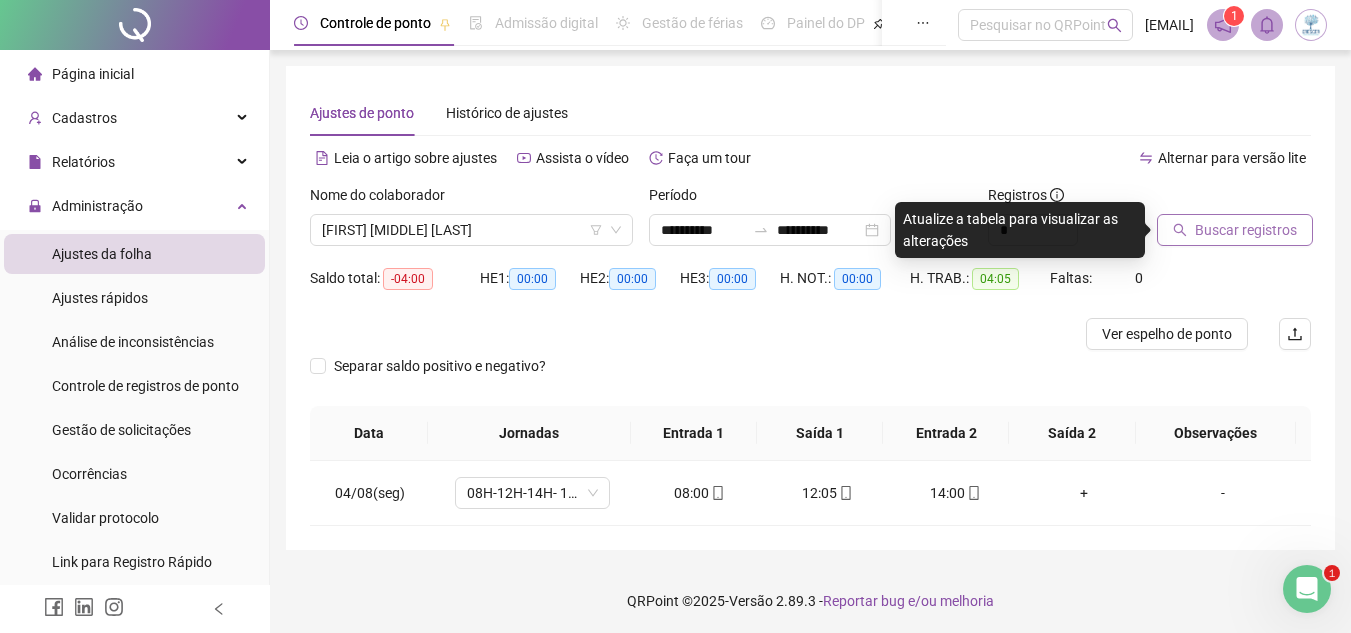 click on "Buscar registros" at bounding box center [1246, 230] 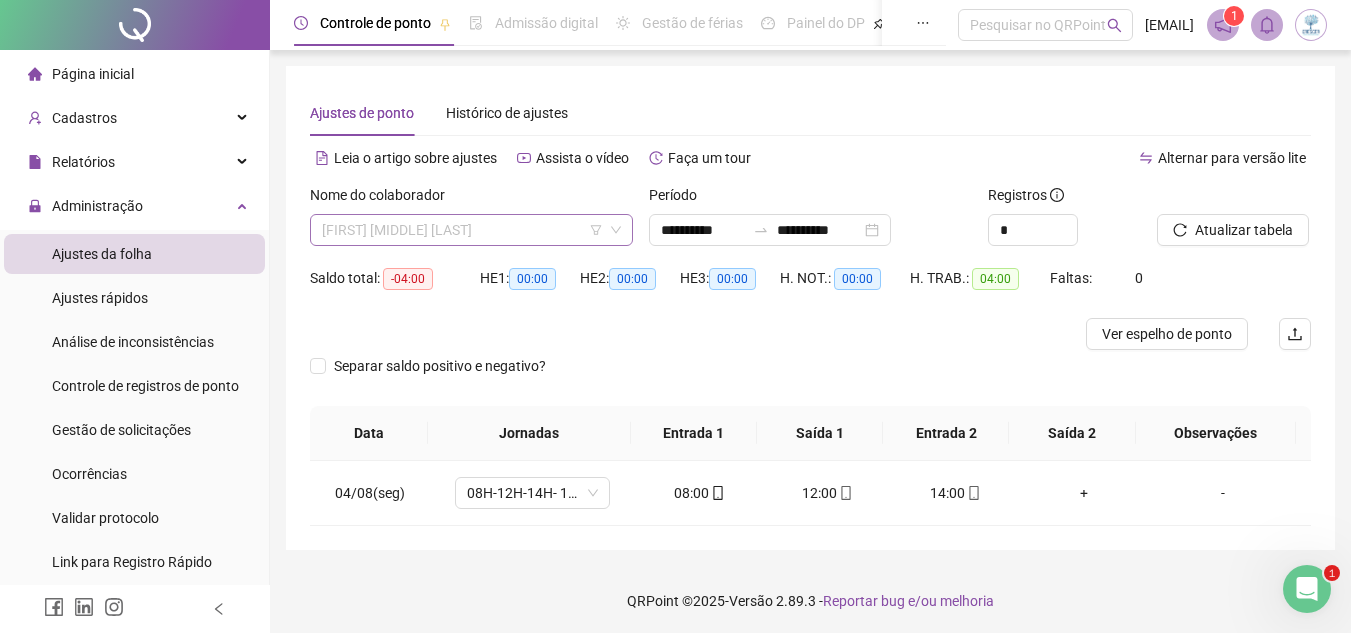 click on "[FIRST] [MIDDLE] [LAST]" at bounding box center [471, 230] 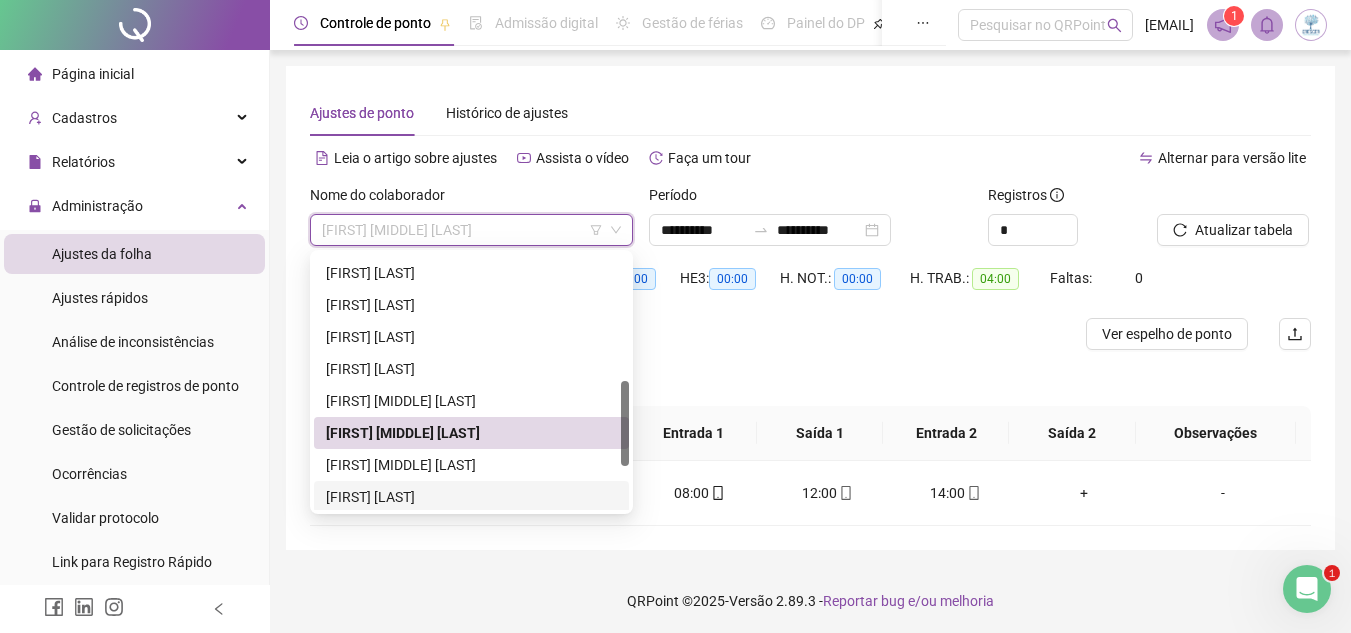click on "[FIRST] [LAST]" at bounding box center [471, 497] 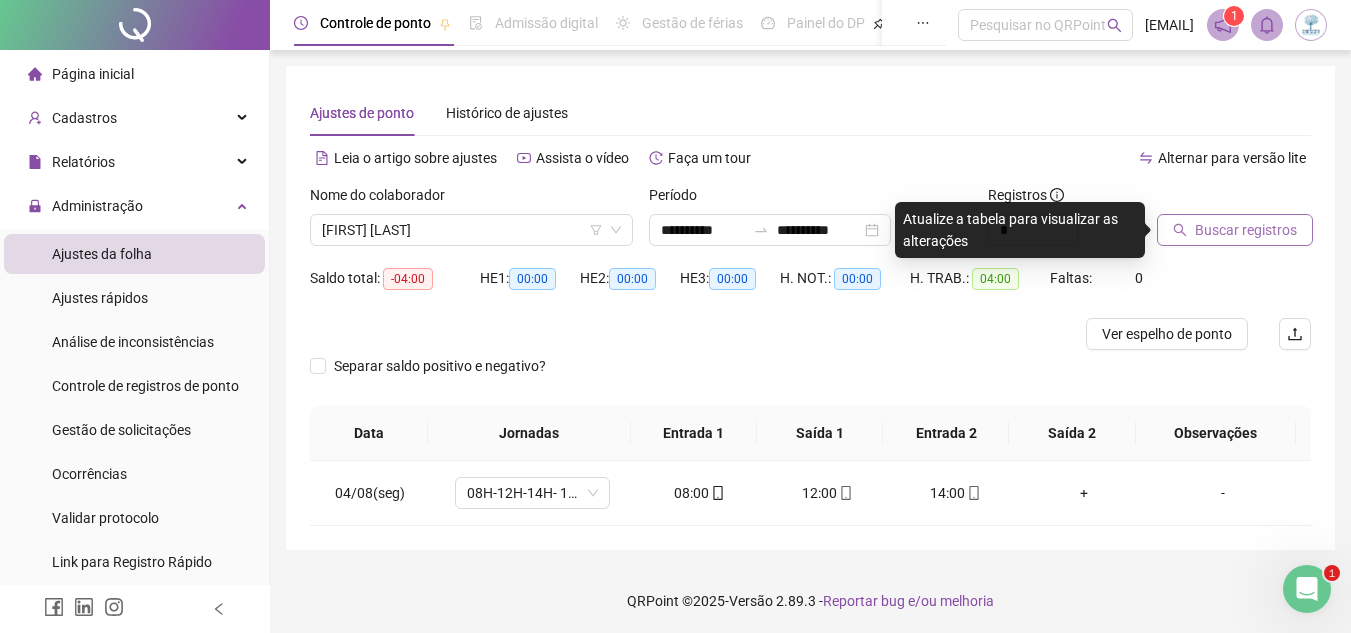 click on "Buscar registros" at bounding box center [1246, 230] 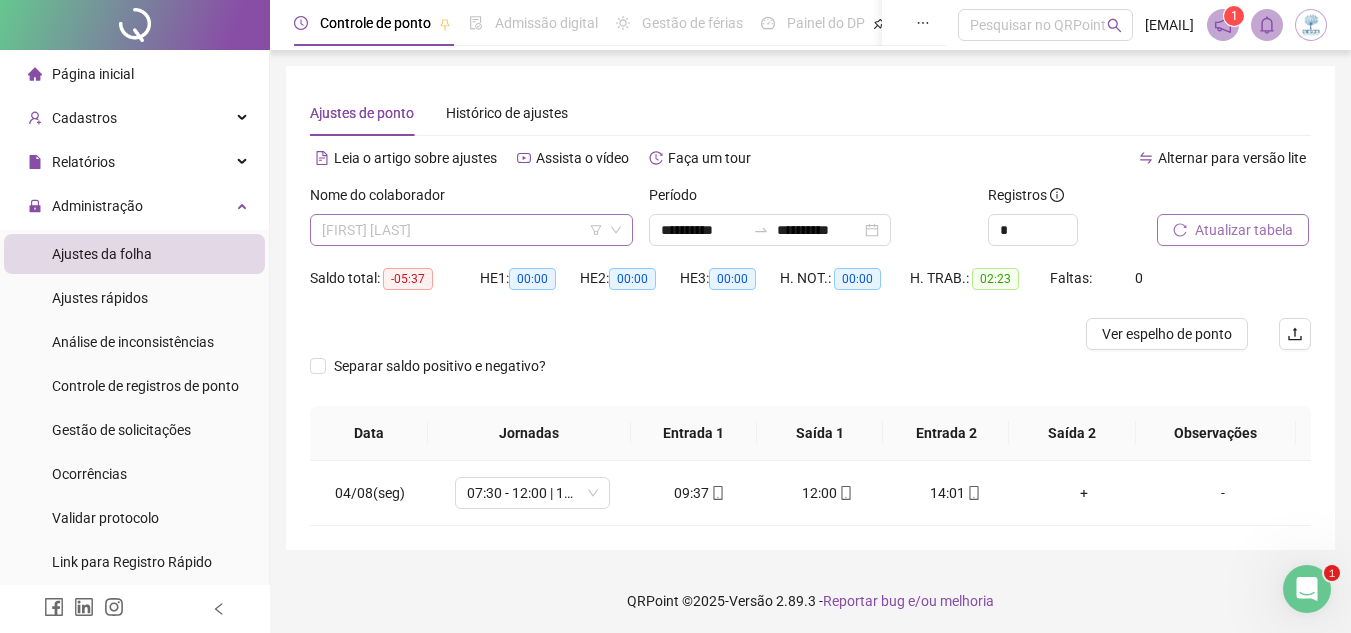 click on "[FIRST] [LAST]" at bounding box center [471, 230] 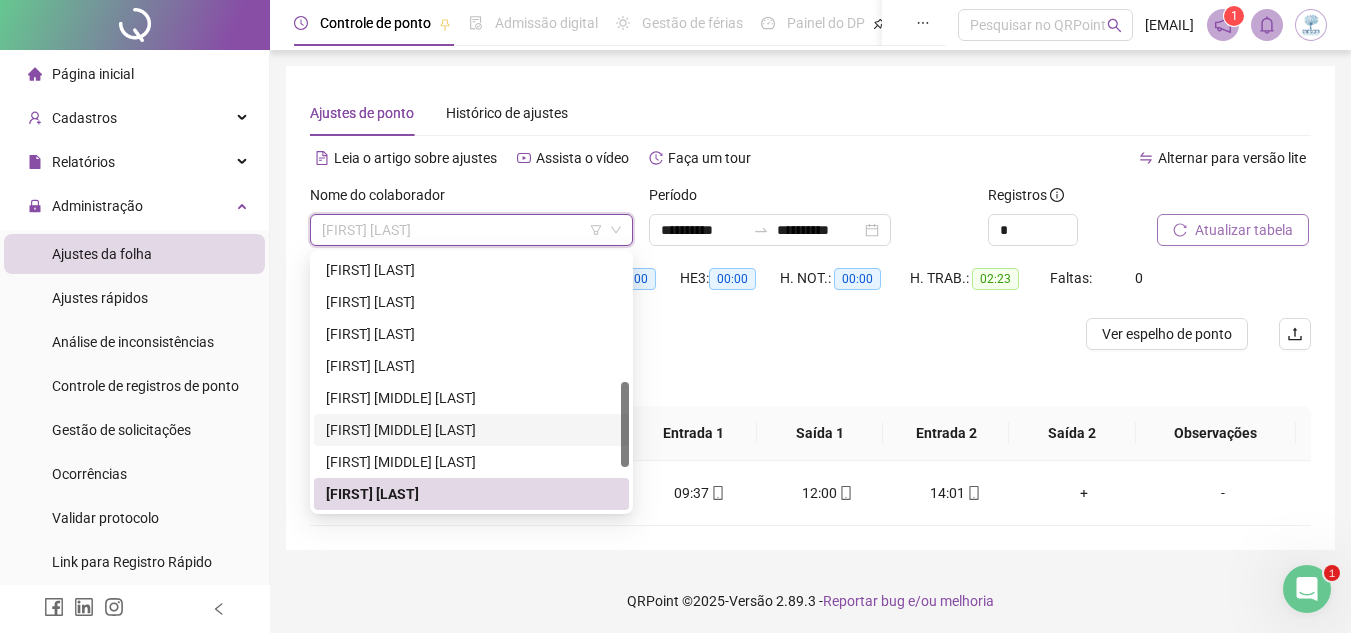 scroll, scrollTop: 512, scrollLeft: 0, axis: vertical 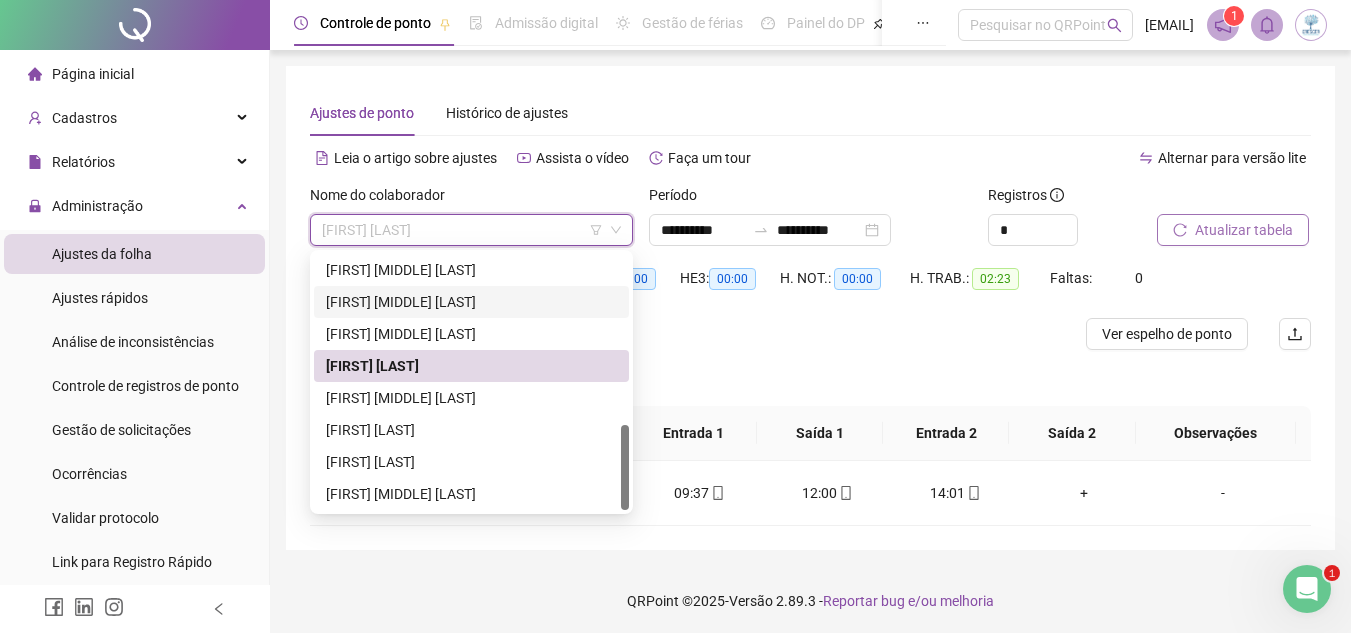 drag, startPoint x: 623, startPoint y: 420, endPoint x: 623, endPoint y: 497, distance: 77 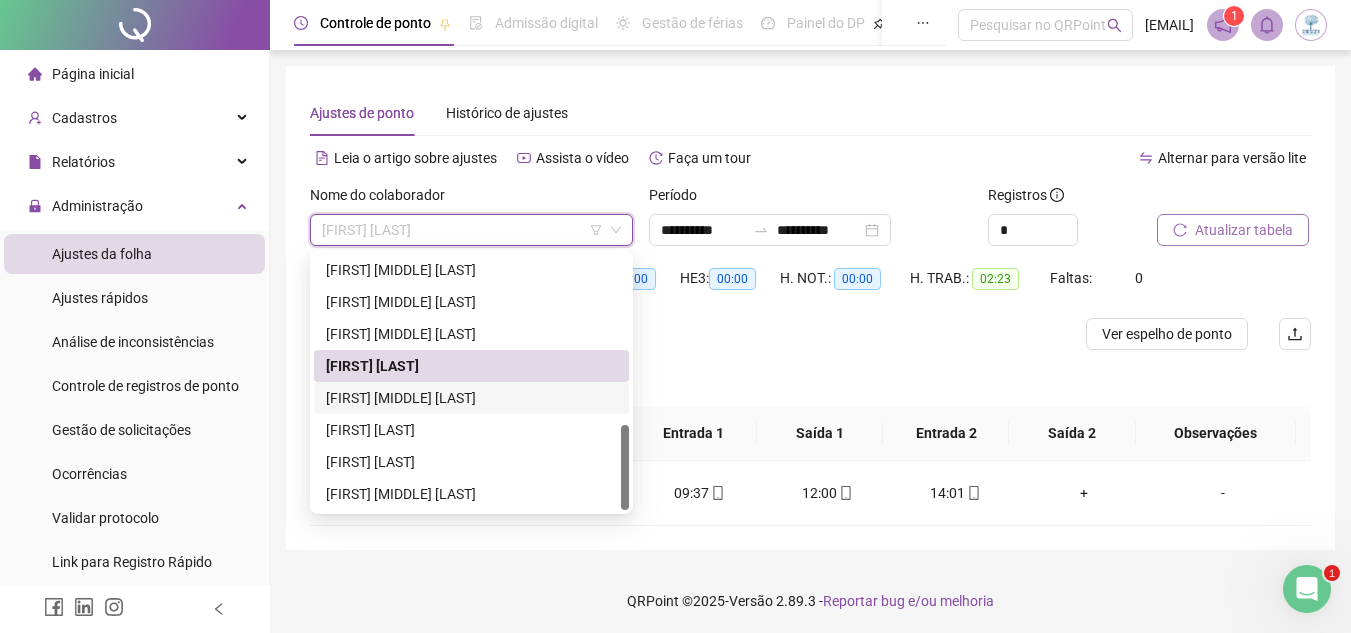 click on "[FIRST] [MIDDLE] [LAST]" at bounding box center [471, 398] 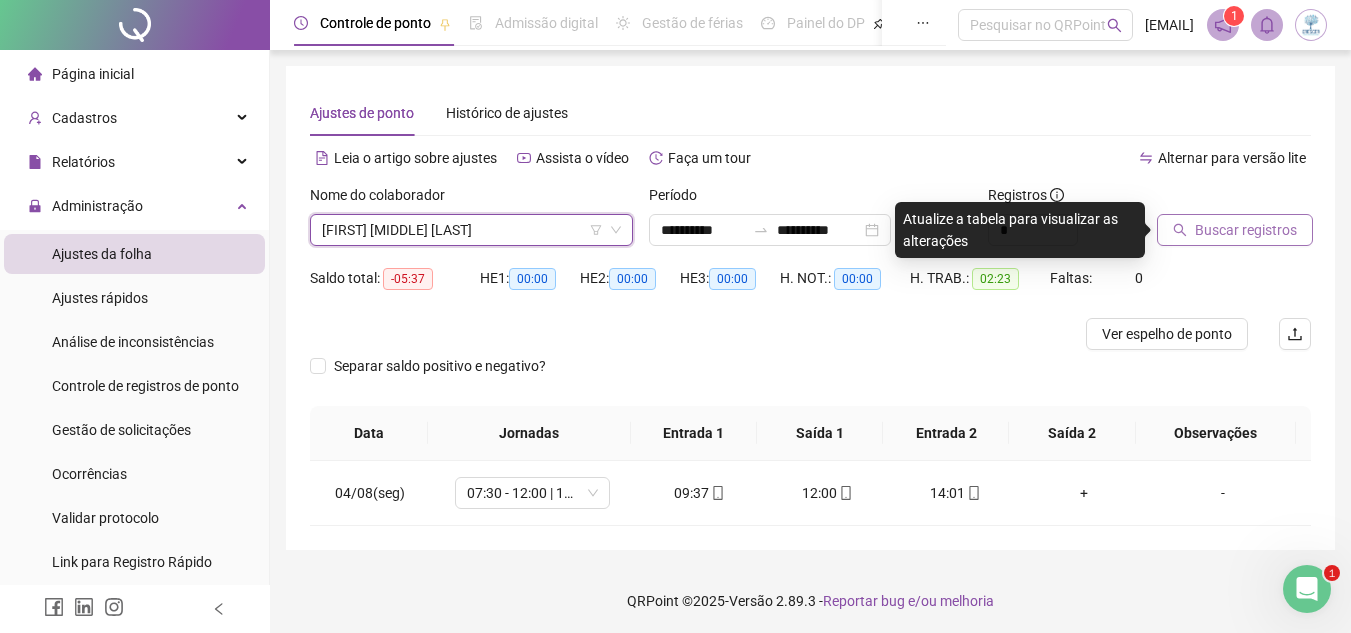 click on "[FIRST] [MIDDLE] [LAST]" at bounding box center [471, 230] 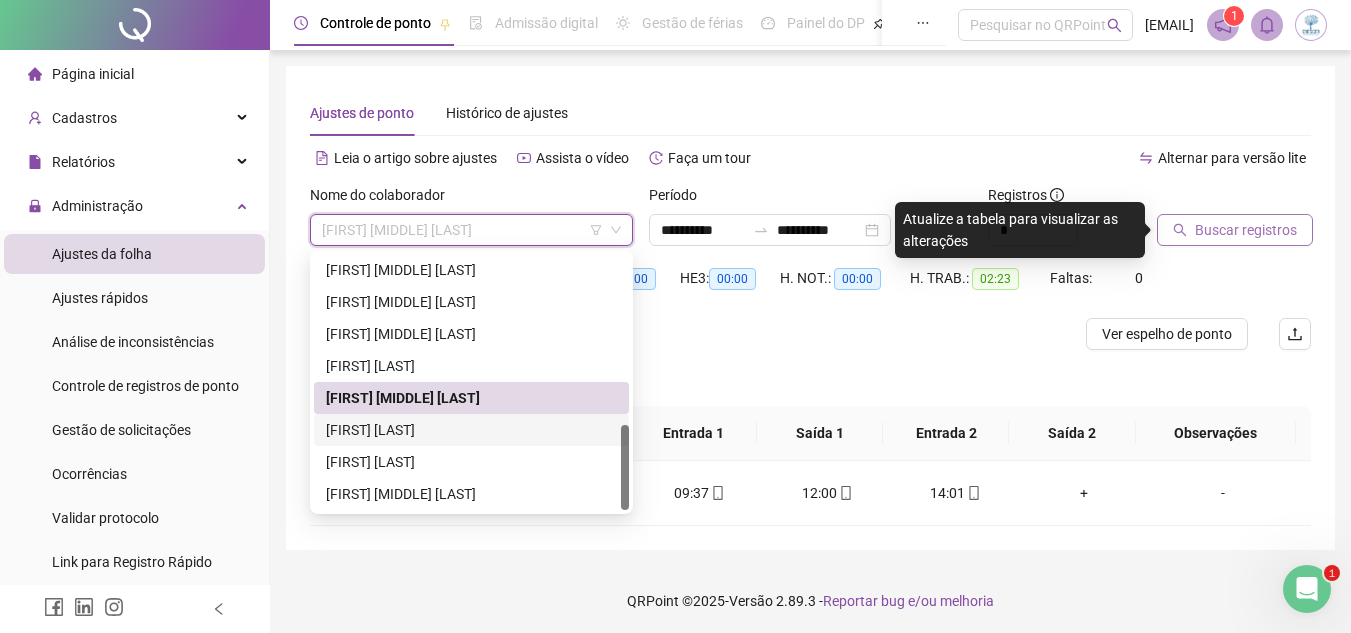 click on "[FIRST] [LAST]" at bounding box center (471, 430) 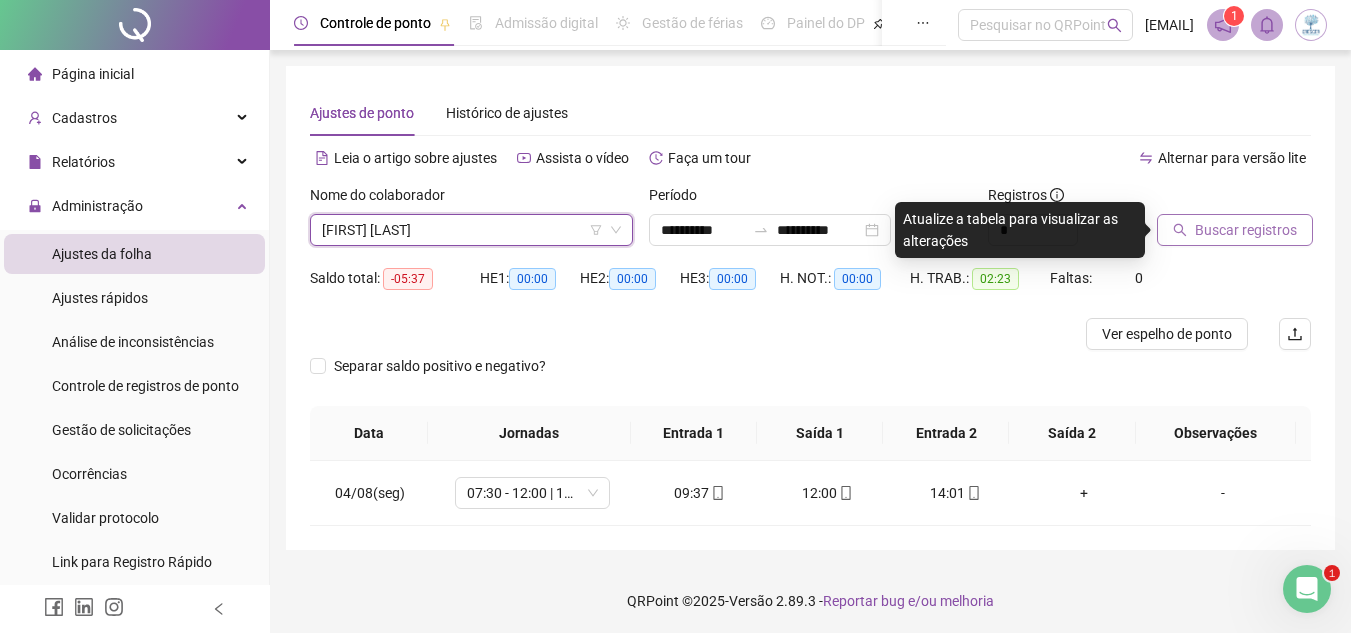click on "Buscar registros" at bounding box center [1246, 230] 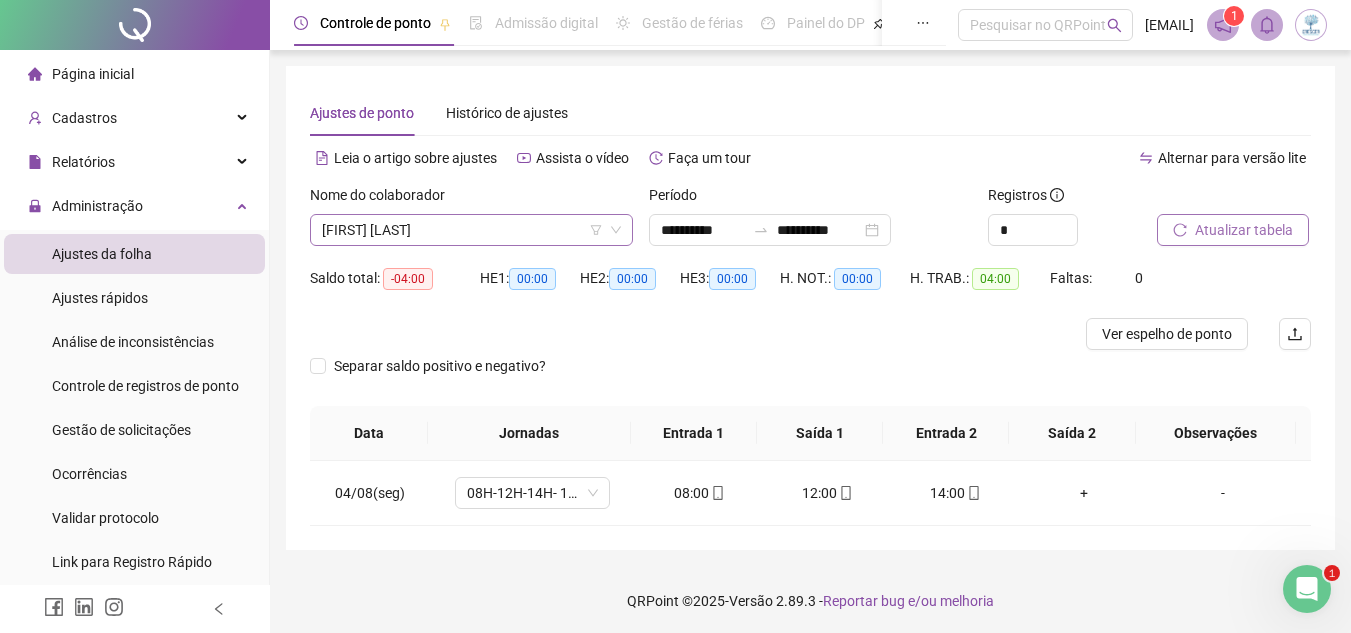 click on "[FIRST] [LAST]" at bounding box center (471, 230) 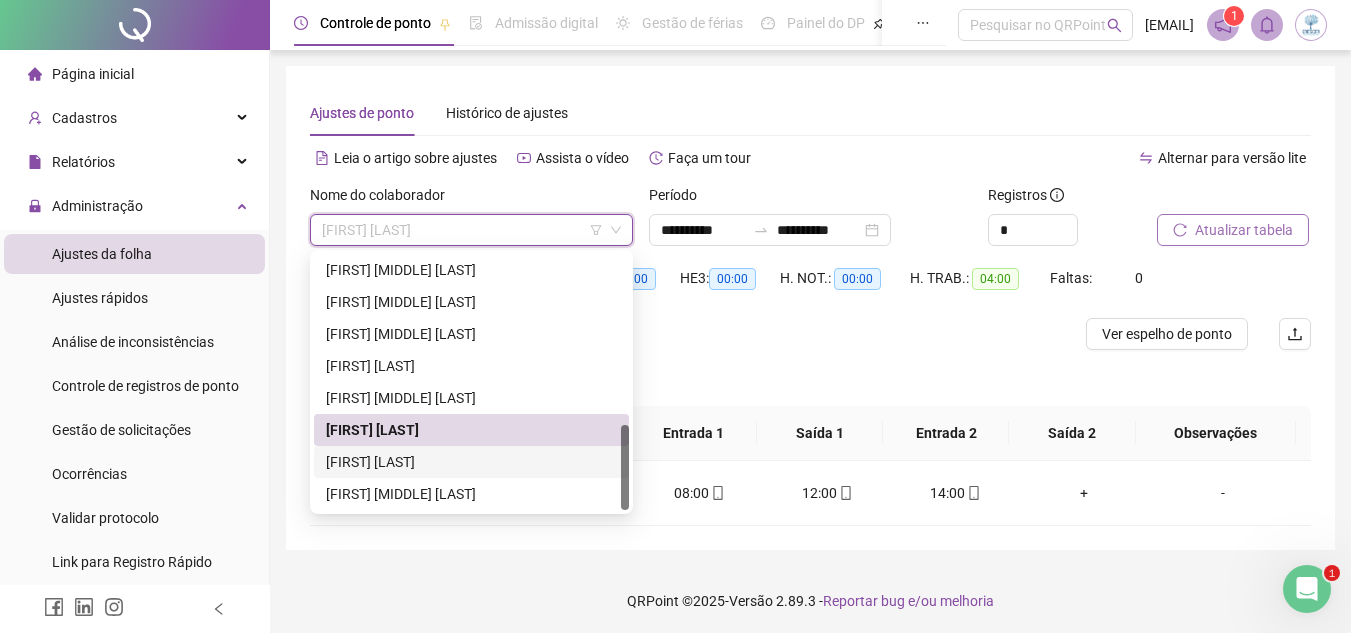 click on "[FIRST] [LAST]" at bounding box center [471, 462] 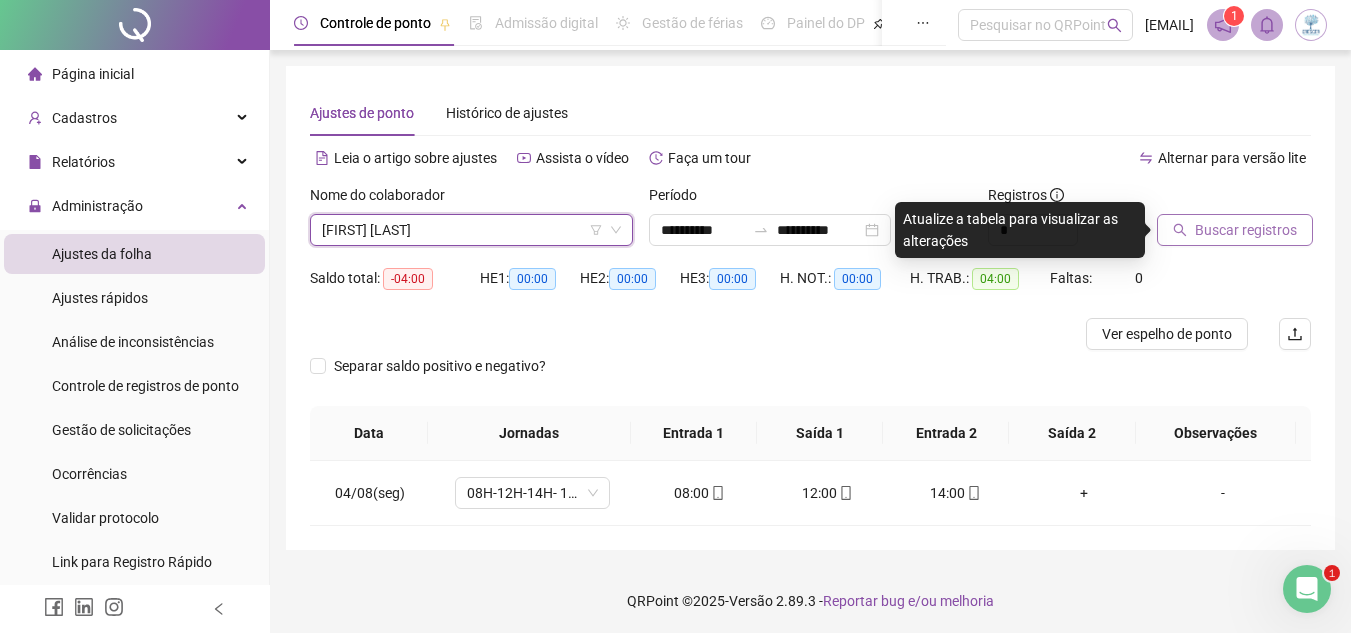click on "Buscar registros" at bounding box center [1246, 230] 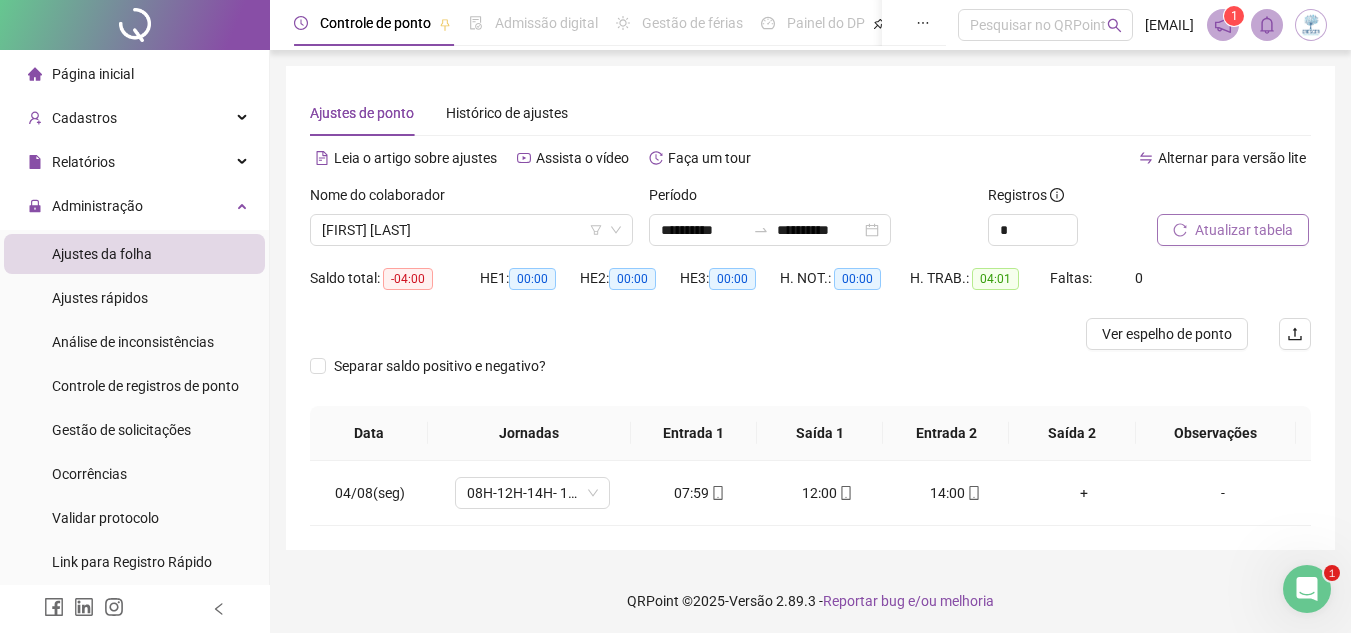 click on "[FIRST] [LAST]" at bounding box center [471, 230] 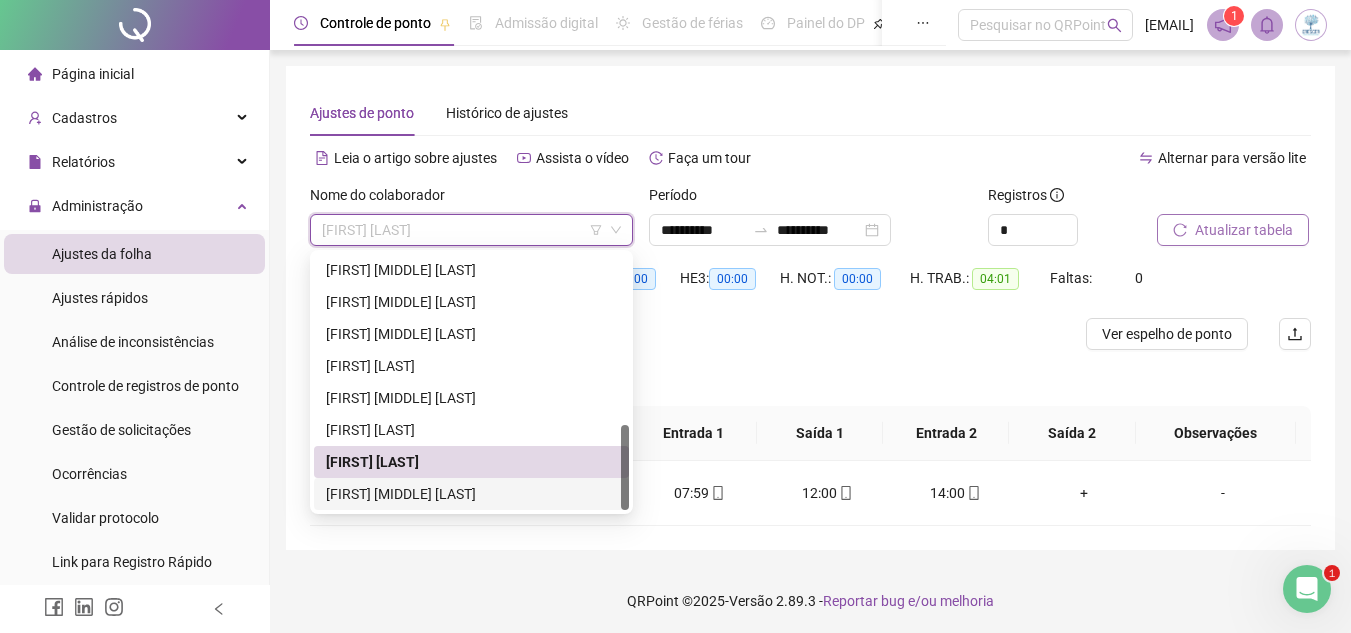 click on "[FIRST] [MIDDLE] [LAST]" at bounding box center [471, 494] 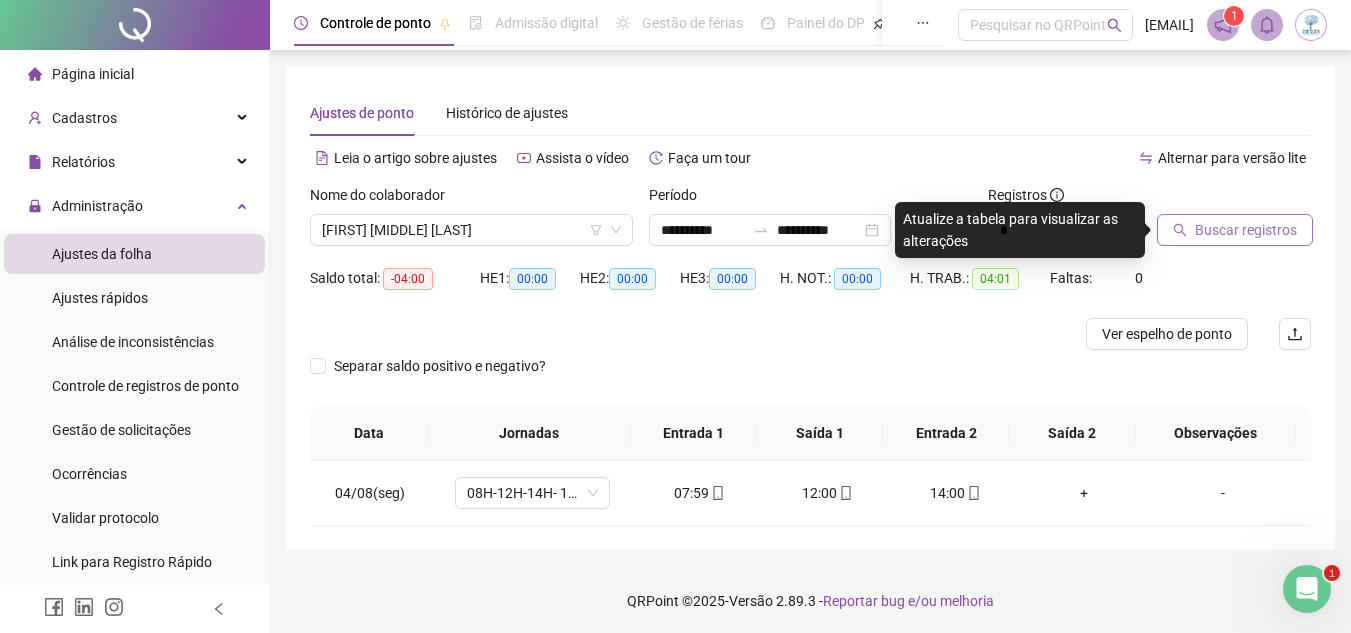 click on "Buscar registros" at bounding box center (1246, 230) 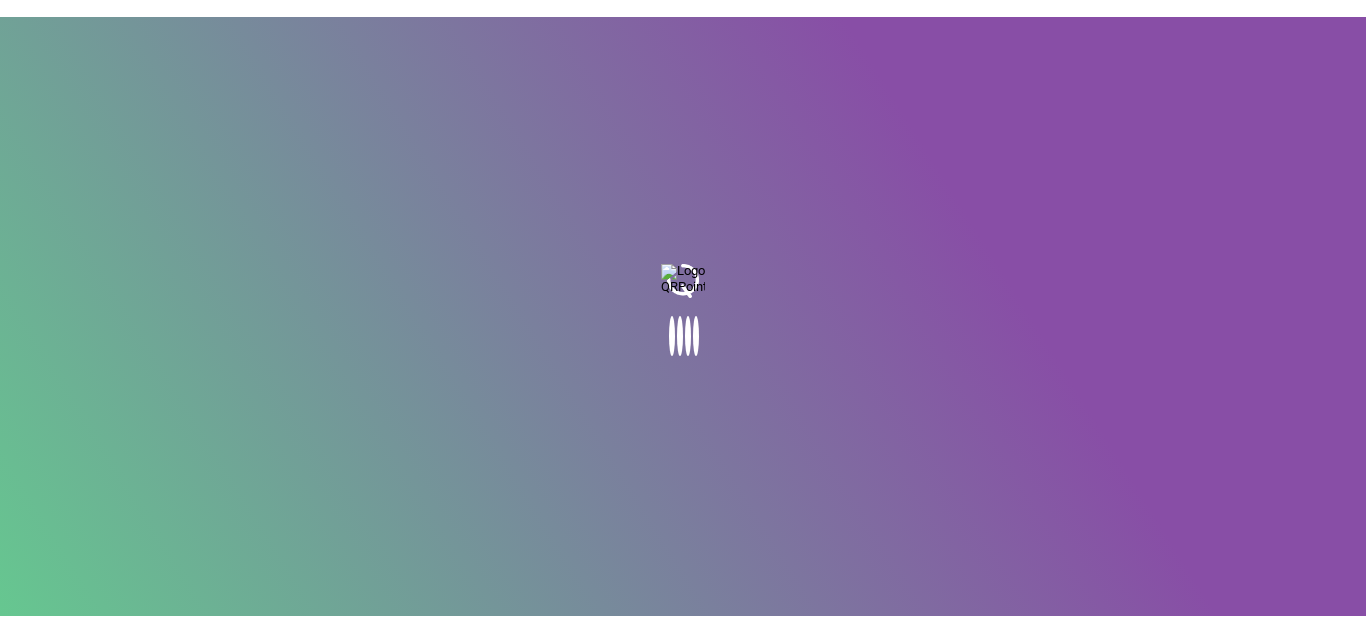 scroll, scrollTop: 0, scrollLeft: 0, axis: both 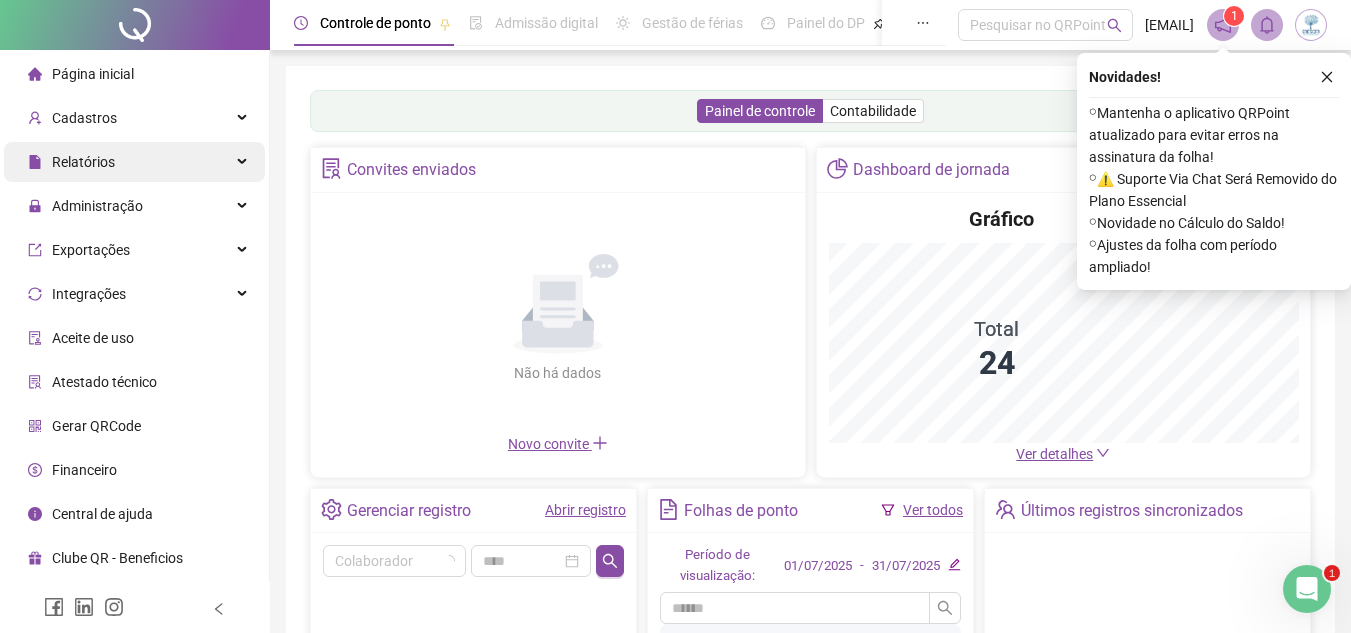 click on "Relatórios" at bounding box center [134, 162] 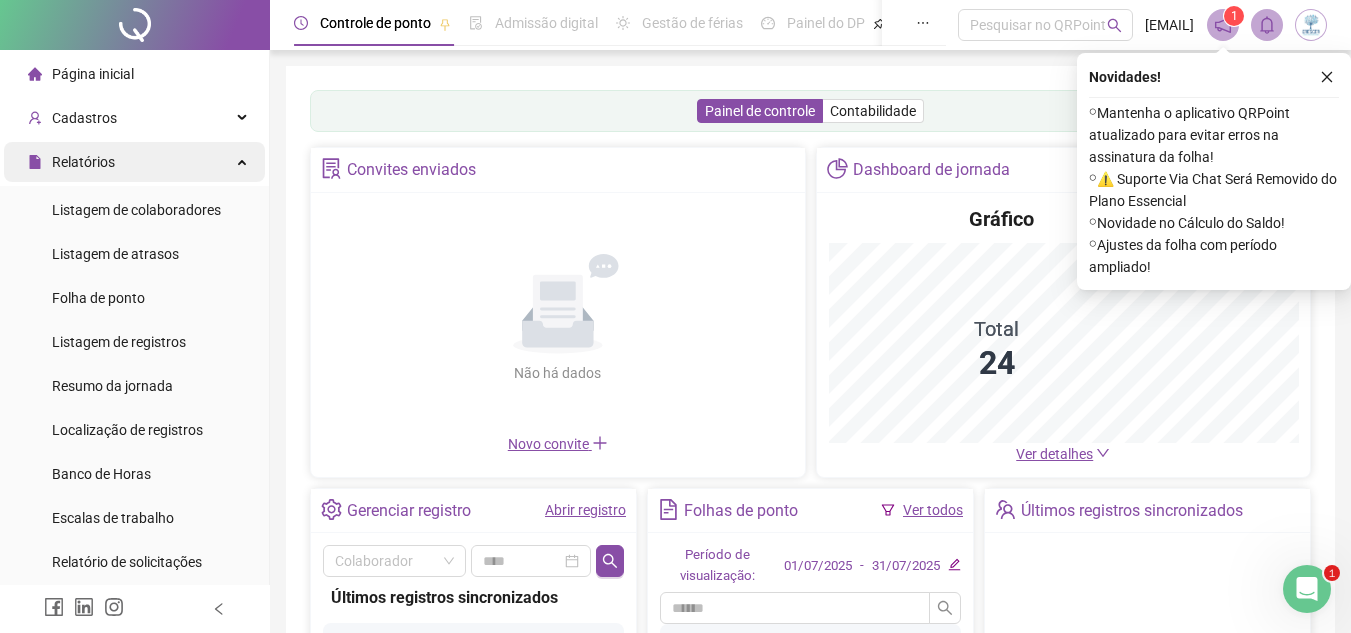 click on "Relatórios" at bounding box center [134, 162] 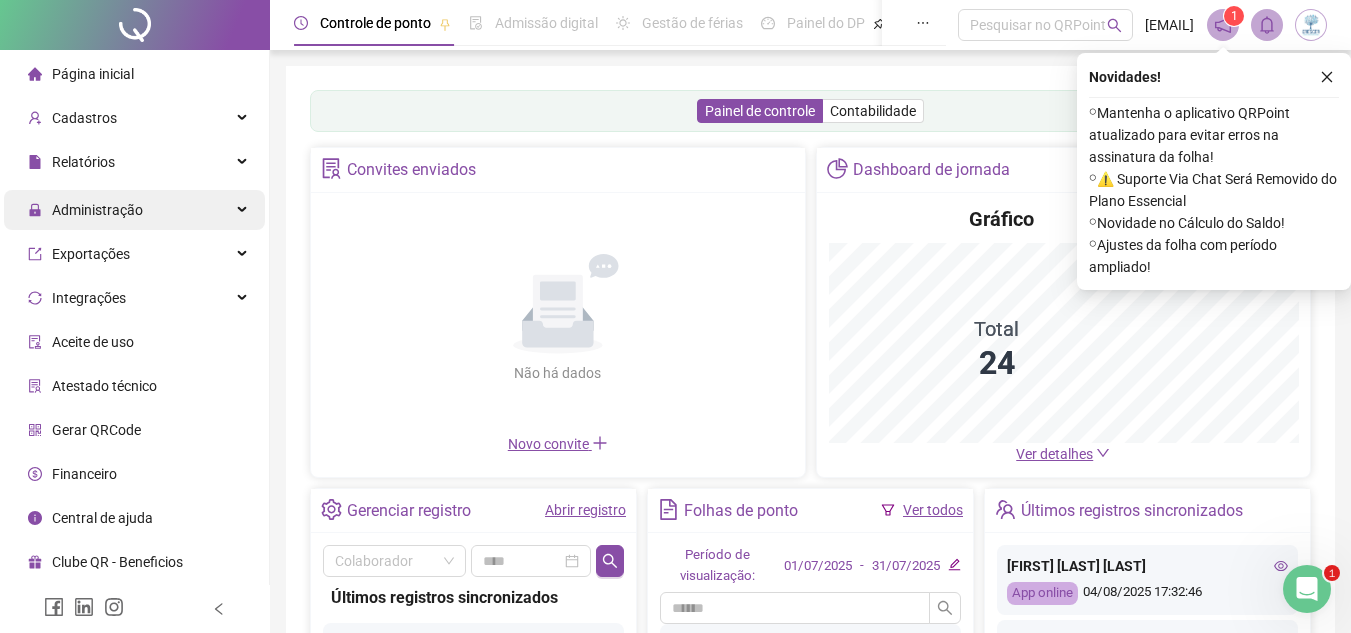 click on "Administração" at bounding box center (134, 210) 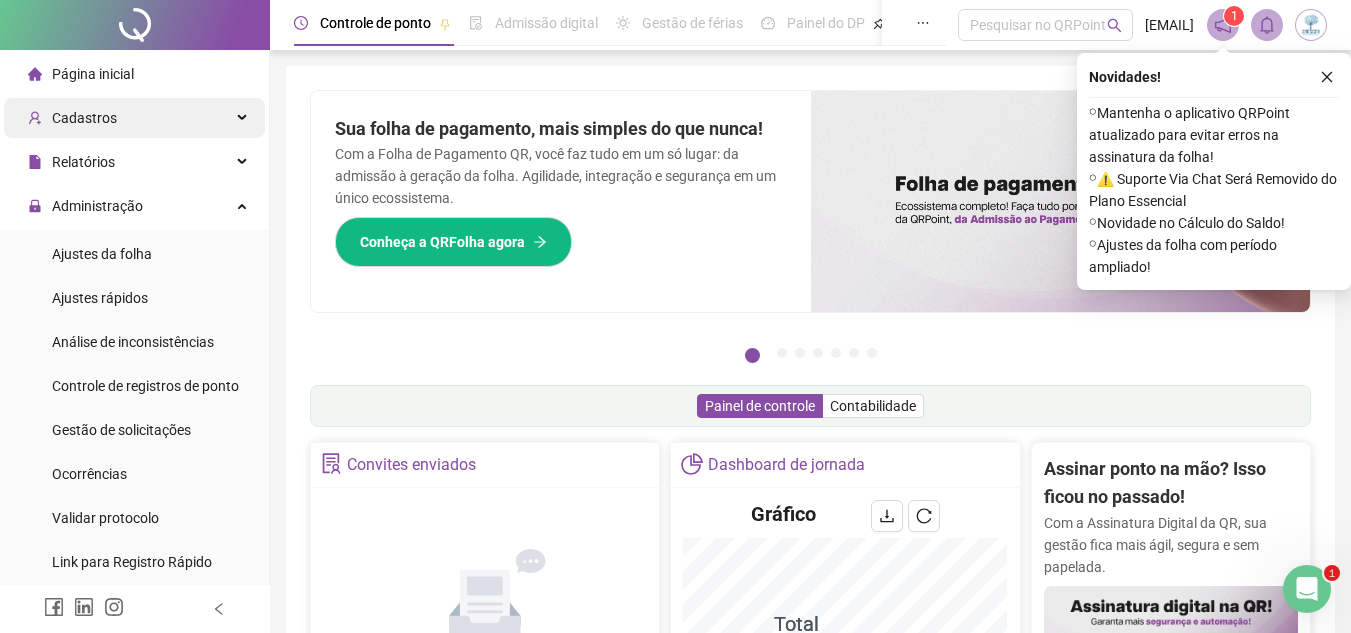 click on "Cadastros" at bounding box center [134, 118] 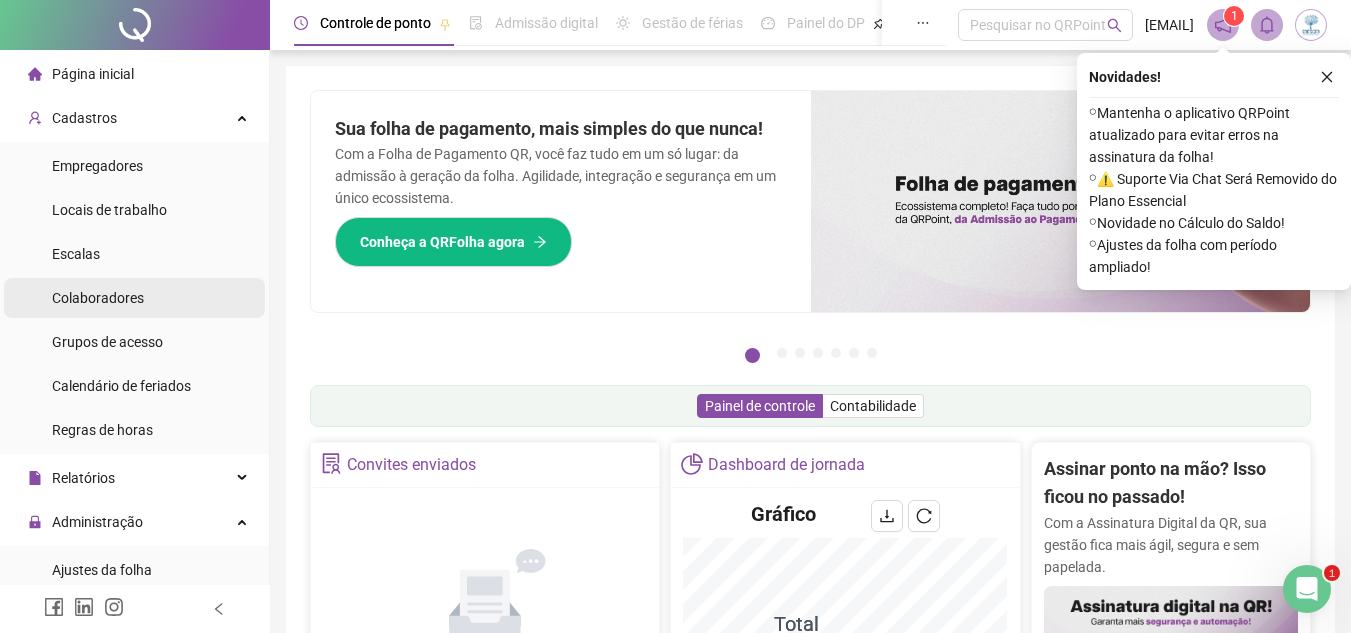 click on "Colaboradores" at bounding box center (98, 298) 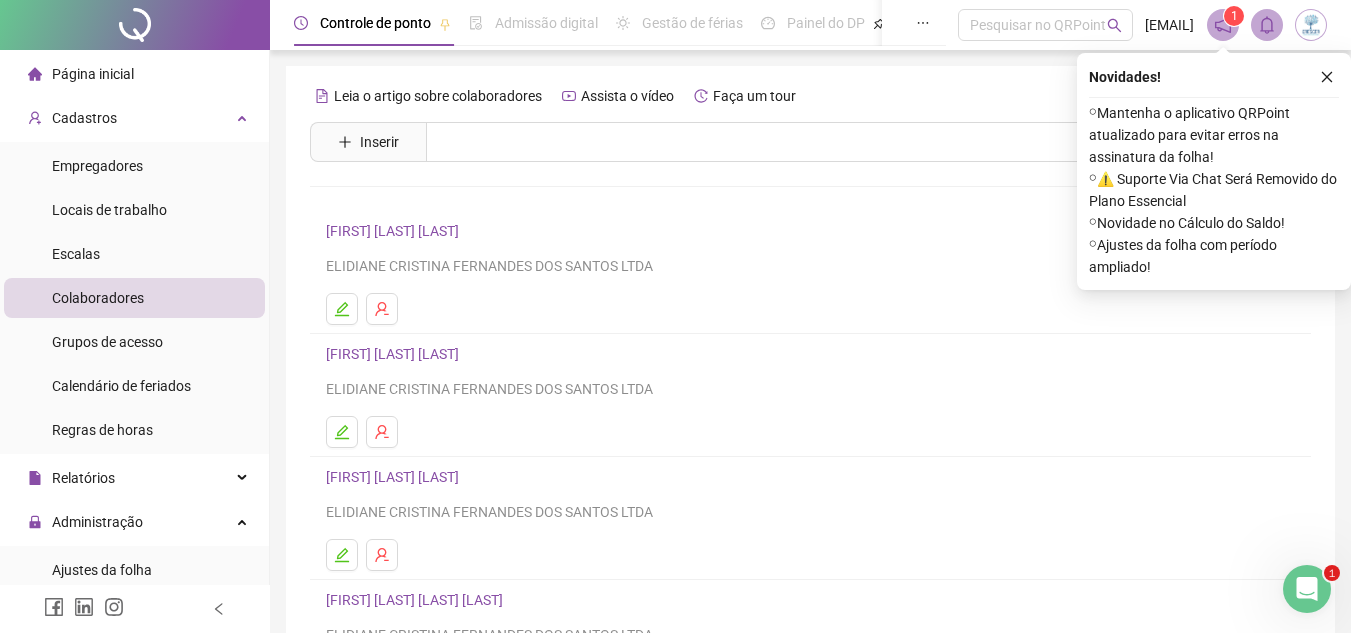 click on "[FIRST] [MIDDLE] [LAST]" at bounding box center (395, 354) 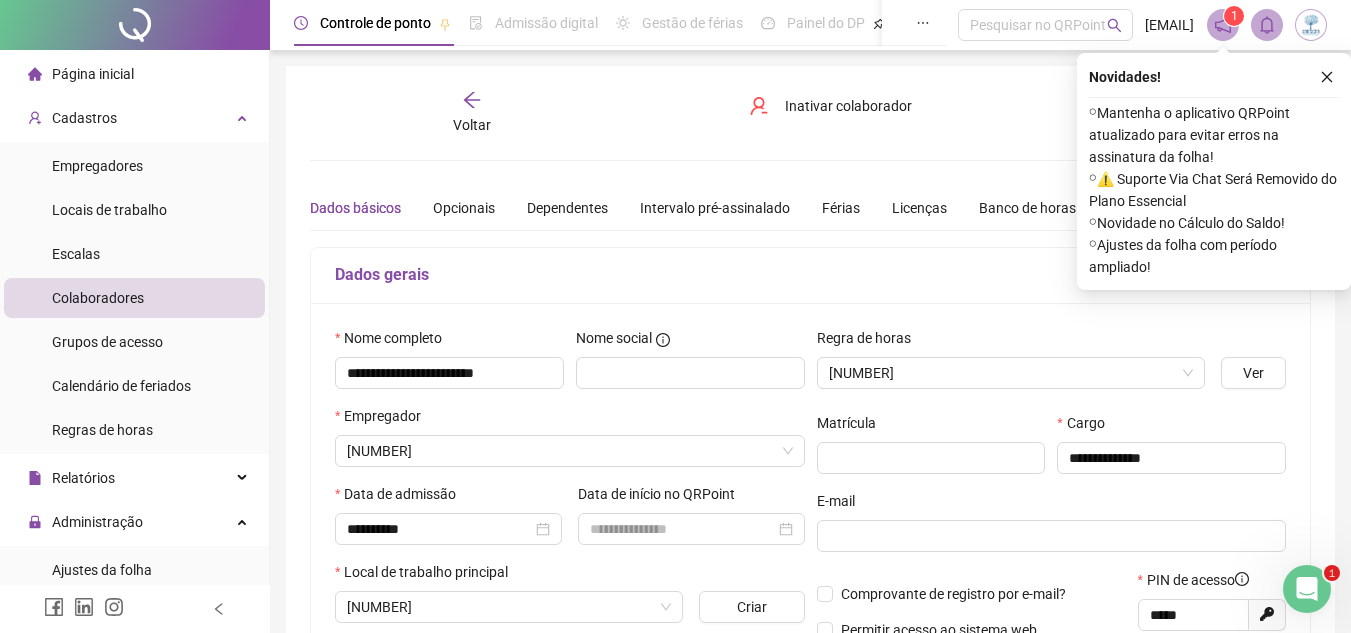 type on "**********" 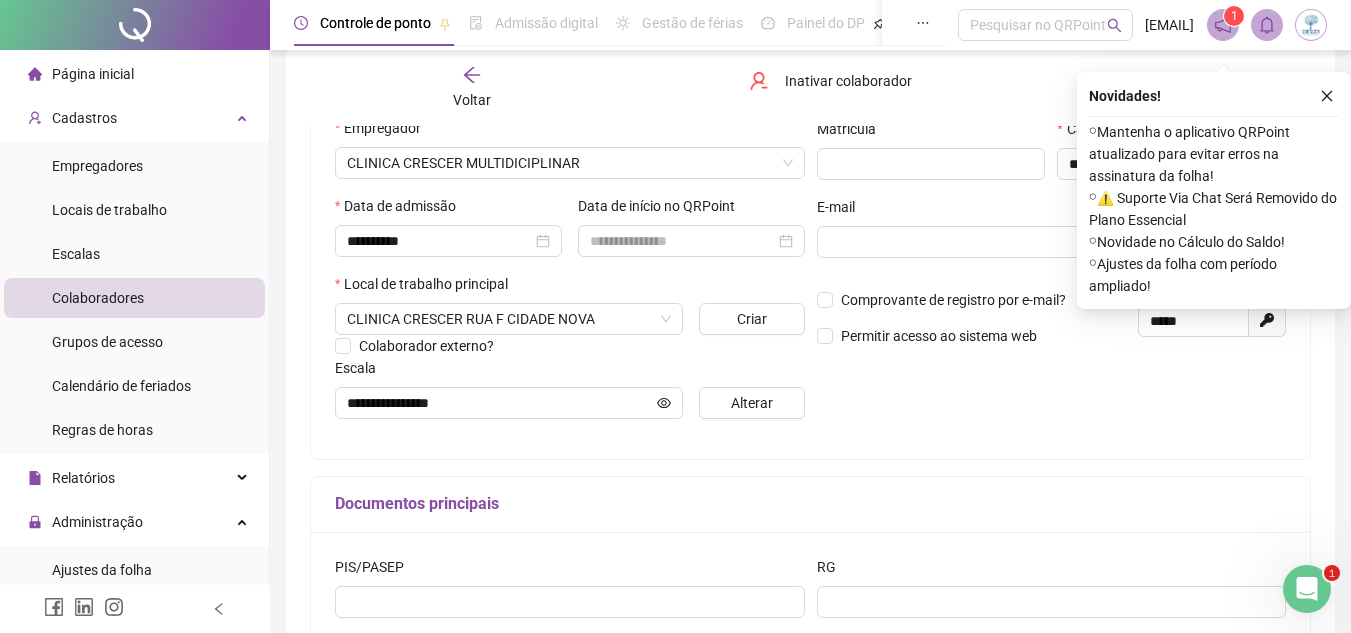 scroll, scrollTop: 288, scrollLeft: 0, axis: vertical 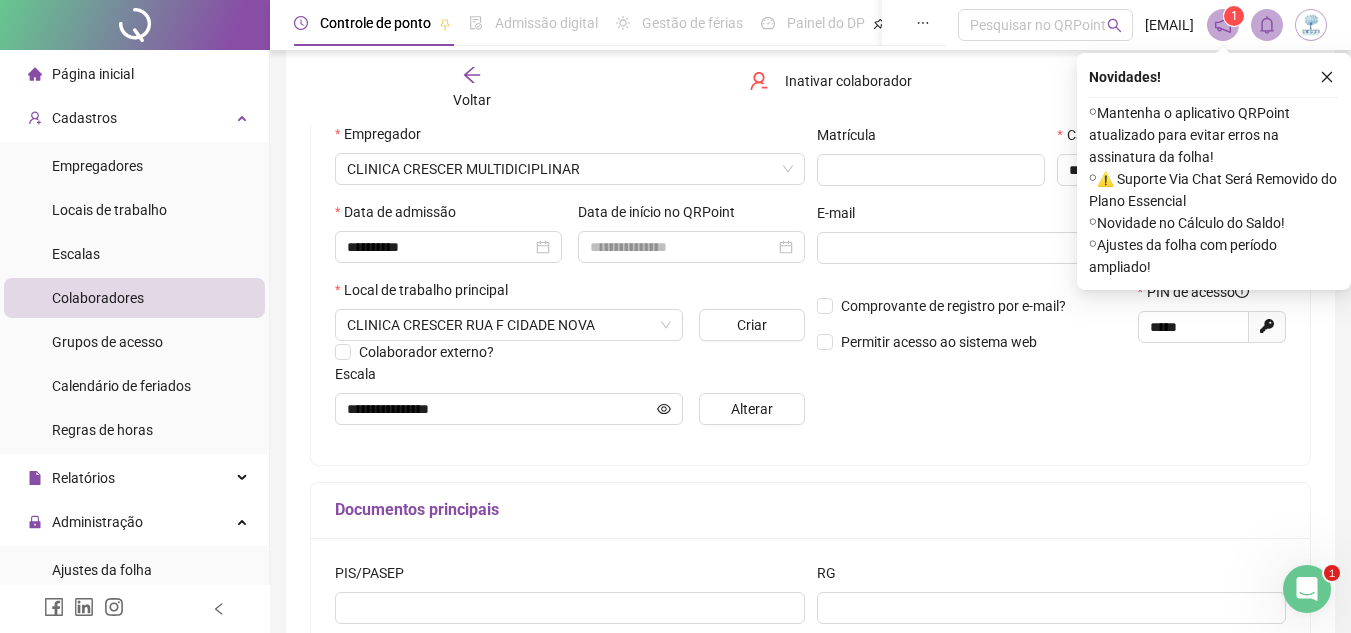 click 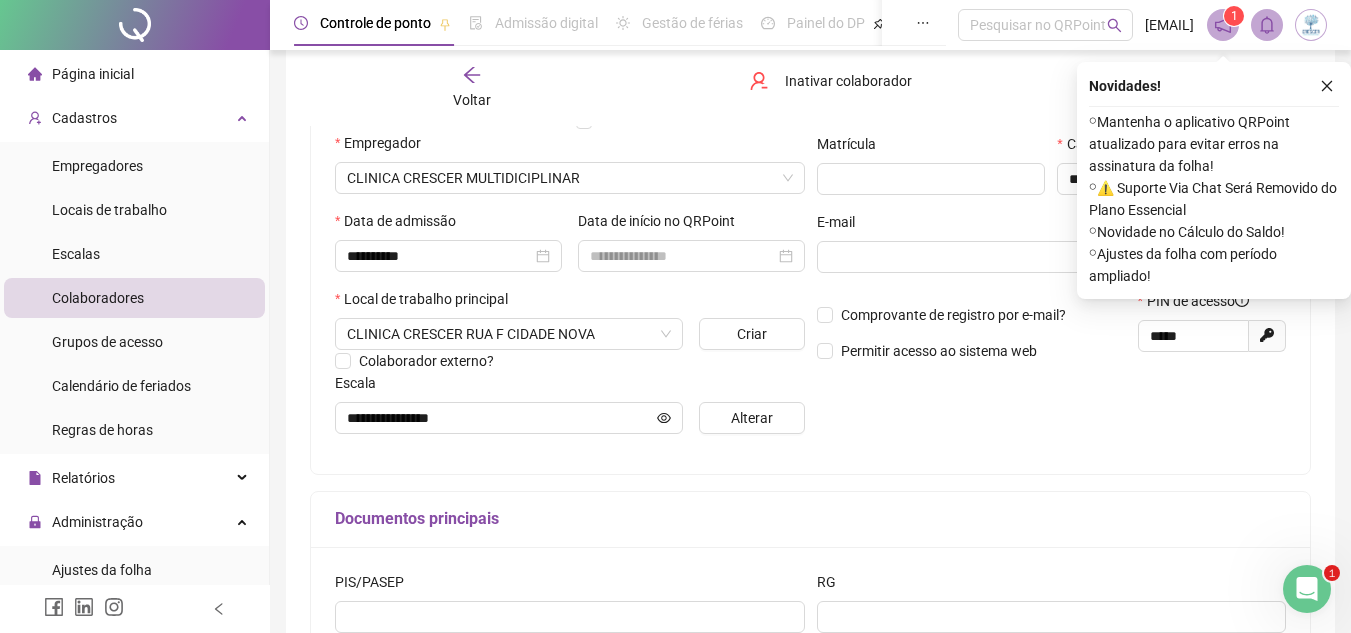scroll, scrollTop: 251, scrollLeft: 0, axis: vertical 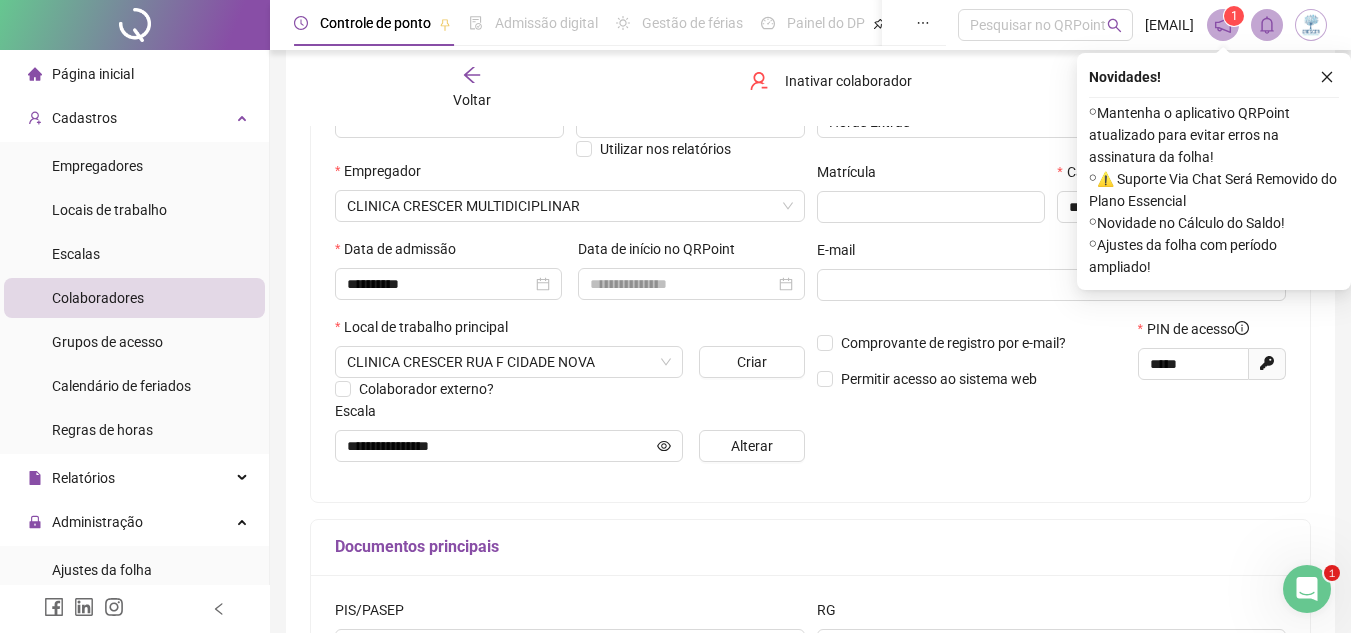 click 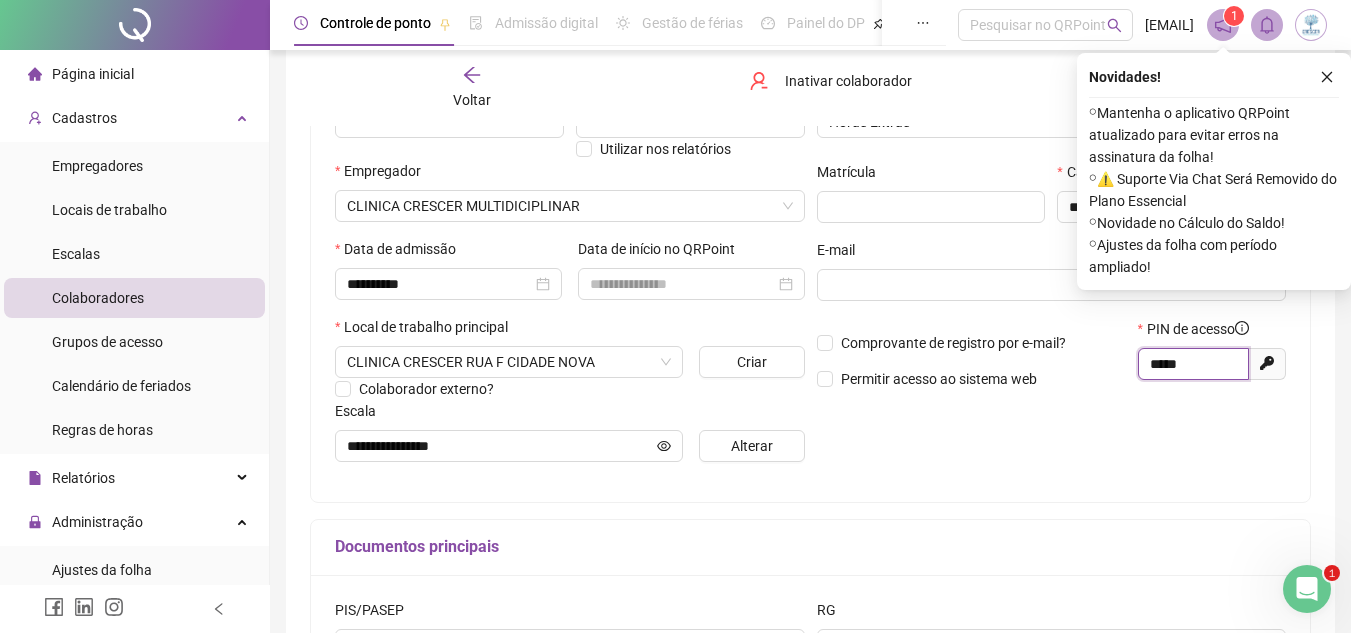 click on "*****" at bounding box center (1191, 364) 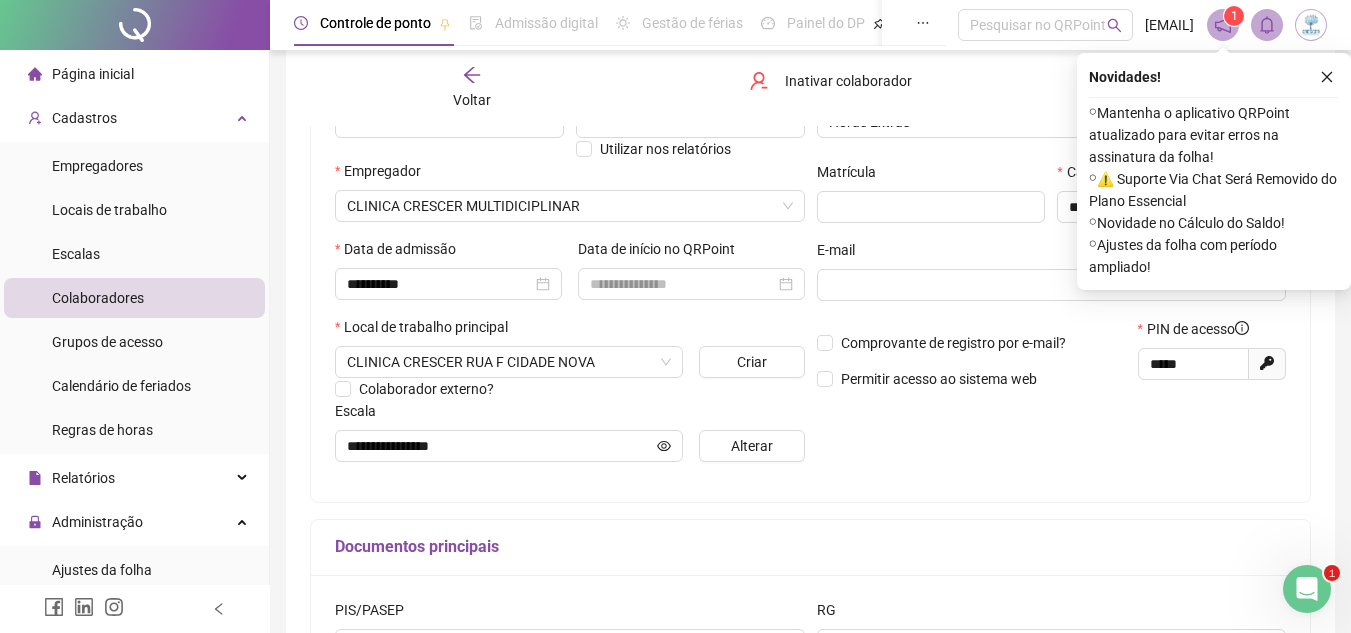 click on "Gerar novo pin" 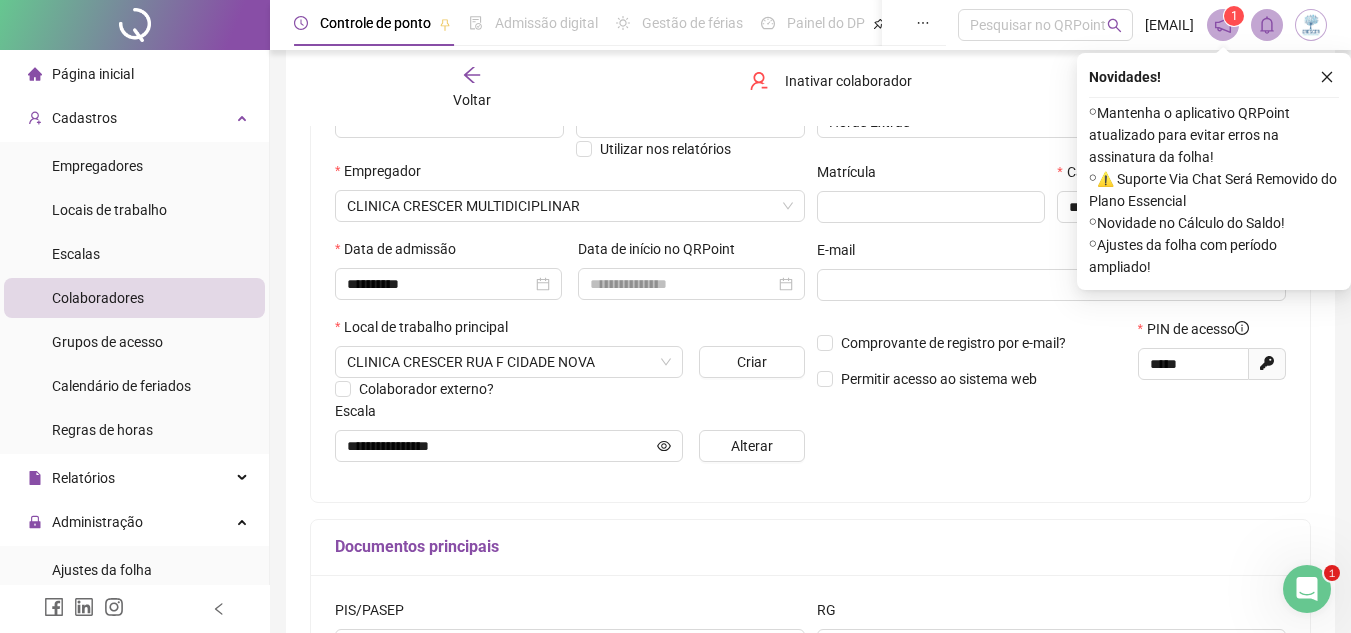 click on "Voltar" at bounding box center (472, 100) 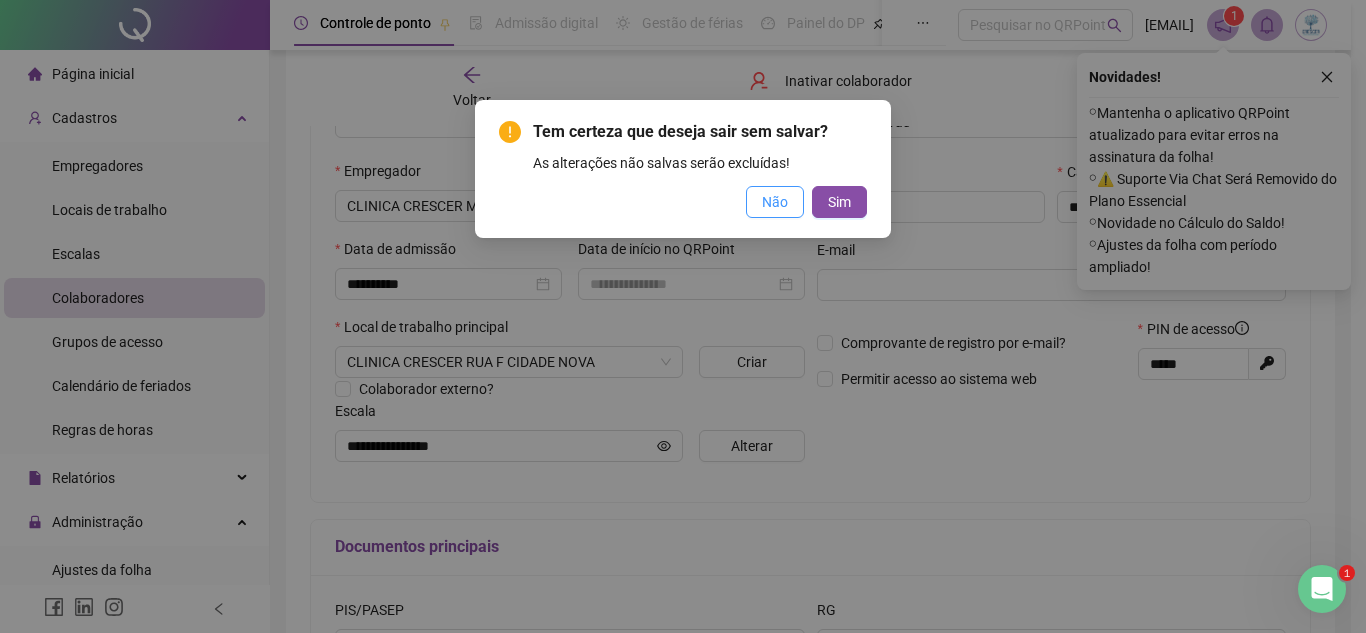 click on "Não" at bounding box center [775, 202] 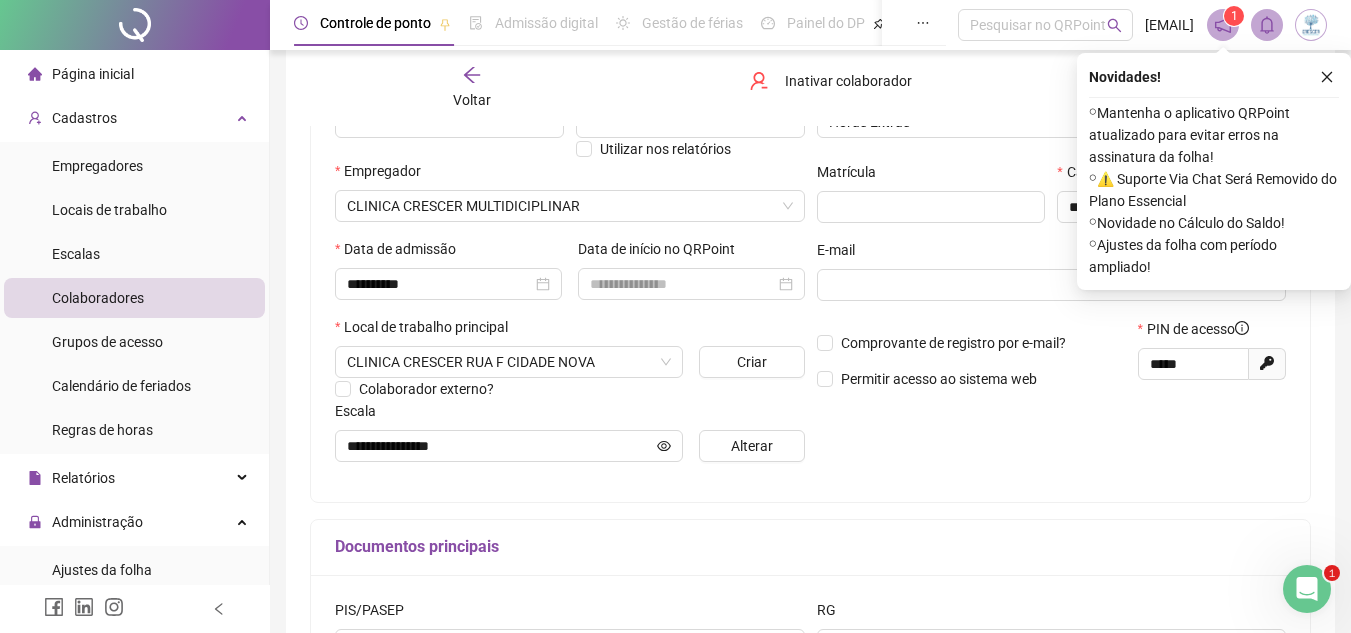 click on "Novidades ! ⚬  Mantenha o aplicativo QRPoint atualizado para evitar erros na assinatura da folha! ⚬  ⚠️ Suporte Via Chat Será Removido do Plano Essencial ⚬  Novidade no Cálculo do Saldo! ⚬  Ajustes da folha com período ampliado!" at bounding box center (1214, 171) 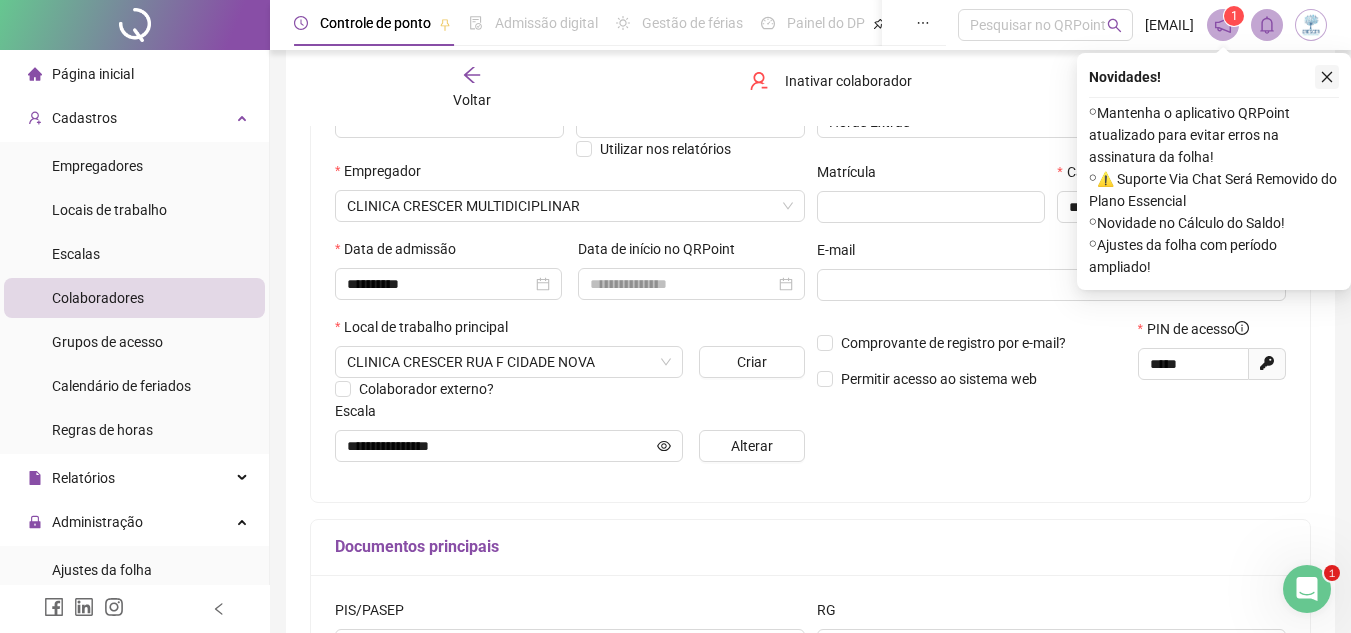 click at bounding box center [1327, 77] 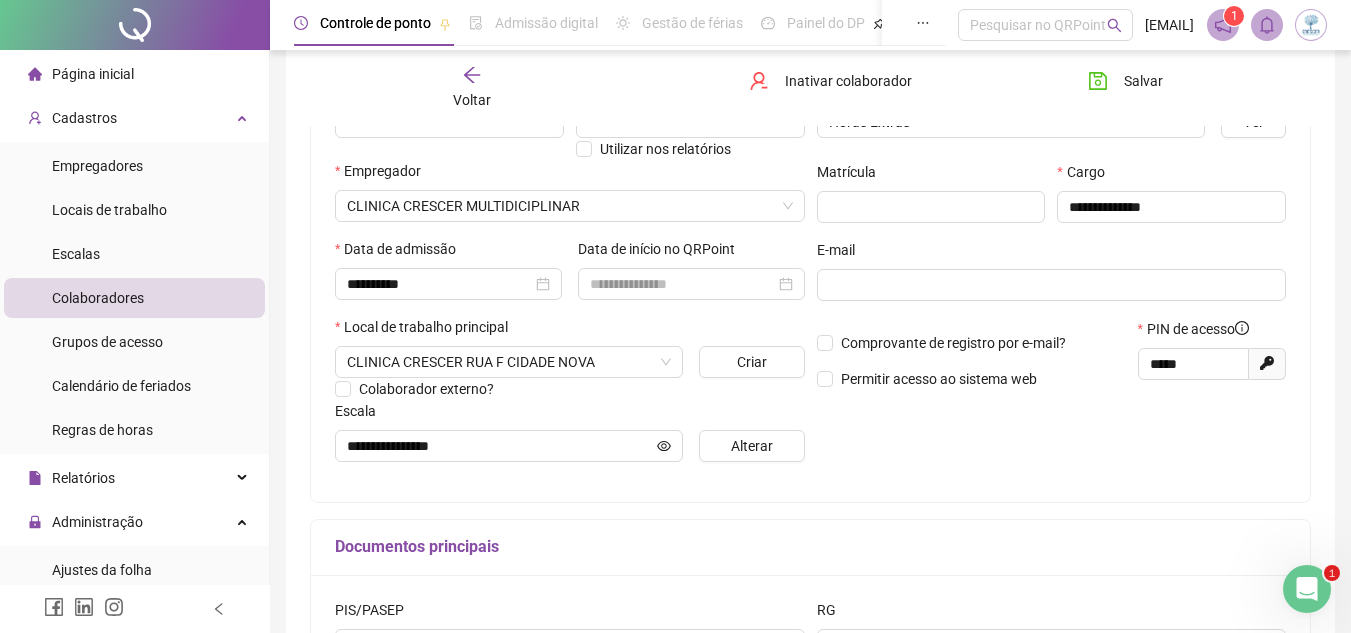 click 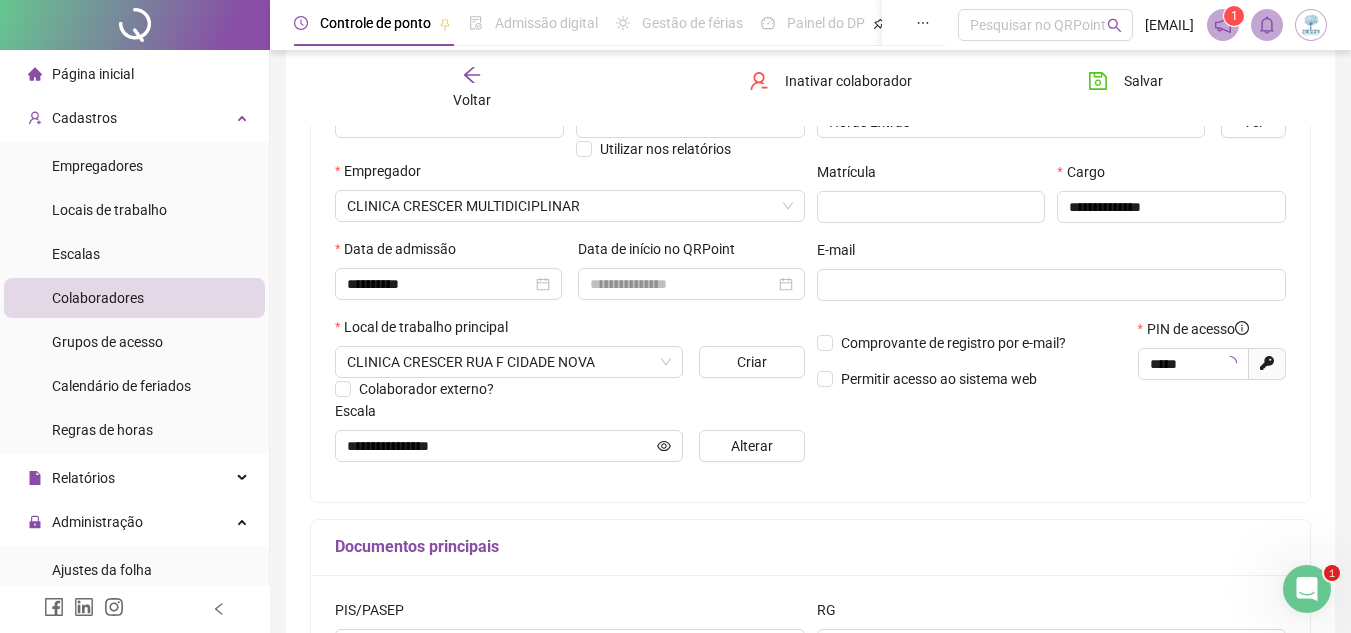 type on "*****" 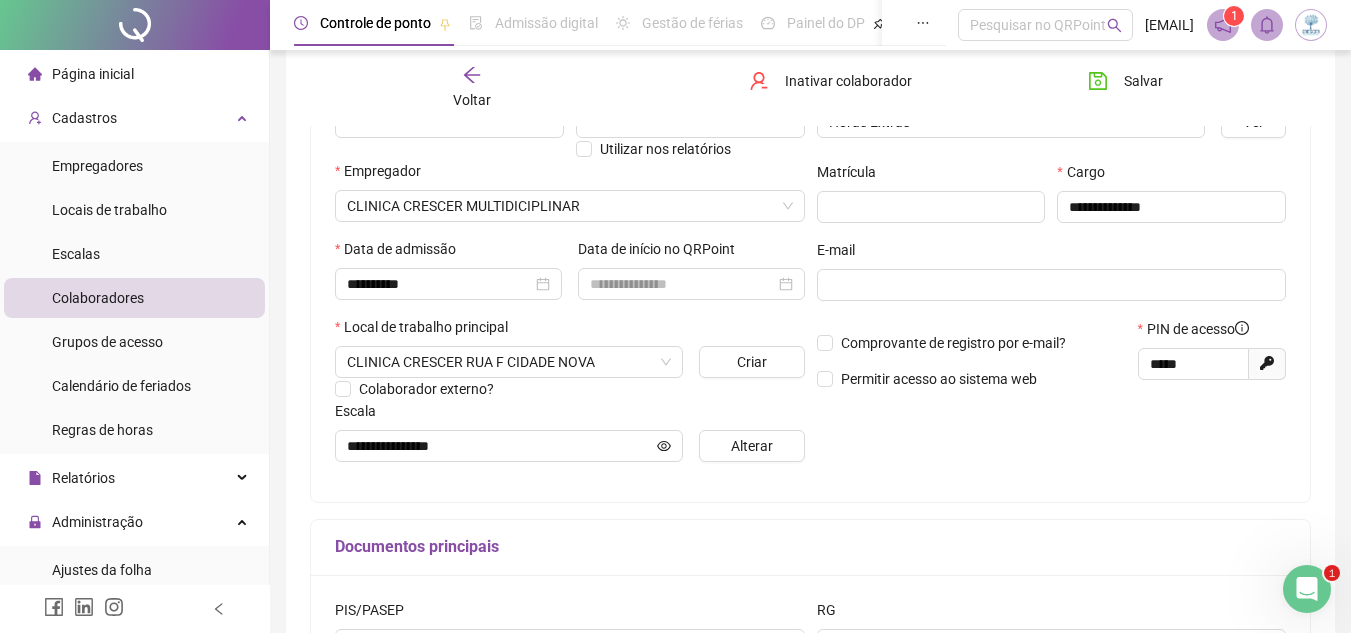 scroll, scrollTop: 156, scrollLeft: 0, axis: vertical 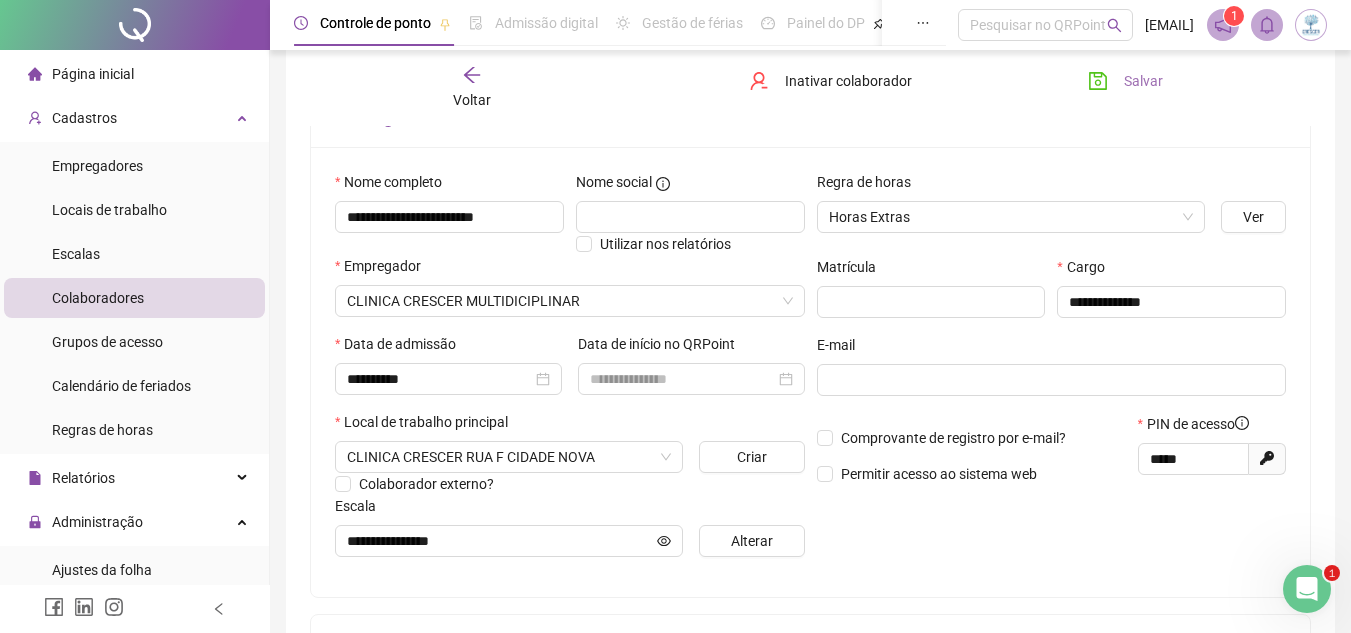 click on "Salvar" at bounding box center [1143, 81] 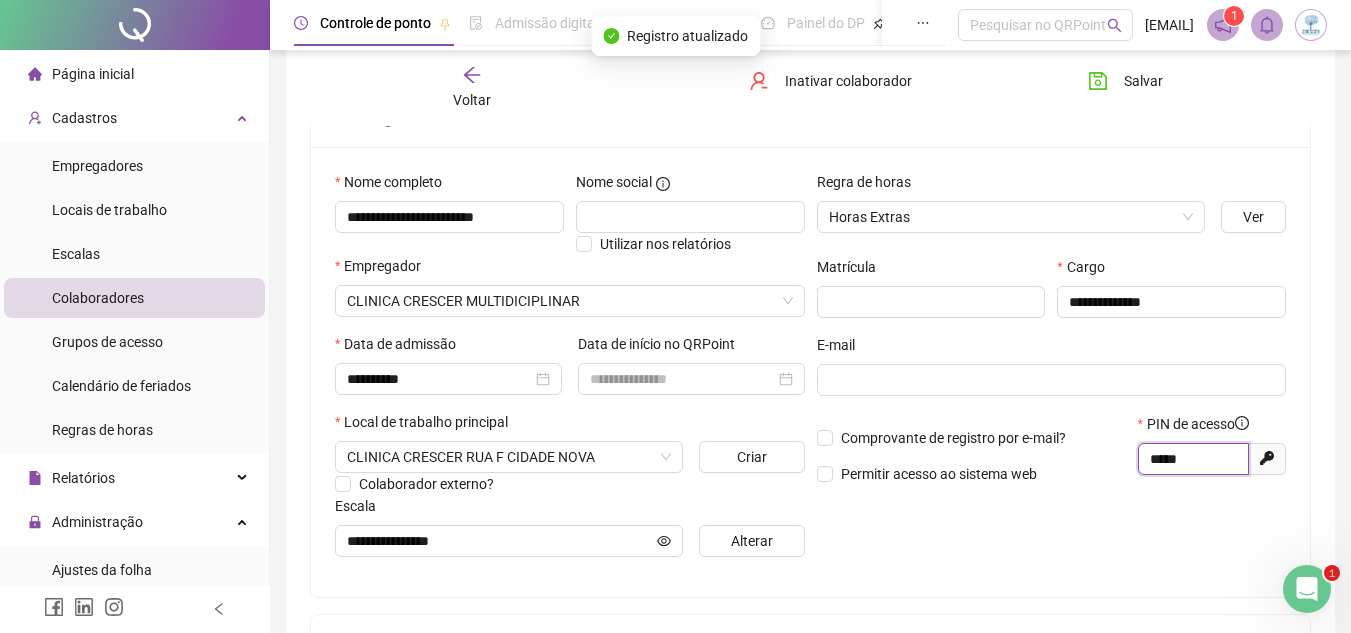 click on "*****" at bounding box center [1191, 459] 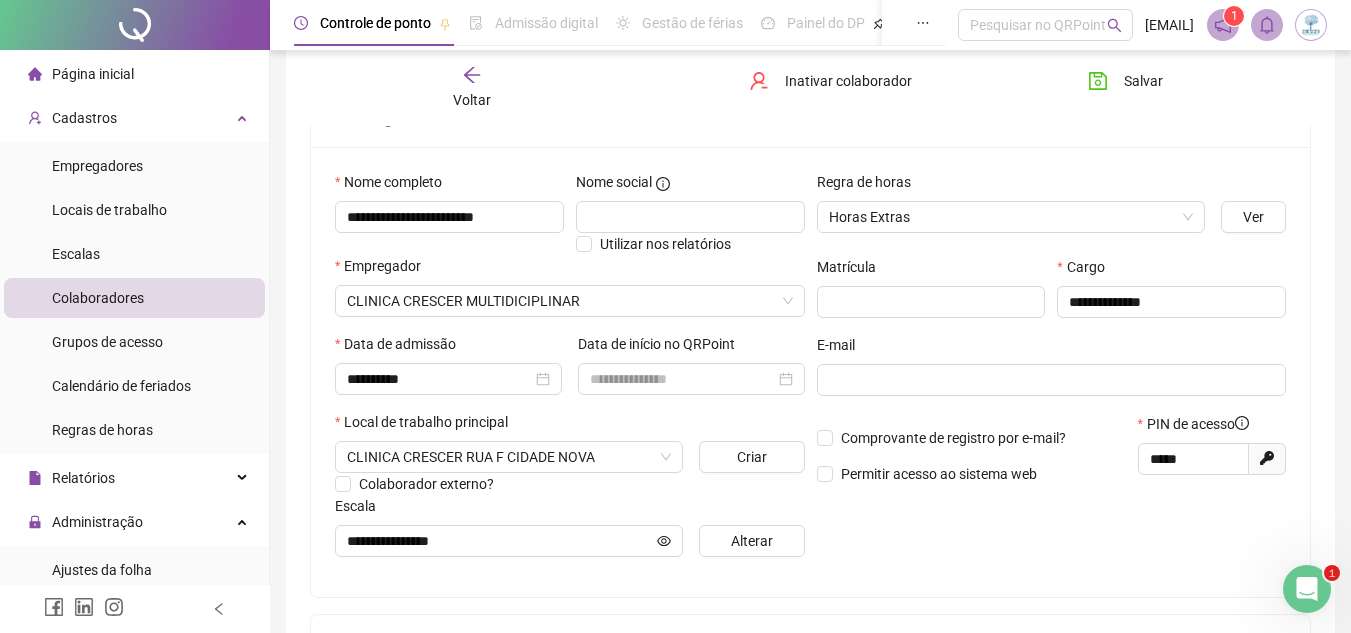 click on "Voltar" at bounding box center (472, 88) 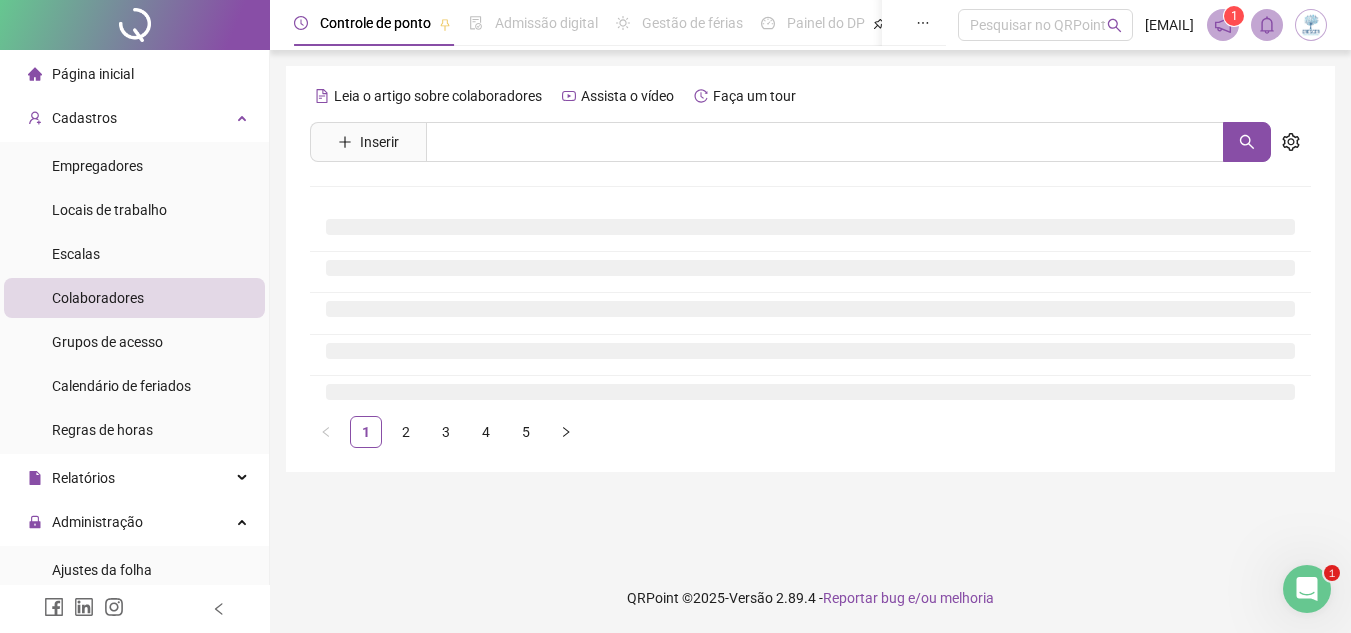 scroll, scrollTop: 0, scrollLeft: 0, axis: both 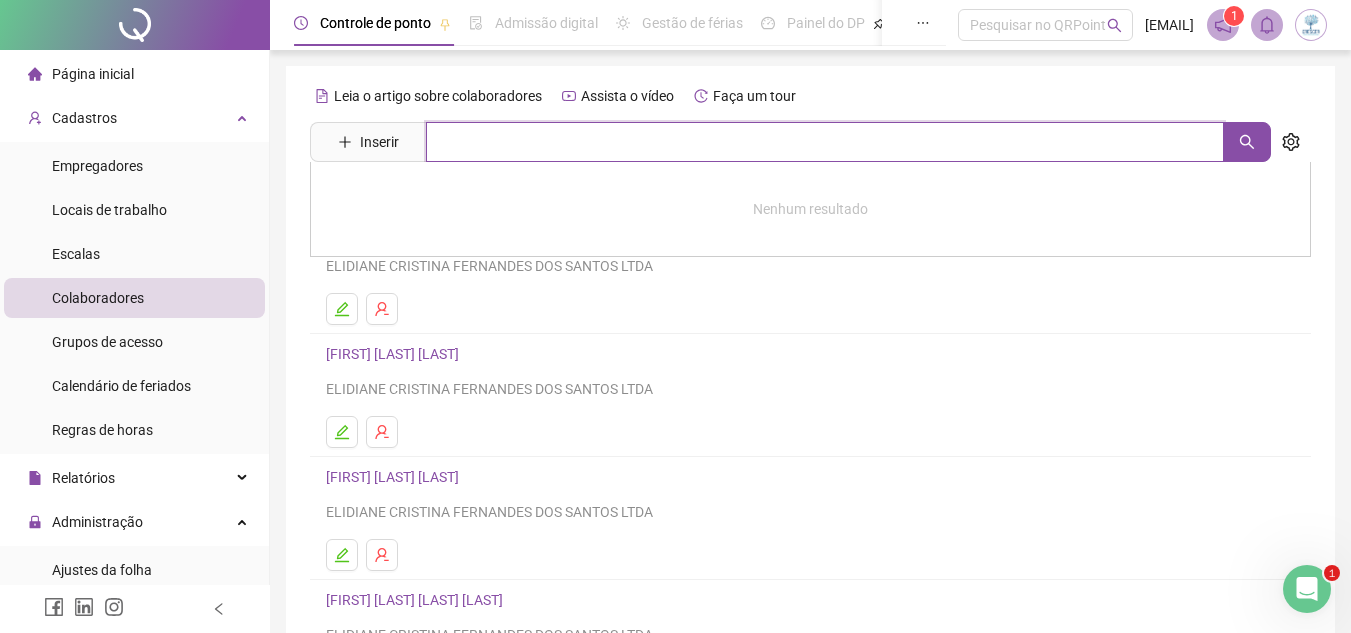 click at bounding box center [825, 142] 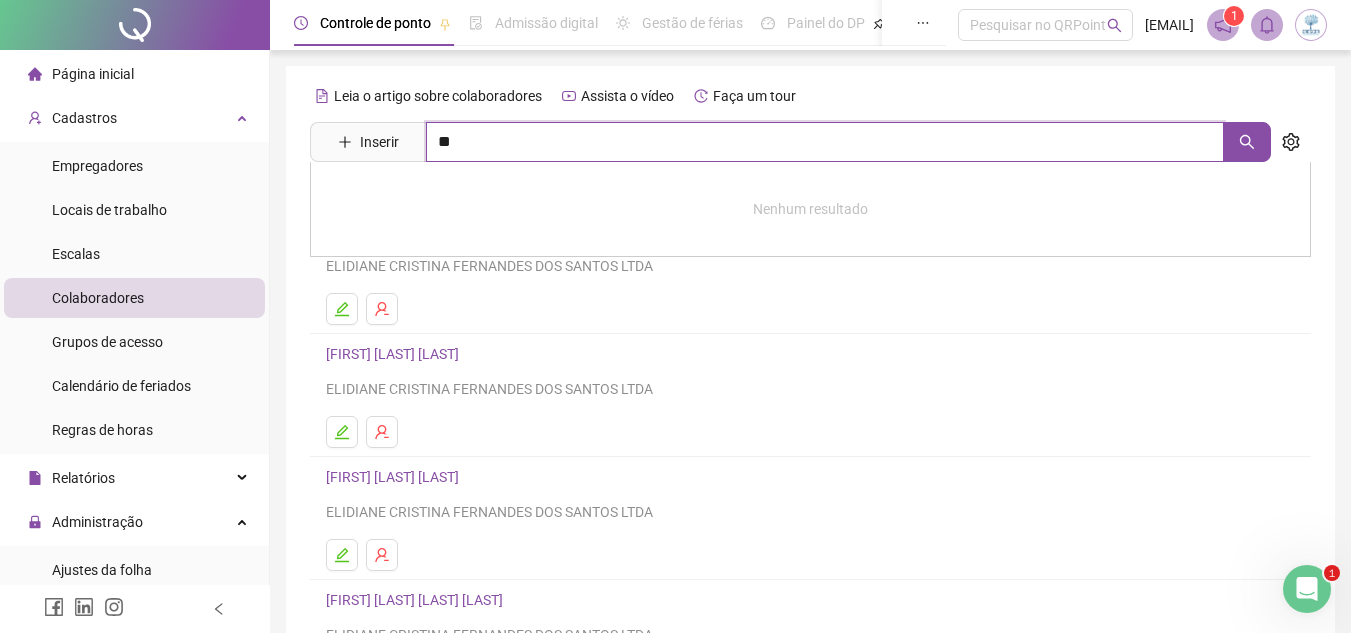 type on "*" 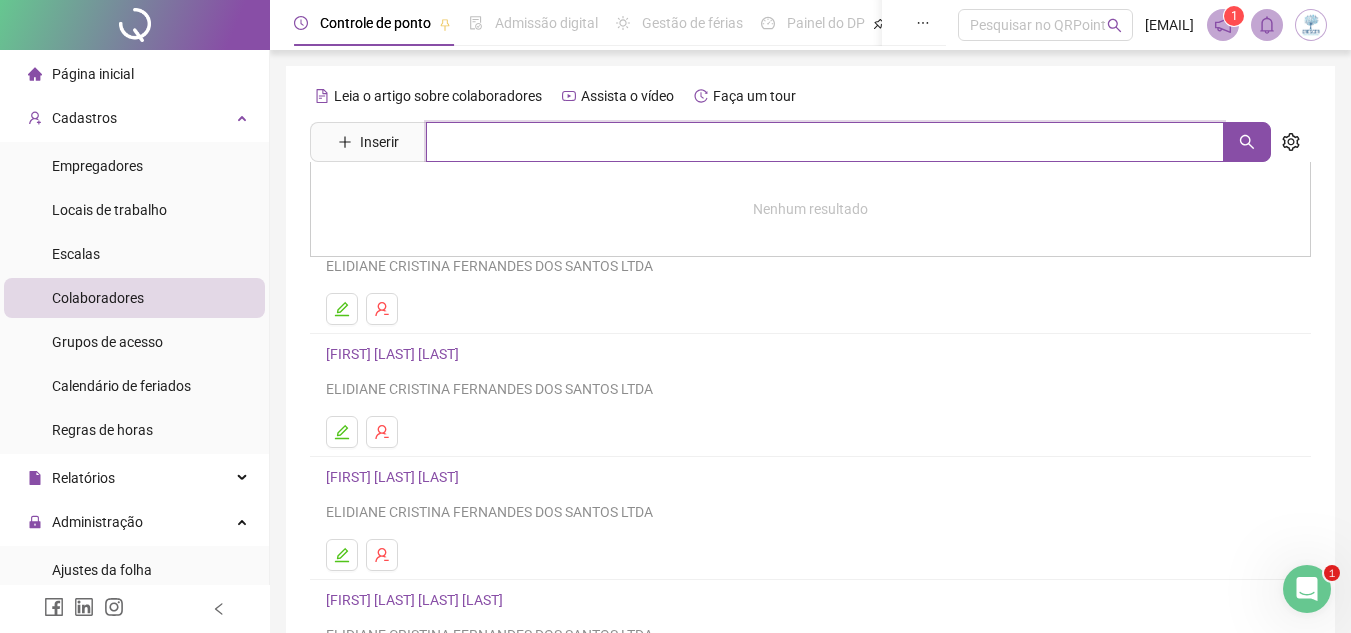 type on "*" 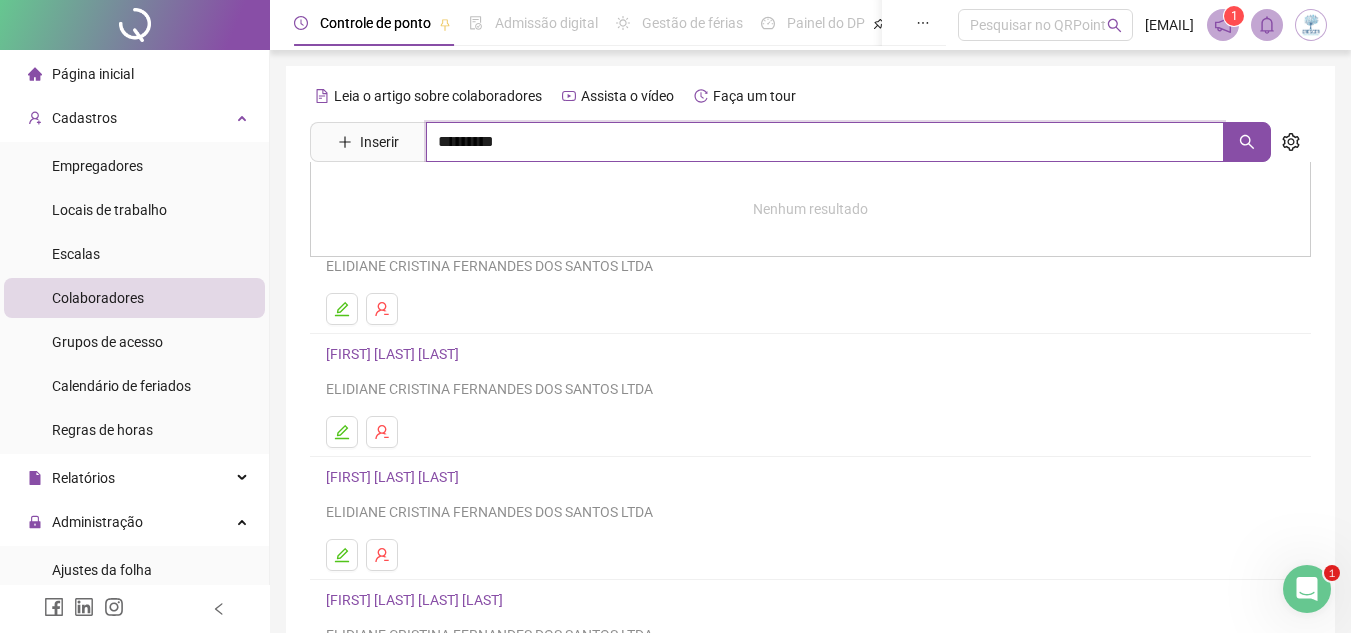 type on "*********" 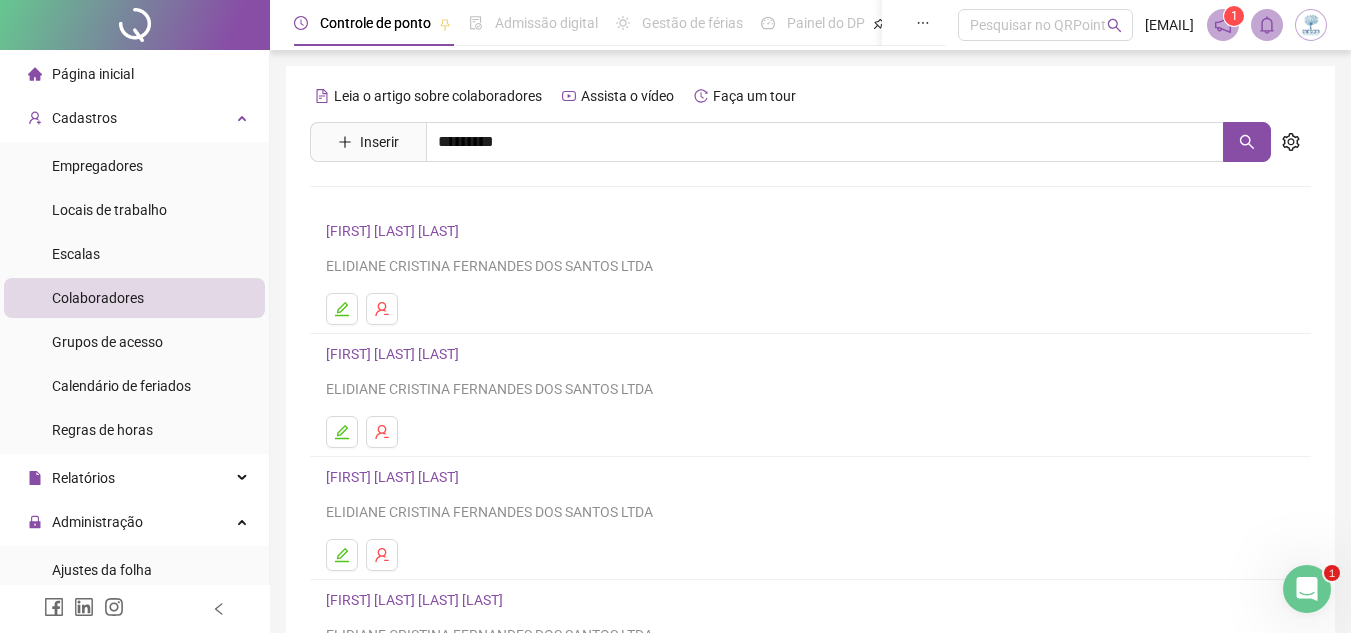 click on "[FIRST] [LAST]" at bounding box center [413, 201] 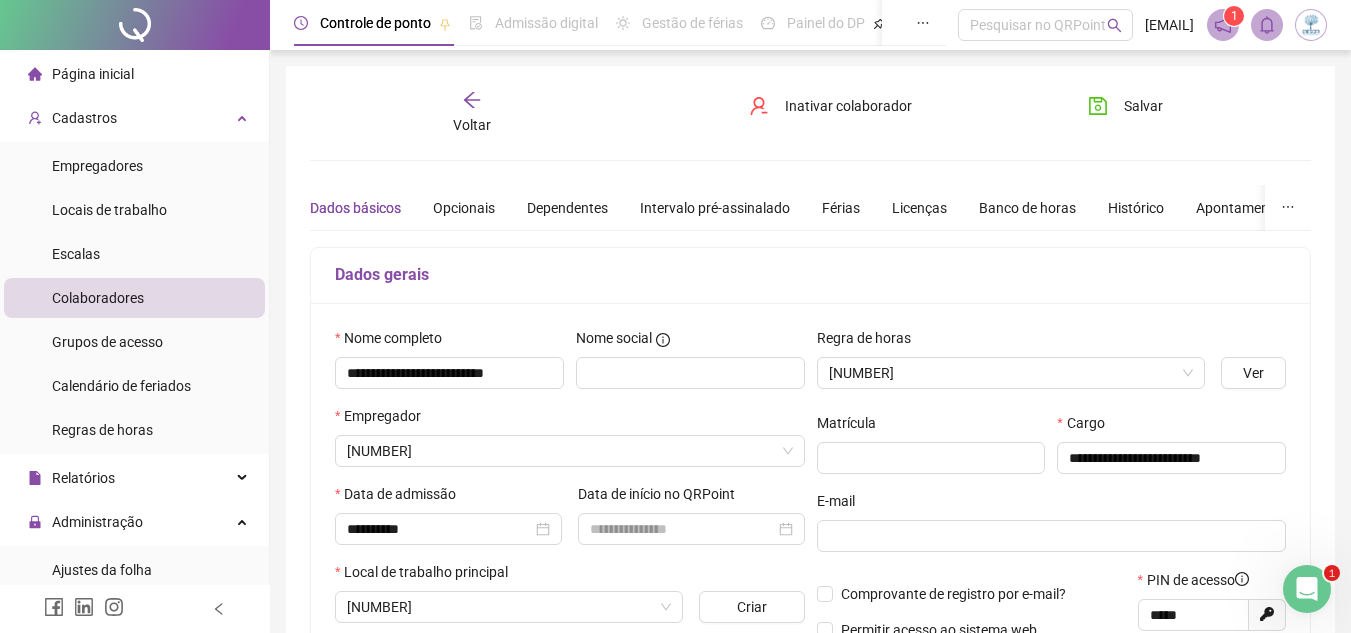 type on "**********" 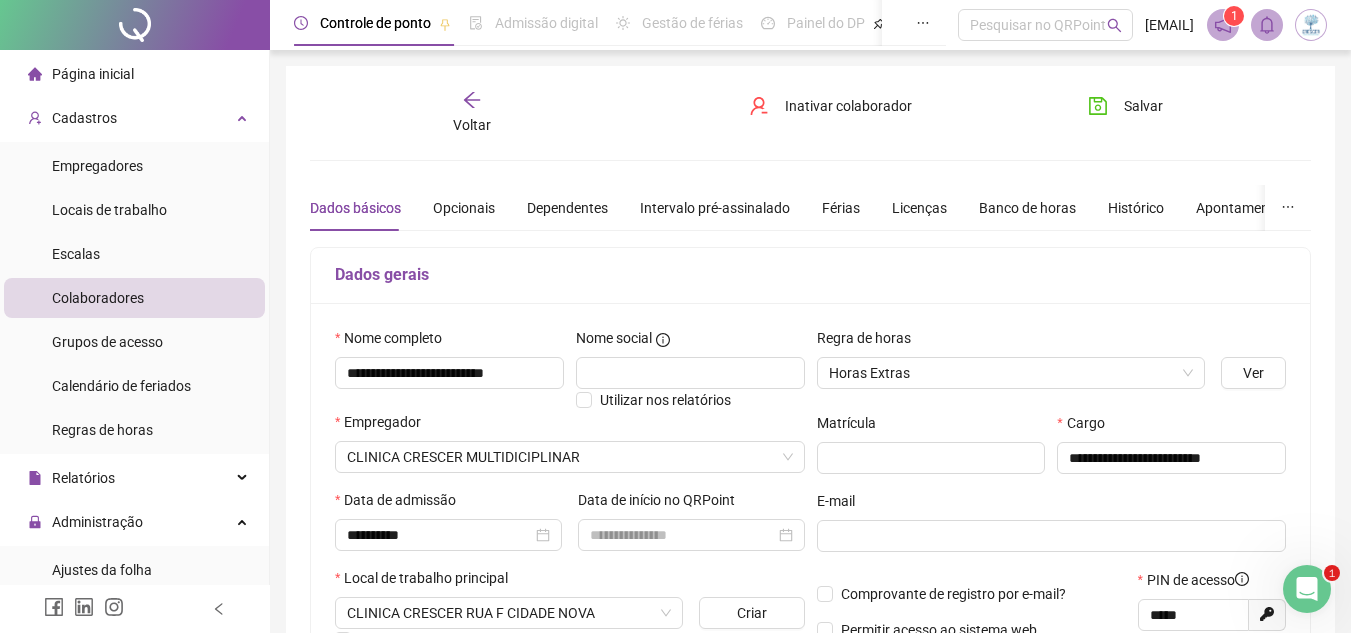 click 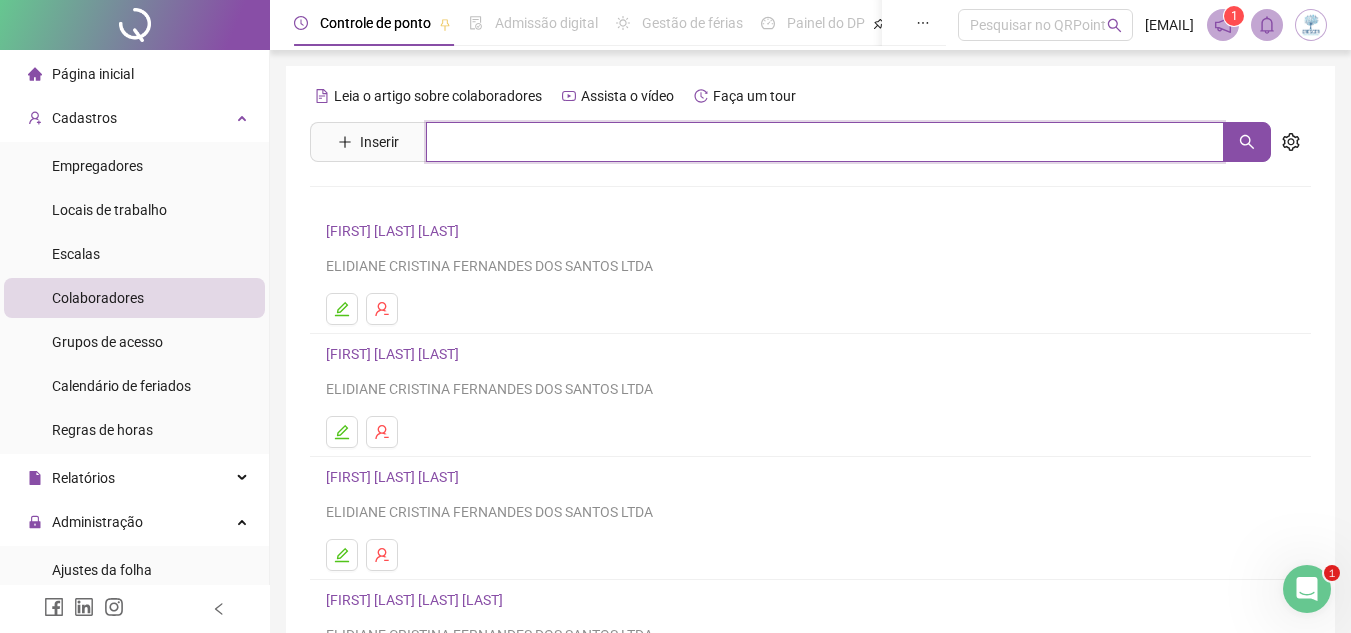 click at bounding box center (825, 142) 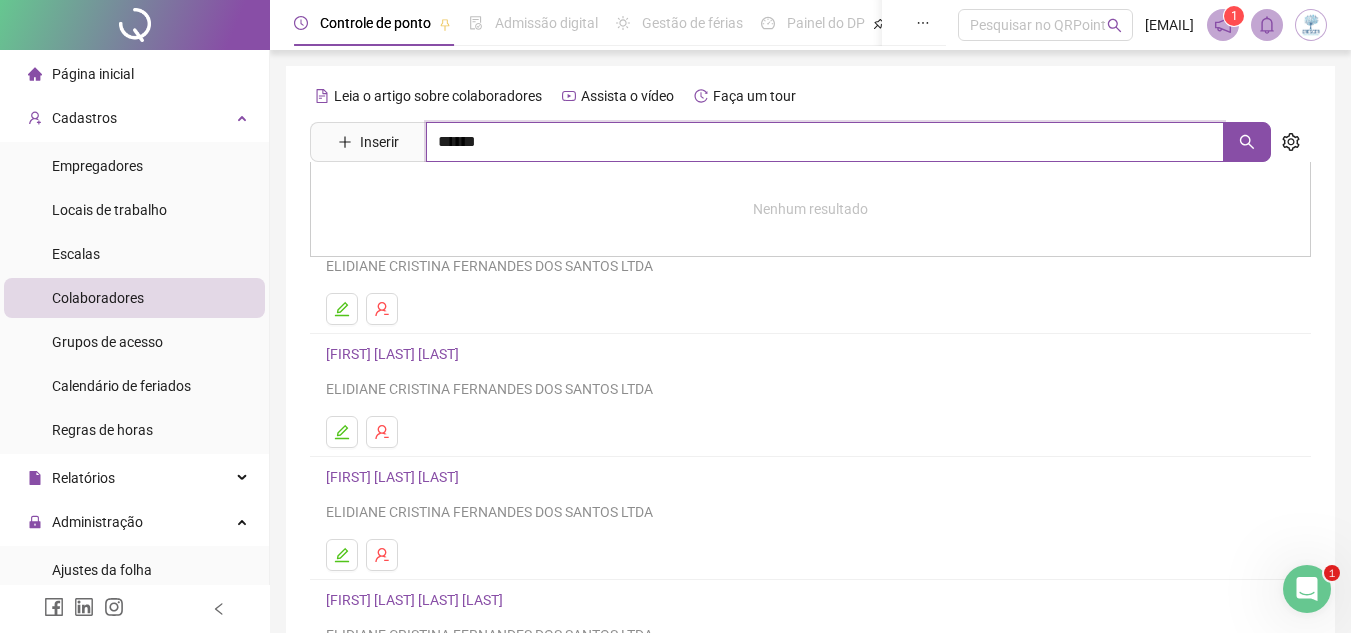 type on "******" 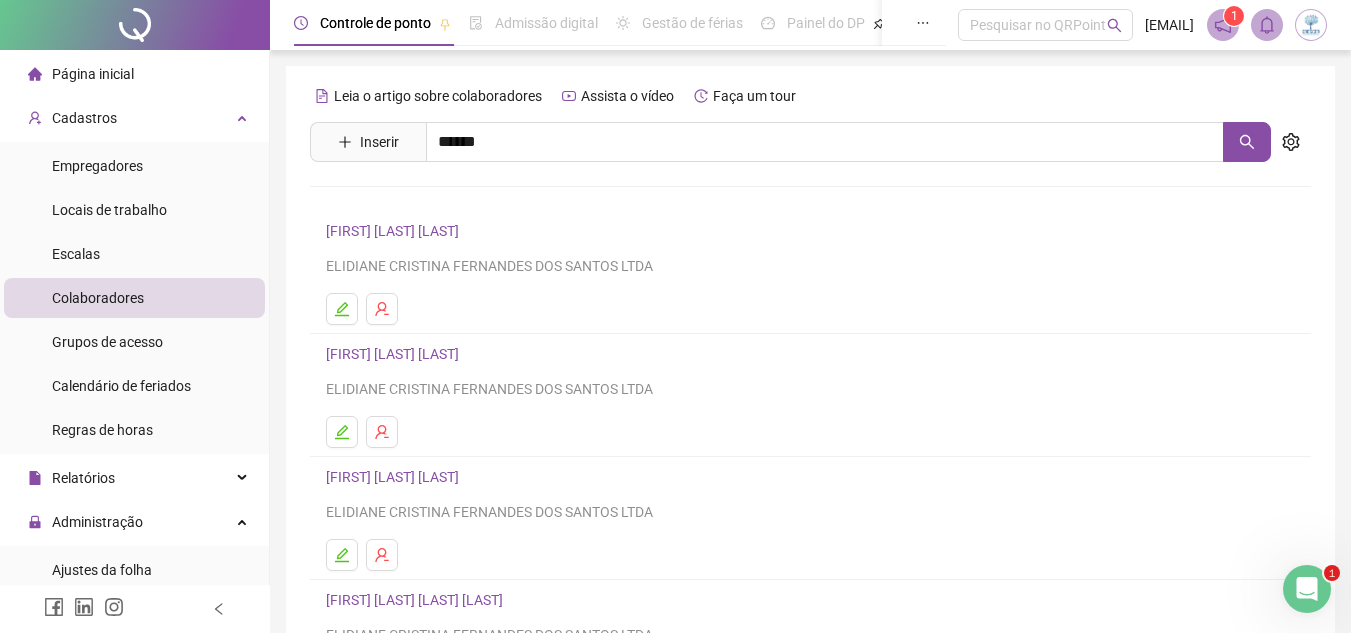 click on "[FIRST] [MIDDLE] [LAST]" at bounding box center (413, 201) 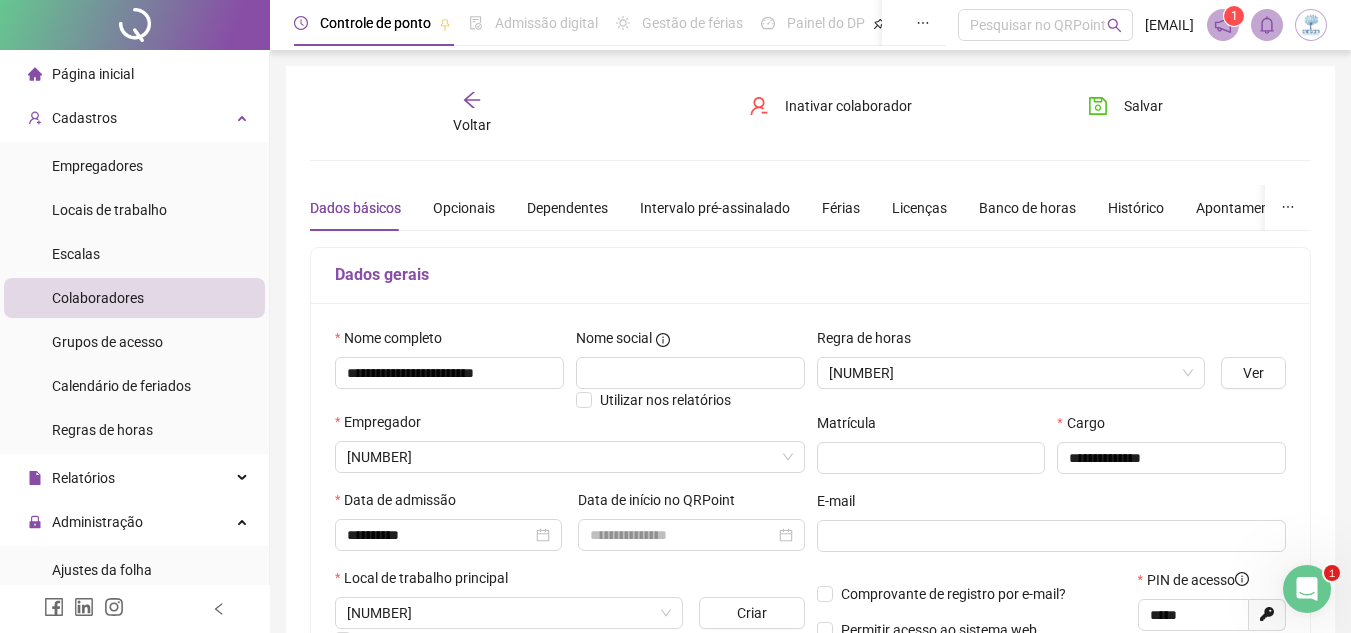 type on "**********" 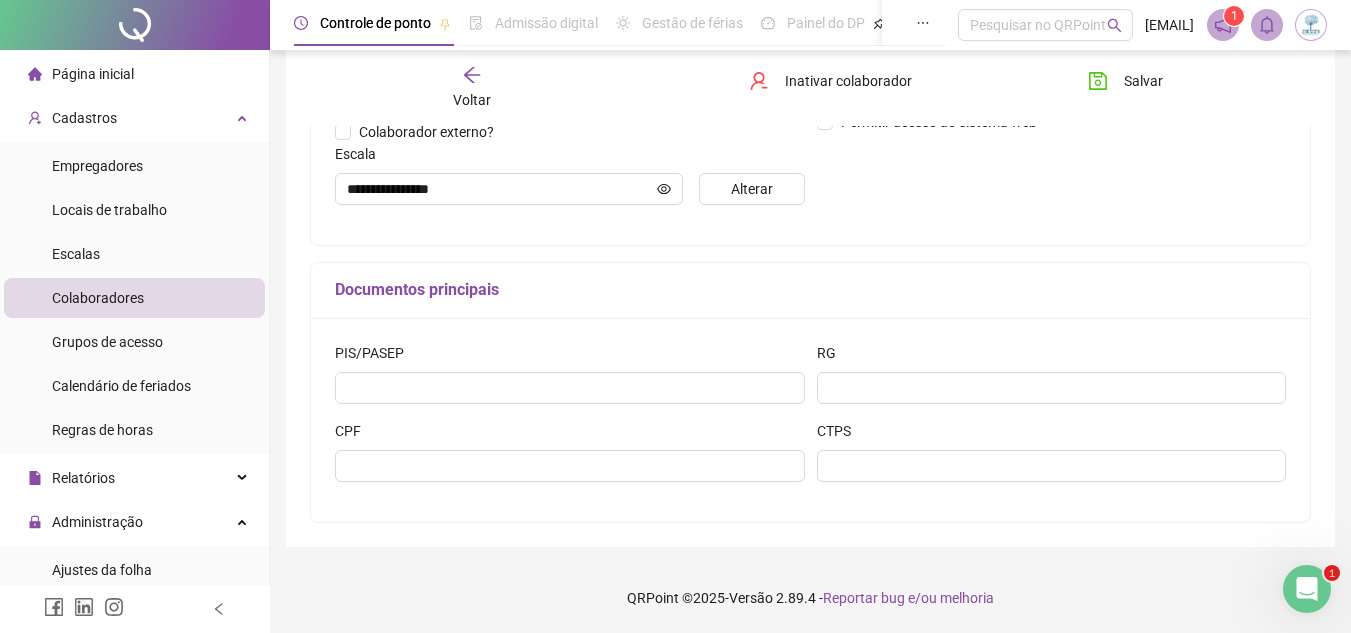 scroll, scrollTop: 296, scrollLeft: 0, axis: vertical 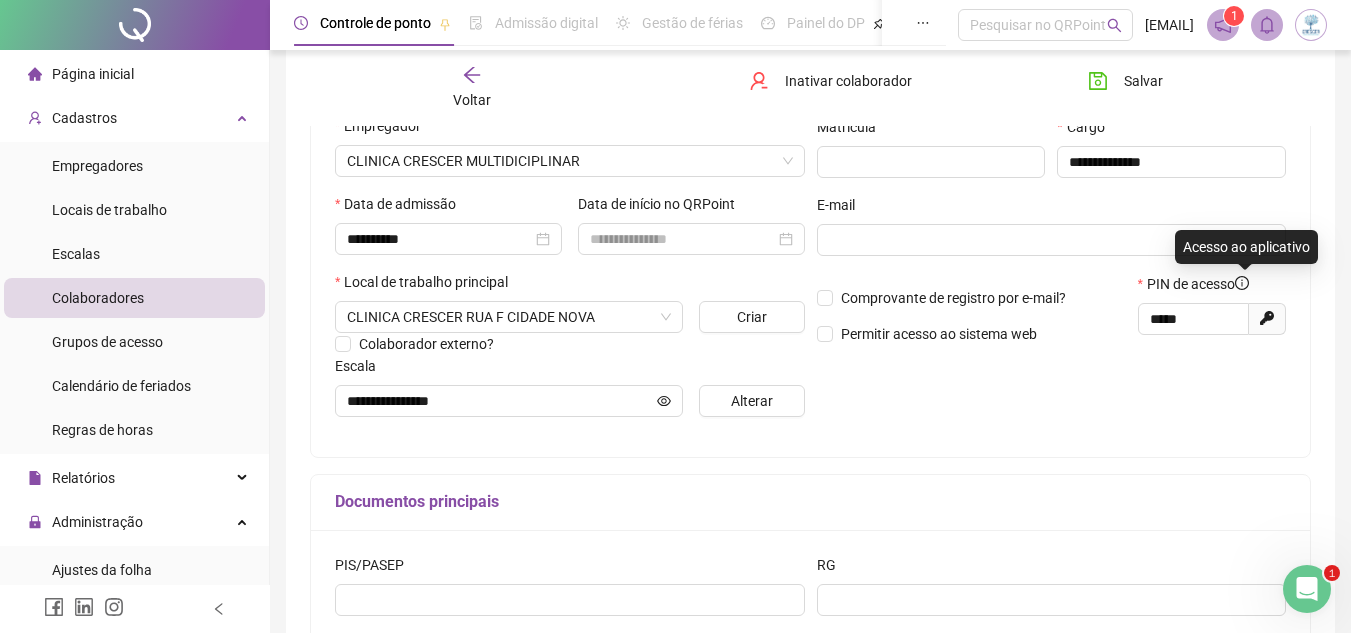 click 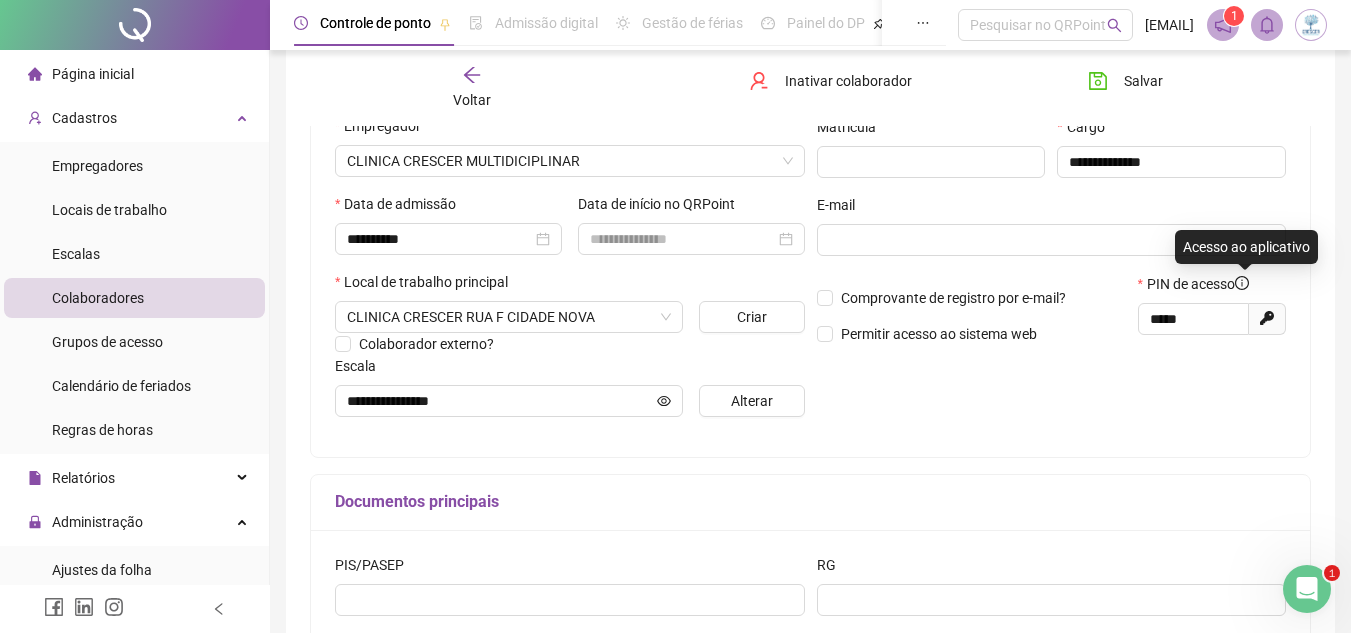 click 